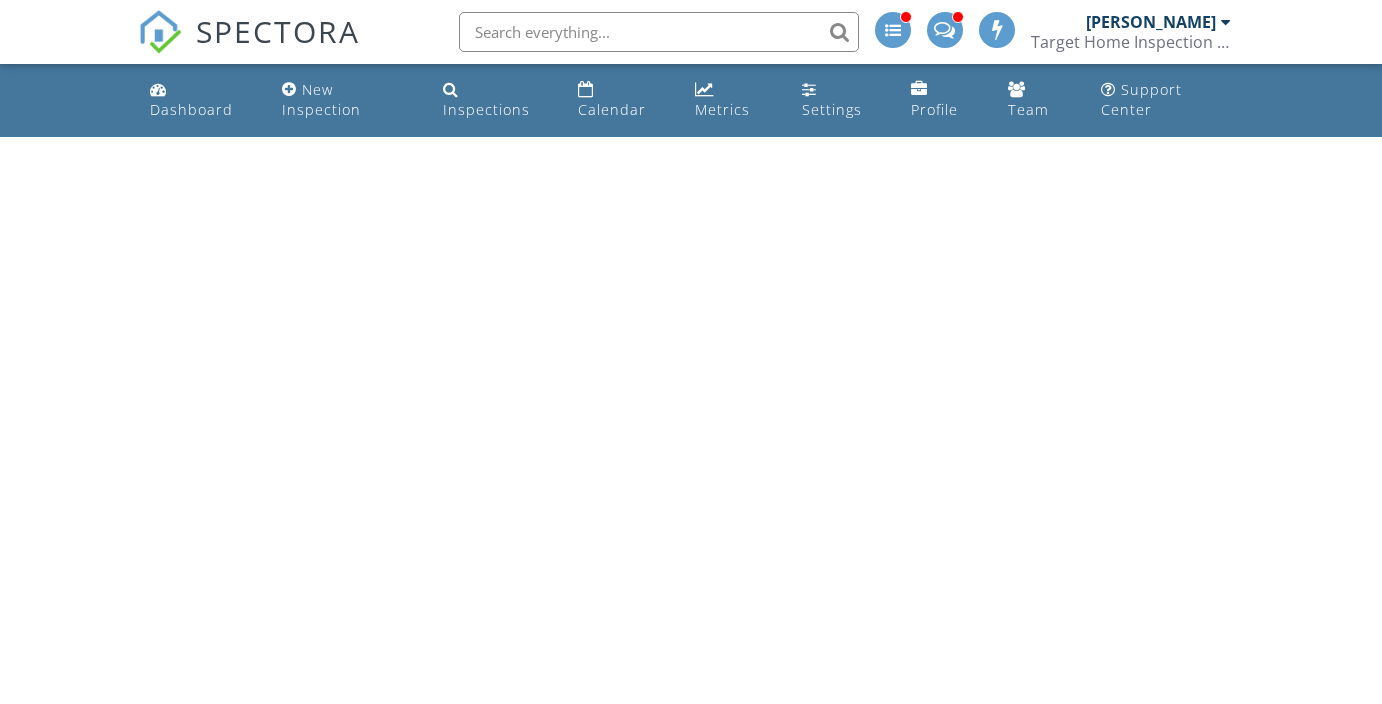 scroll, scrollTop: 0, scrollLeft: 0, axis: both 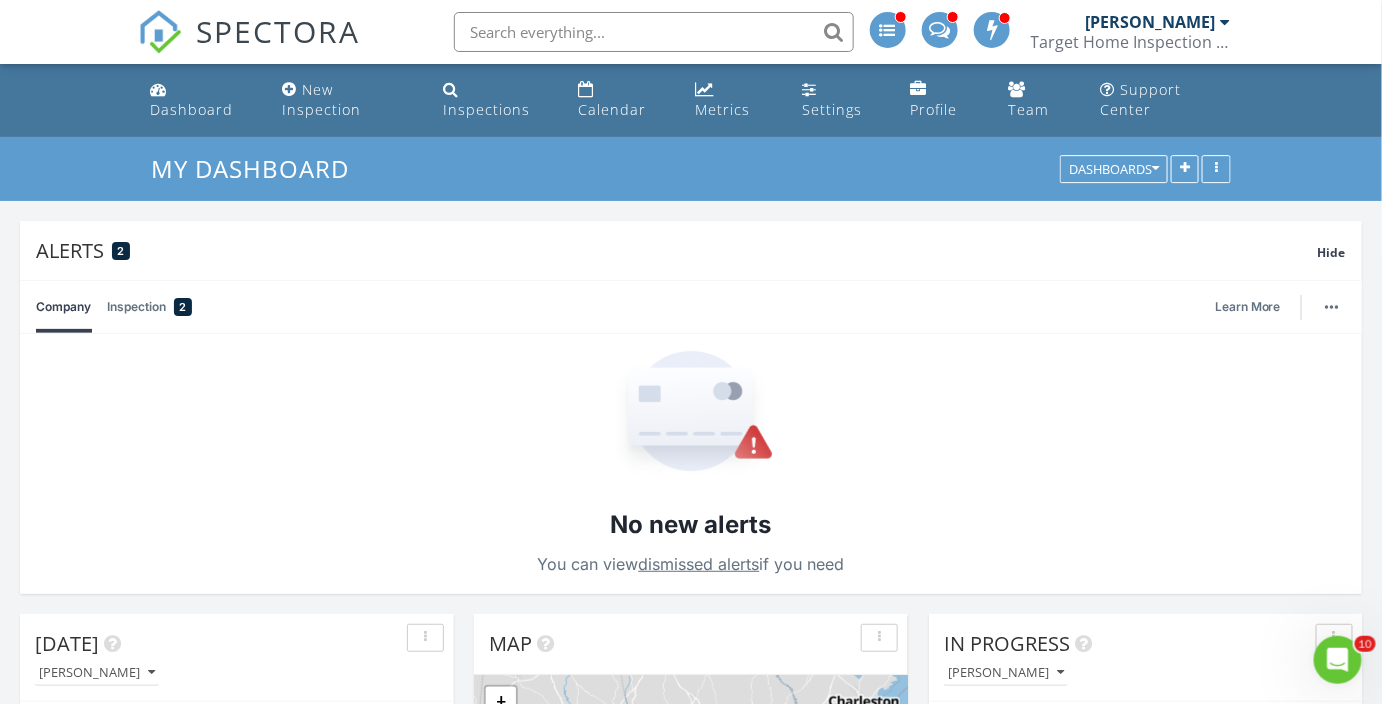 click at bounding box center [654, 32] 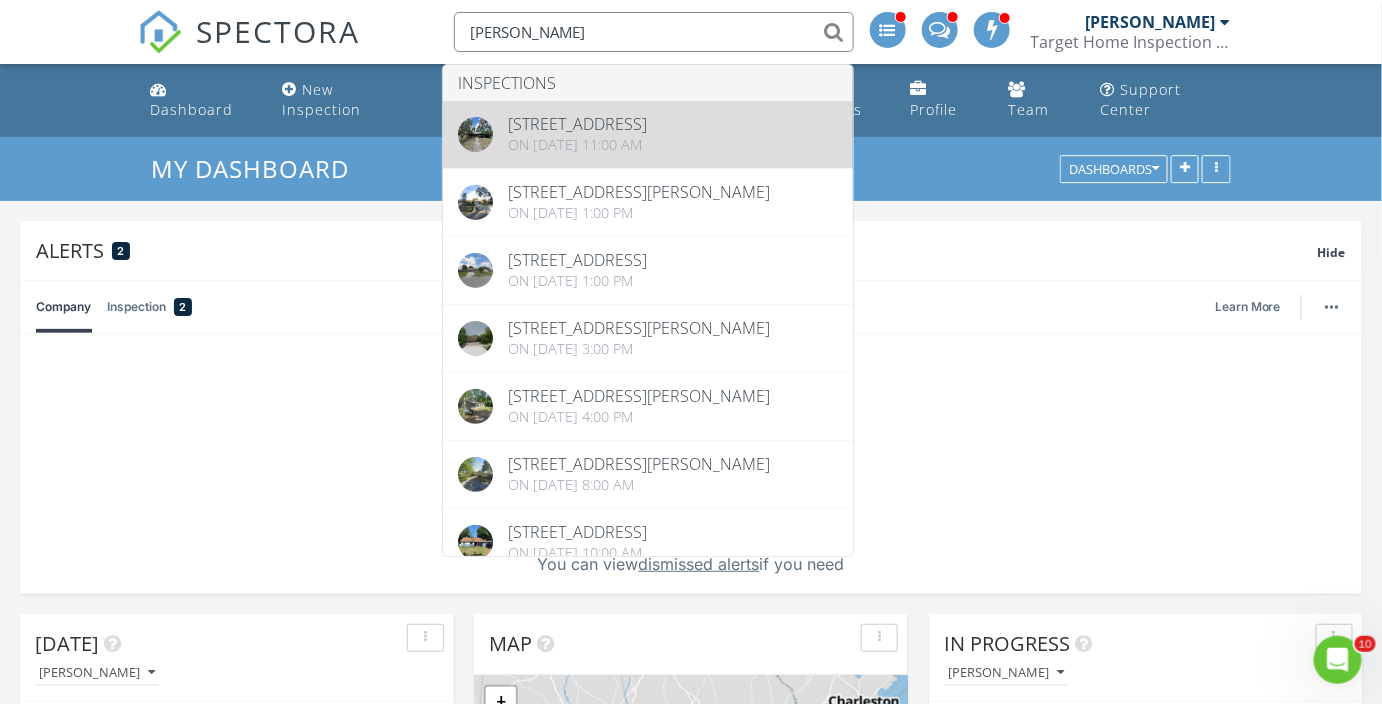 type on "jimmy" 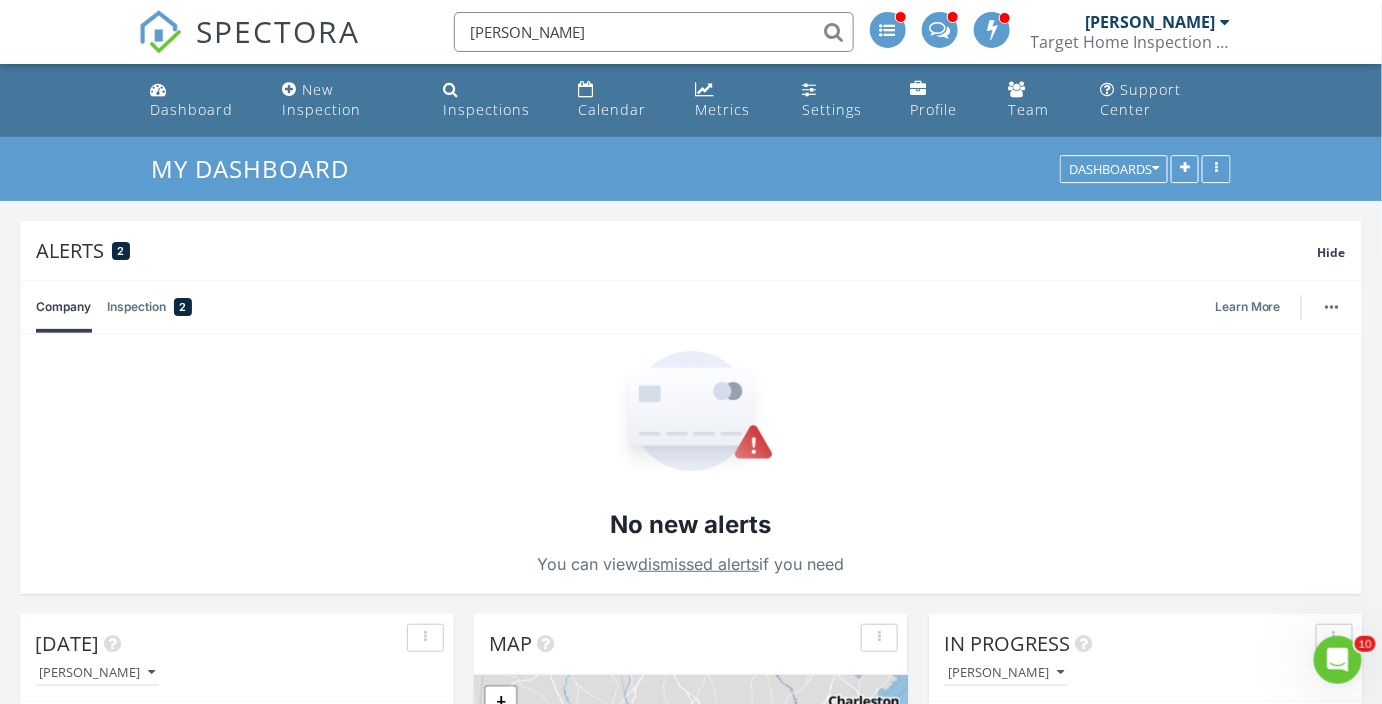 type 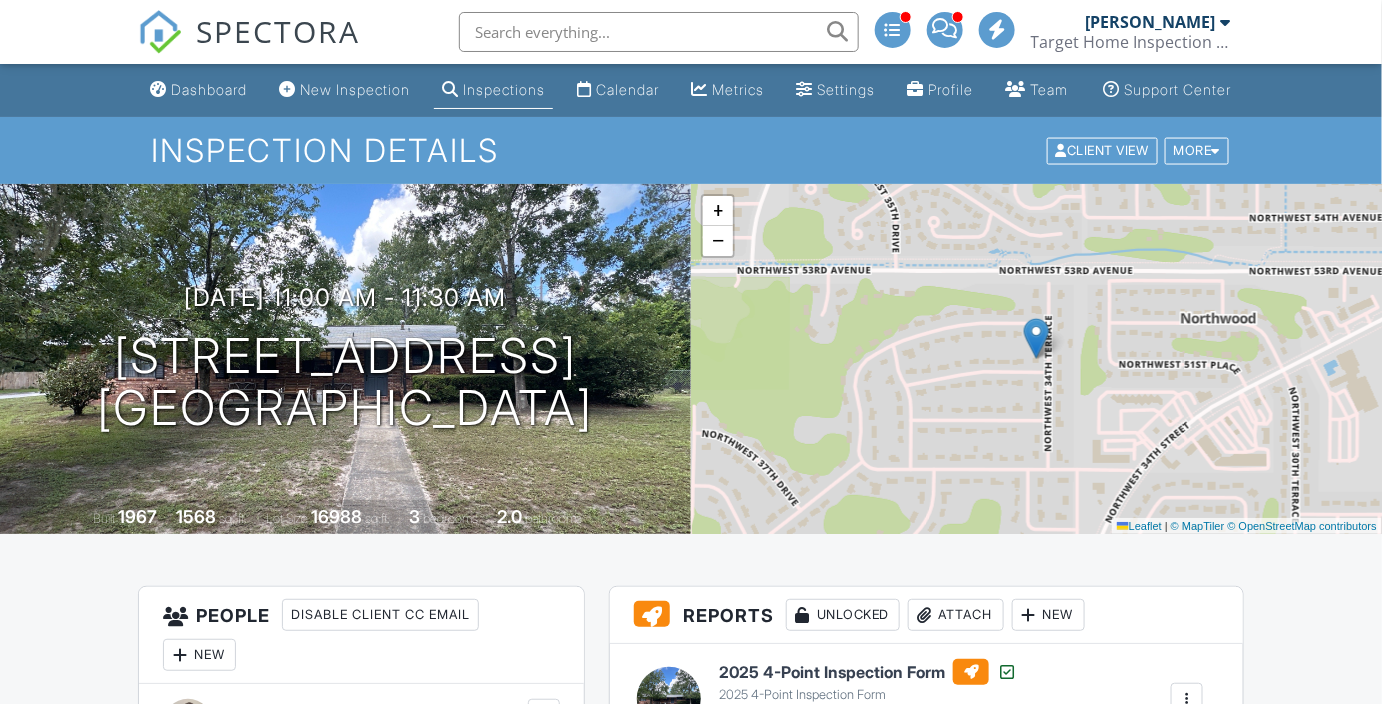 scroll, scrollTop: 363, scrollLeft: 0, axis: vertical 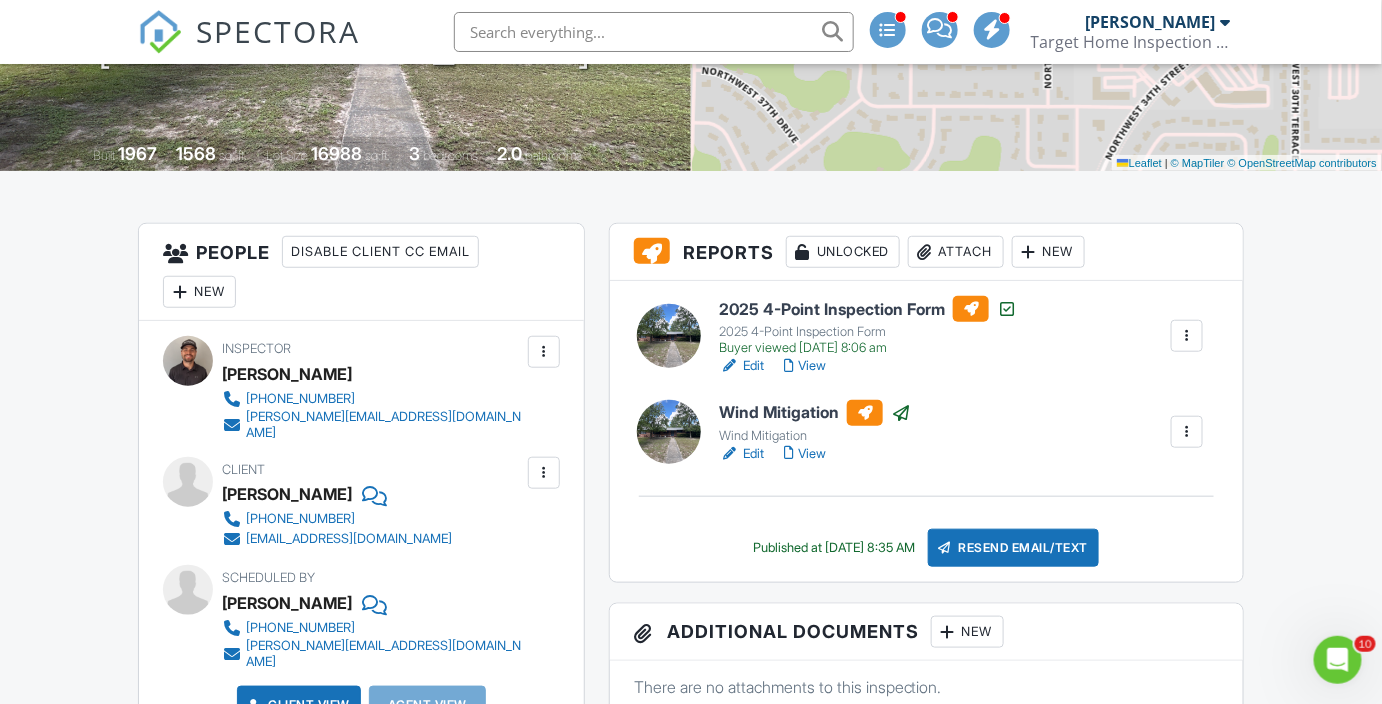 click on "New" at bounding box center (199, 292) 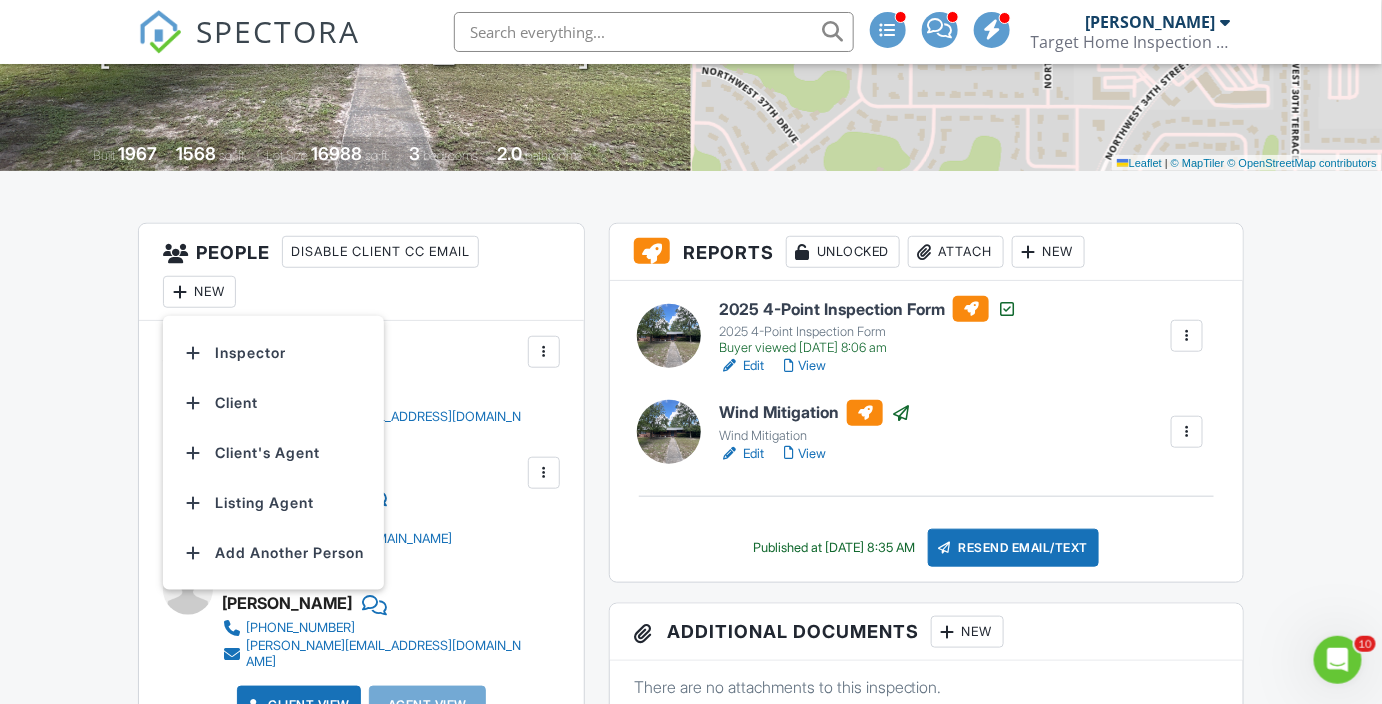 click on "Client's Agent" at bounding box center (273, 453) 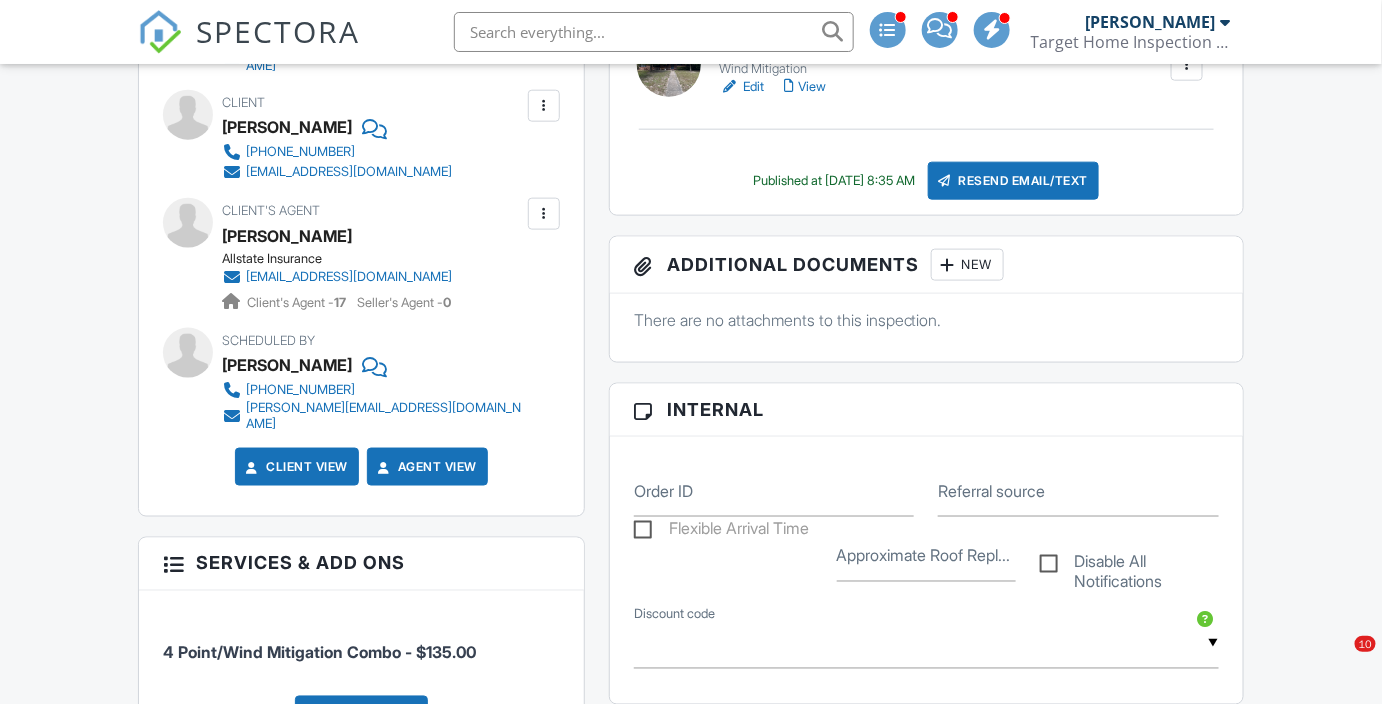 scroll, scrollTop: 184, scrollLeft: 0, axis: vertical 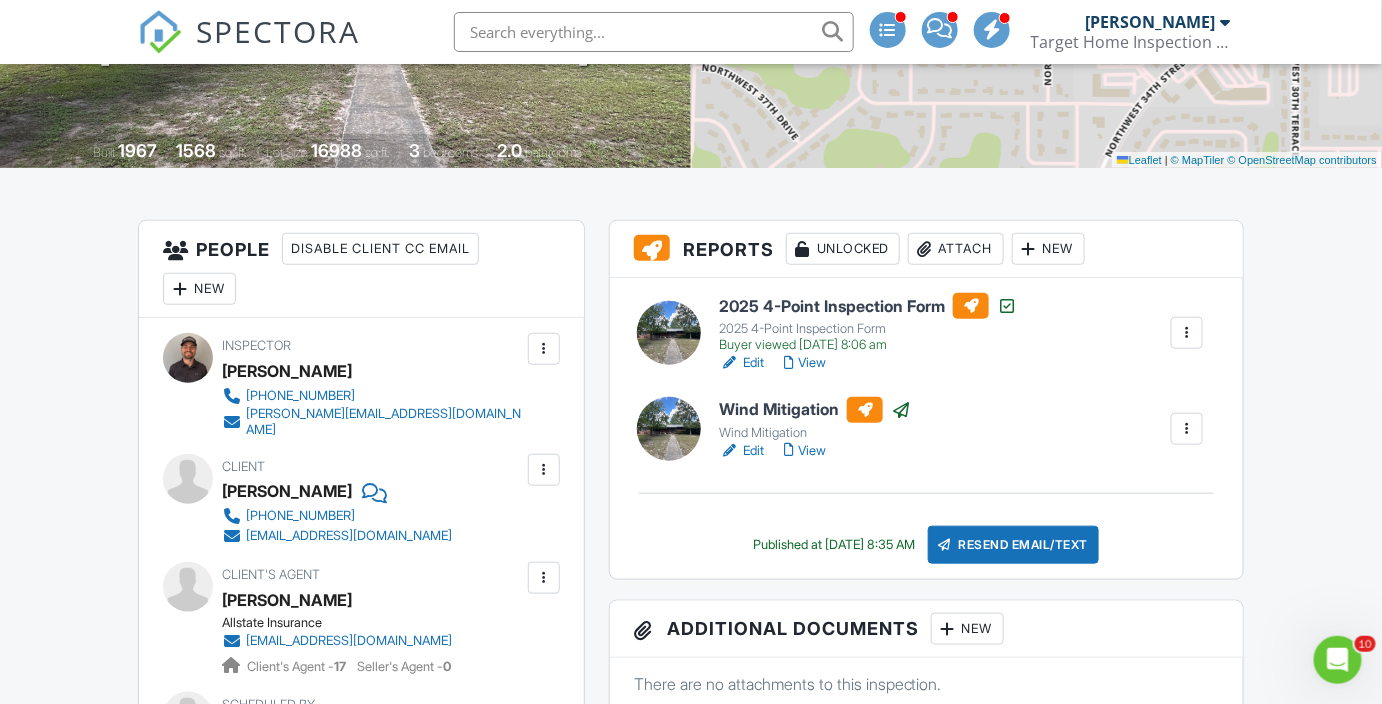 click on "New" at bounding box center [199, 289] 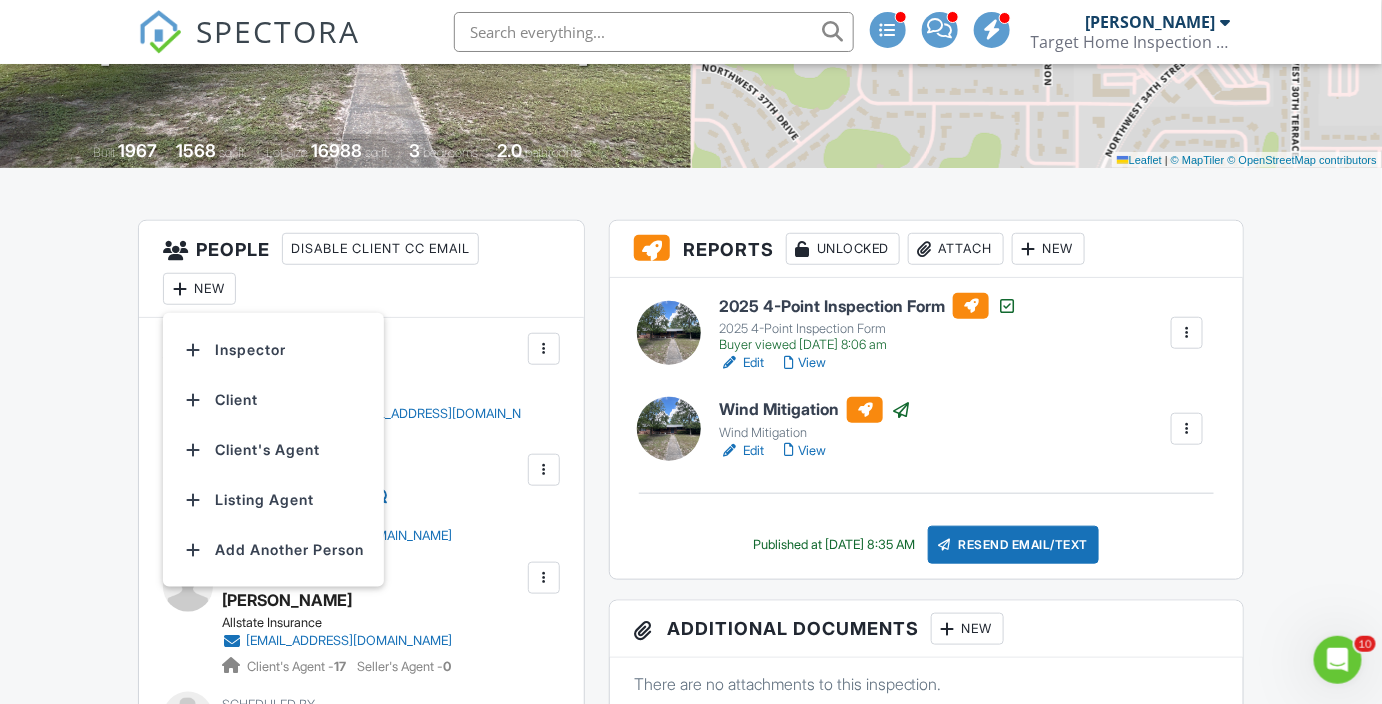 click on "Client's Agent" at bounding box center [273, 450] 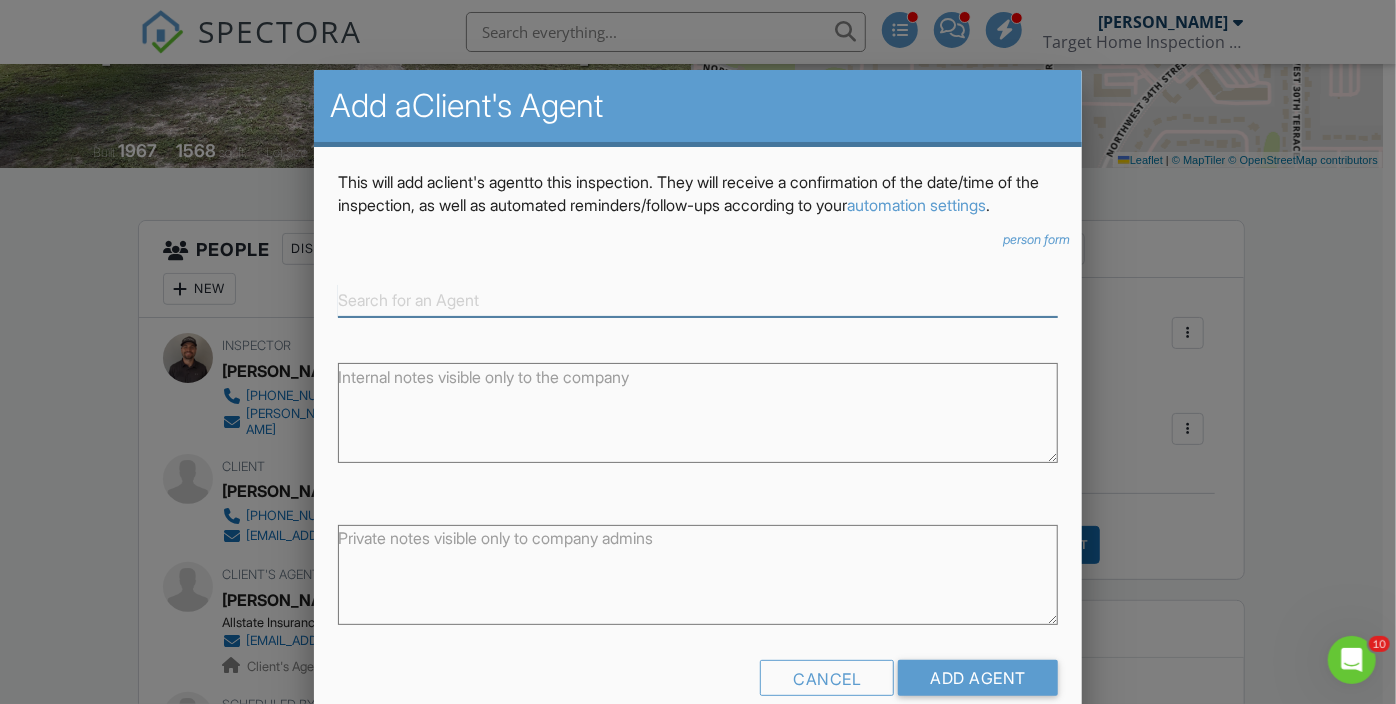 click at bounding box center (698, 300) 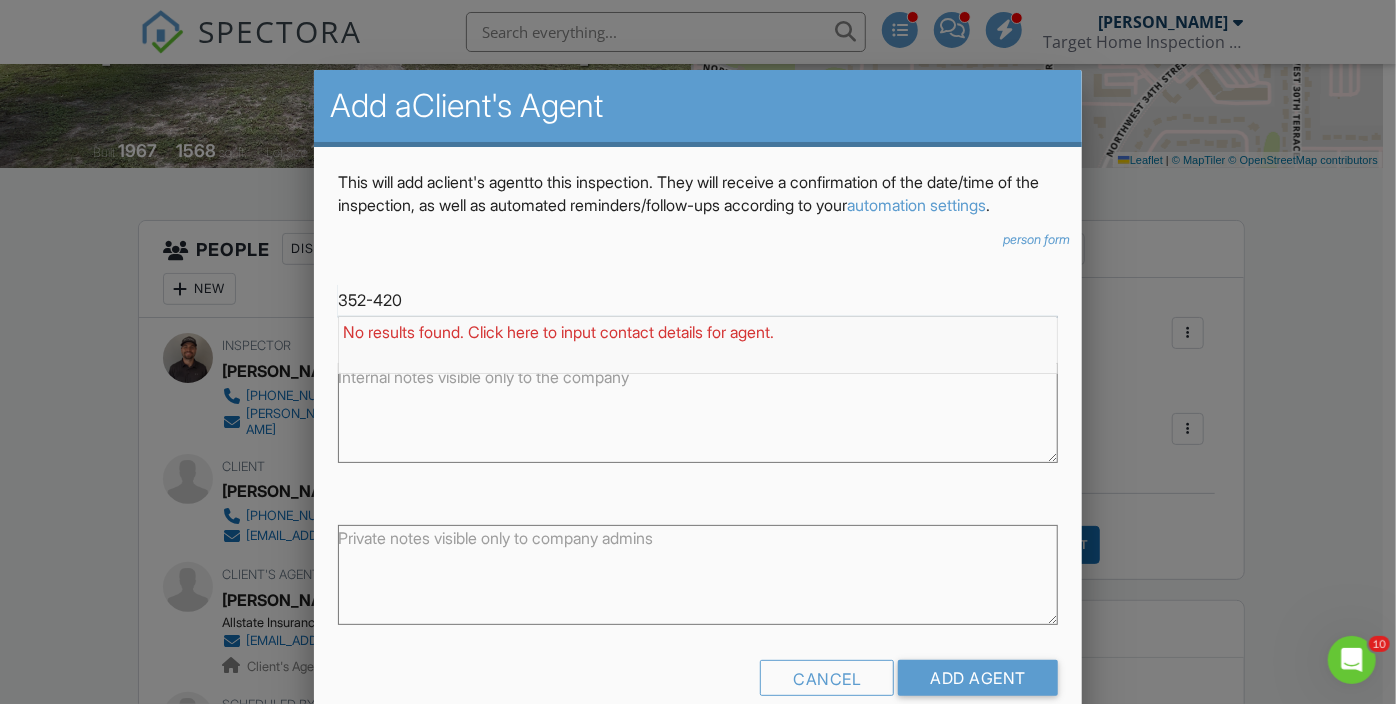 type on "352-420" 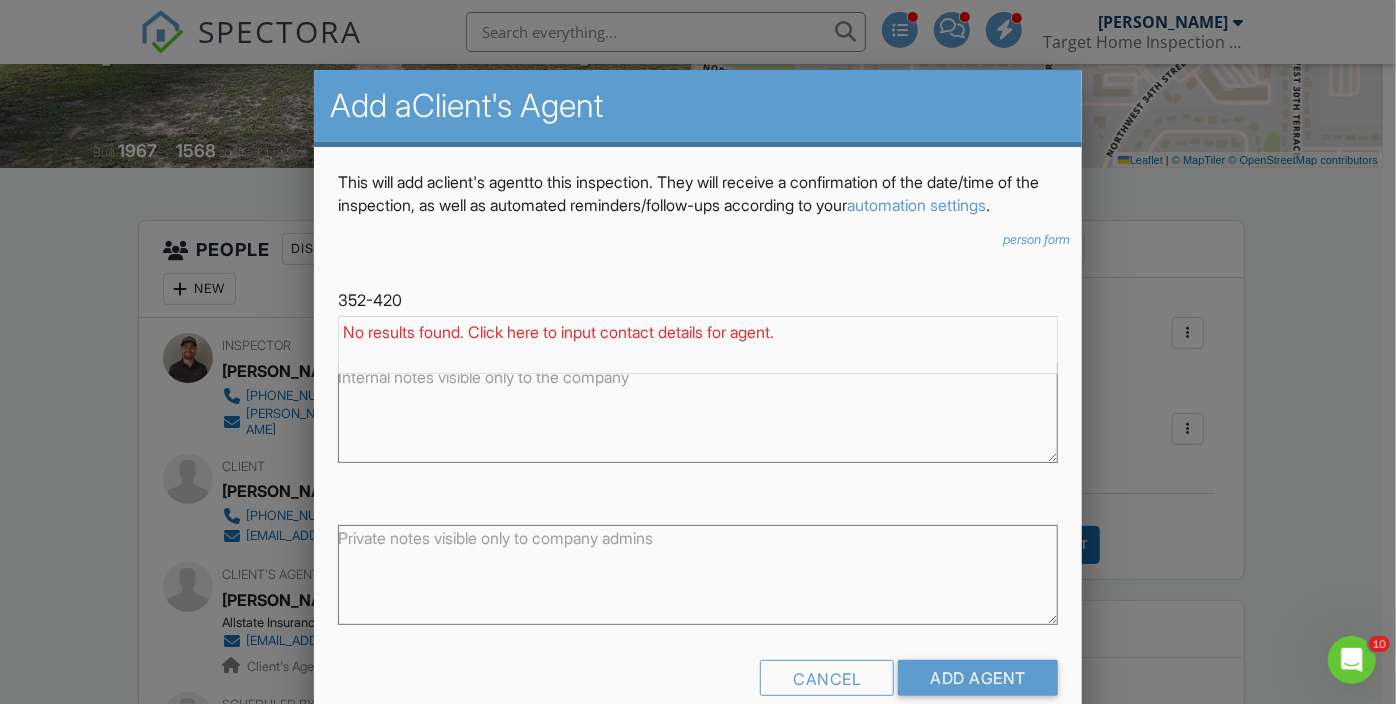 click at bounding box center (698, 340) 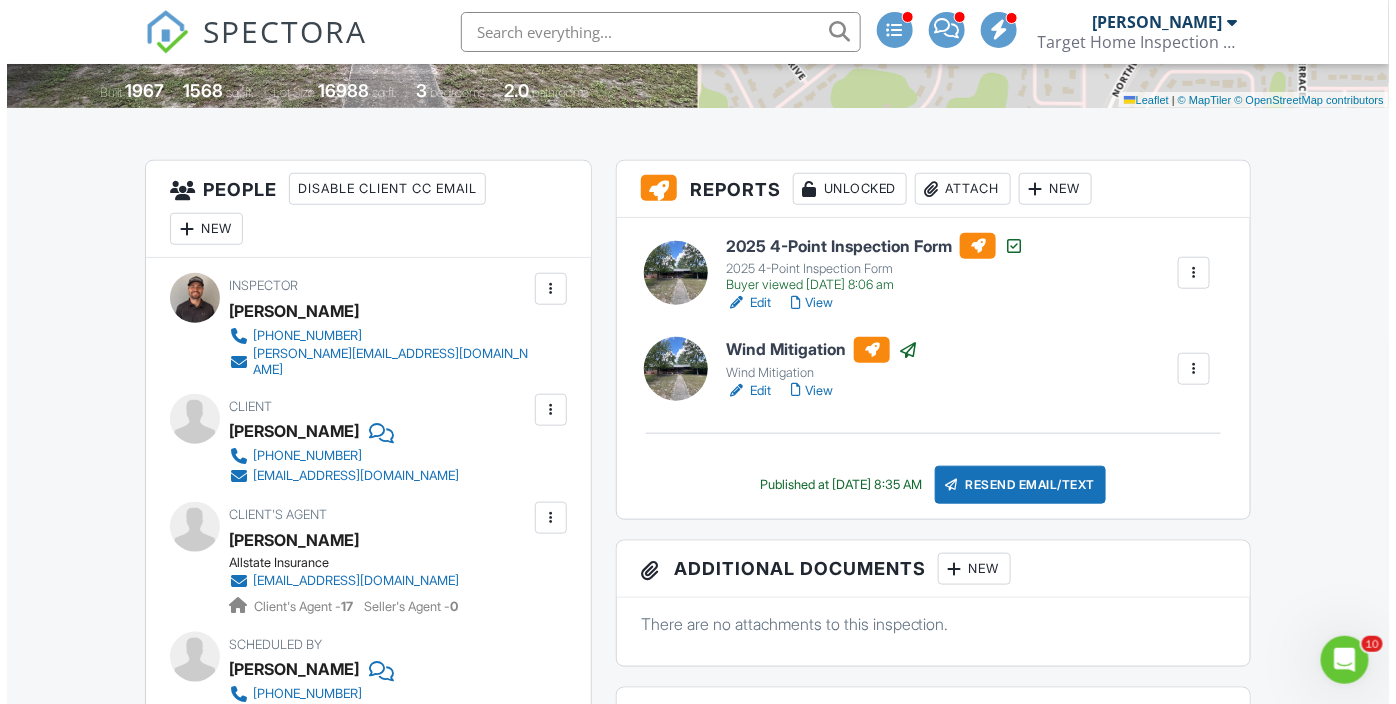 scroll, scrollTop: 457, scrollLeft: 0, axis: vertical 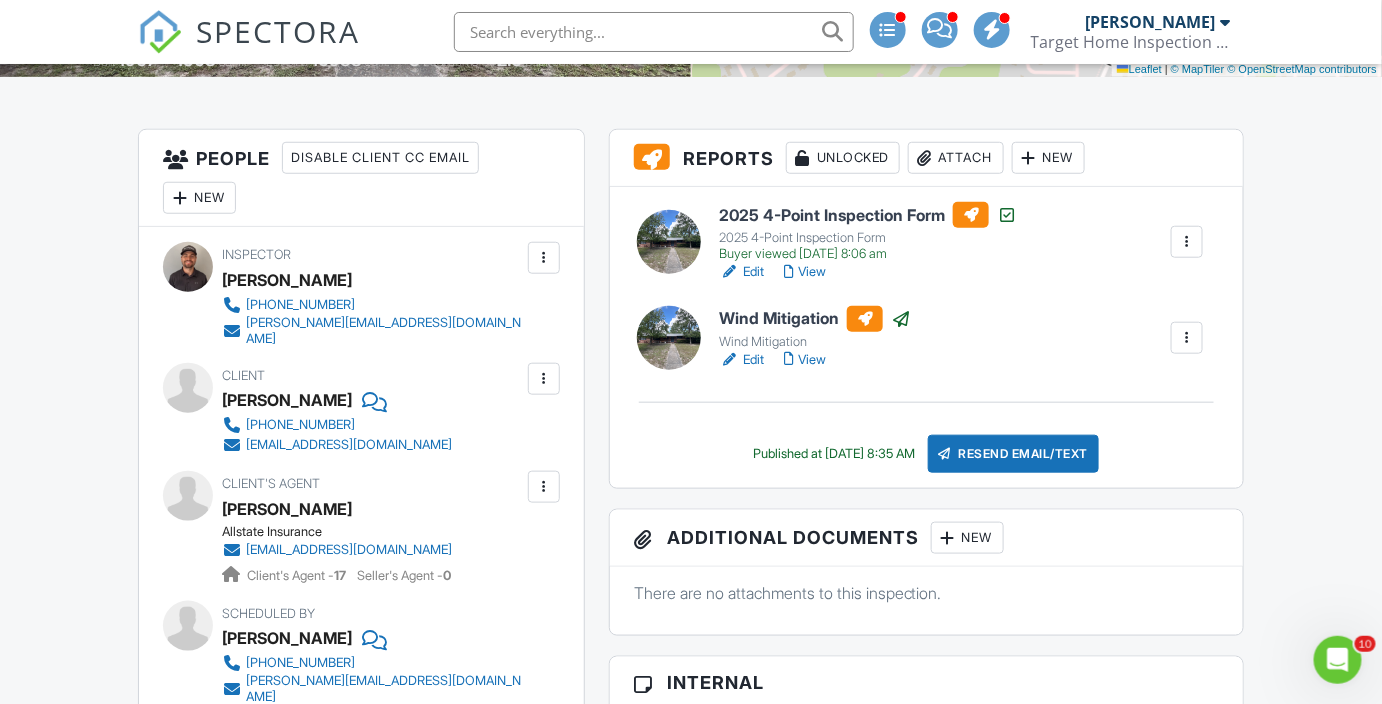 click on "Resend Email/Text" at bounding box center [1014, 454] 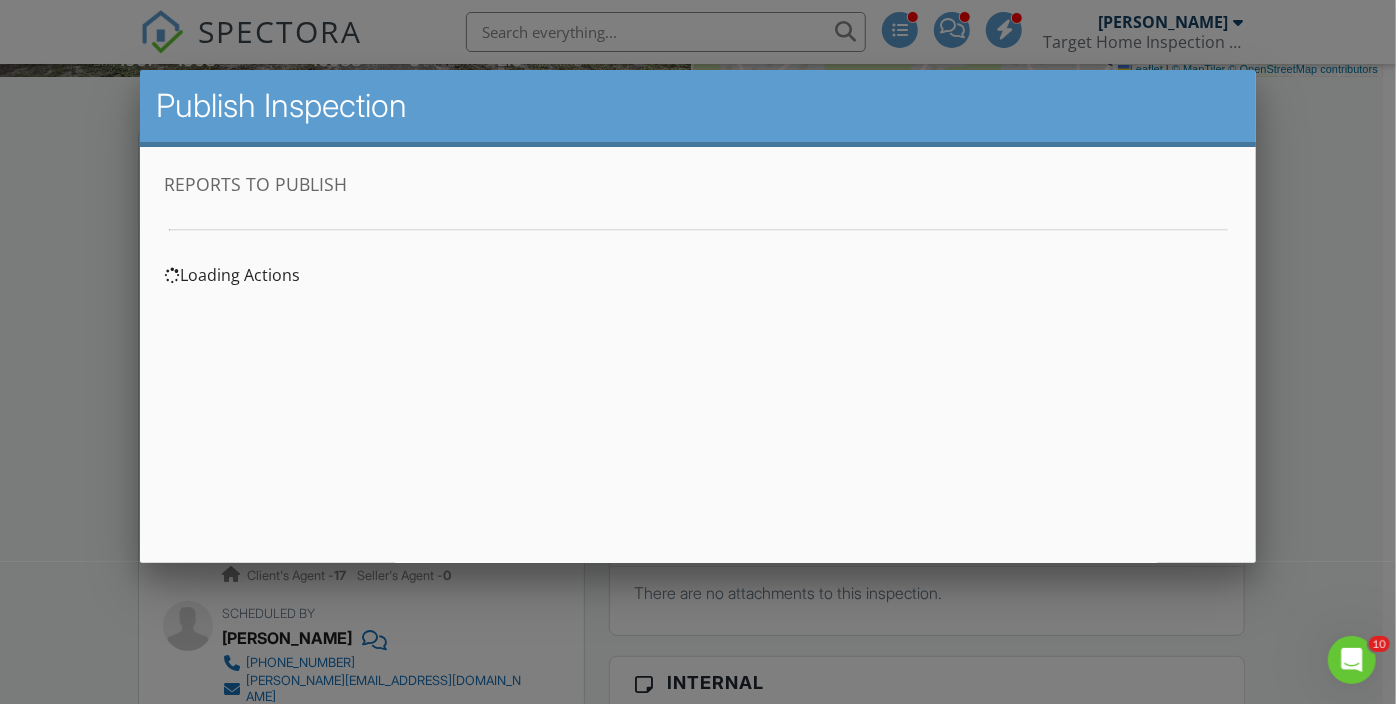 scroll, scrollTop: 0, scrollLeft: 0, axis: both 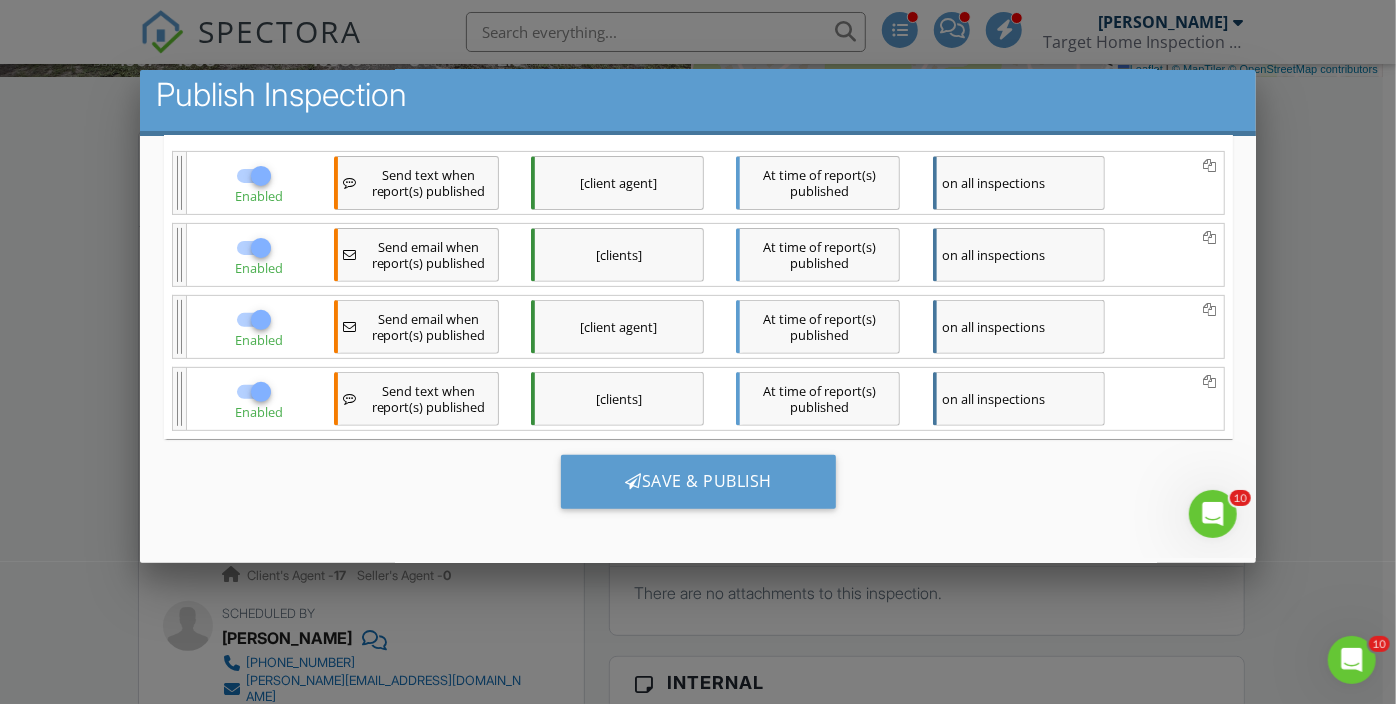 click on "Save & Publish" at bounding box center (697, 482) 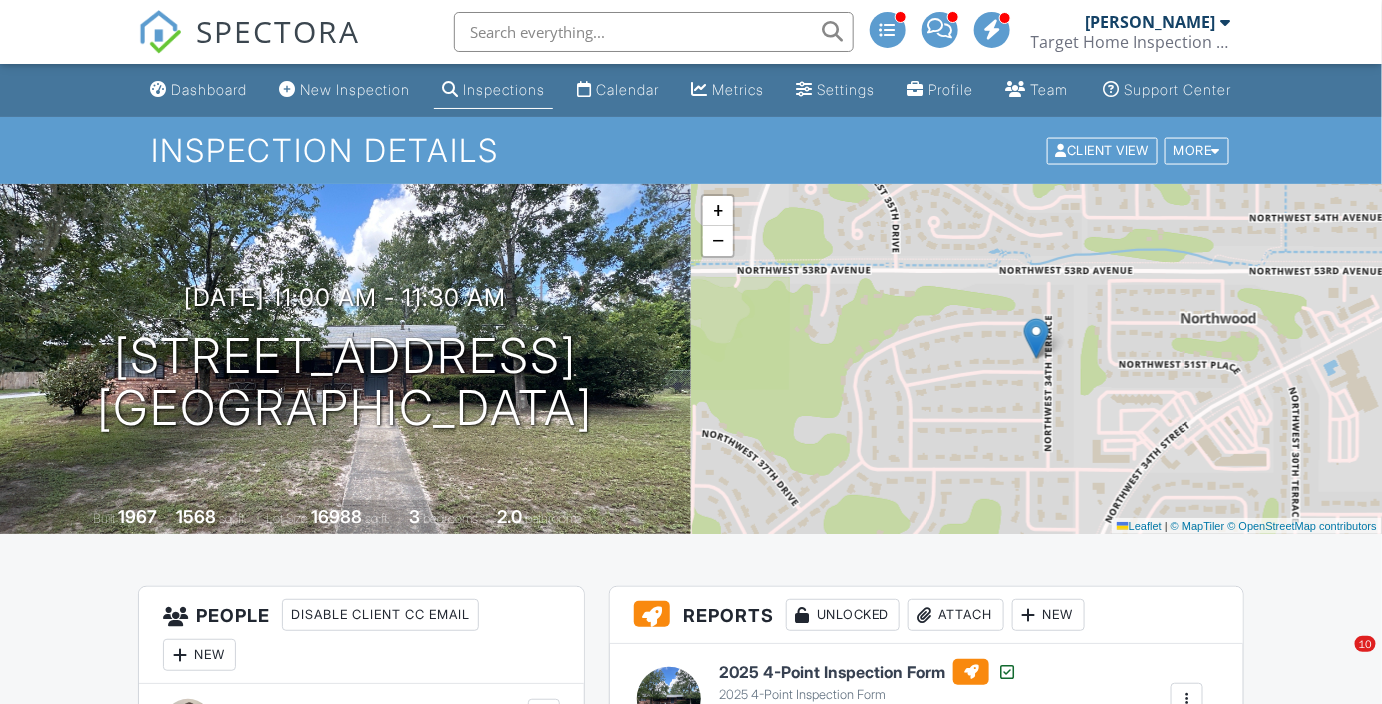 scroll, scrollTop: 0, scrollLeft: 0, axis: both 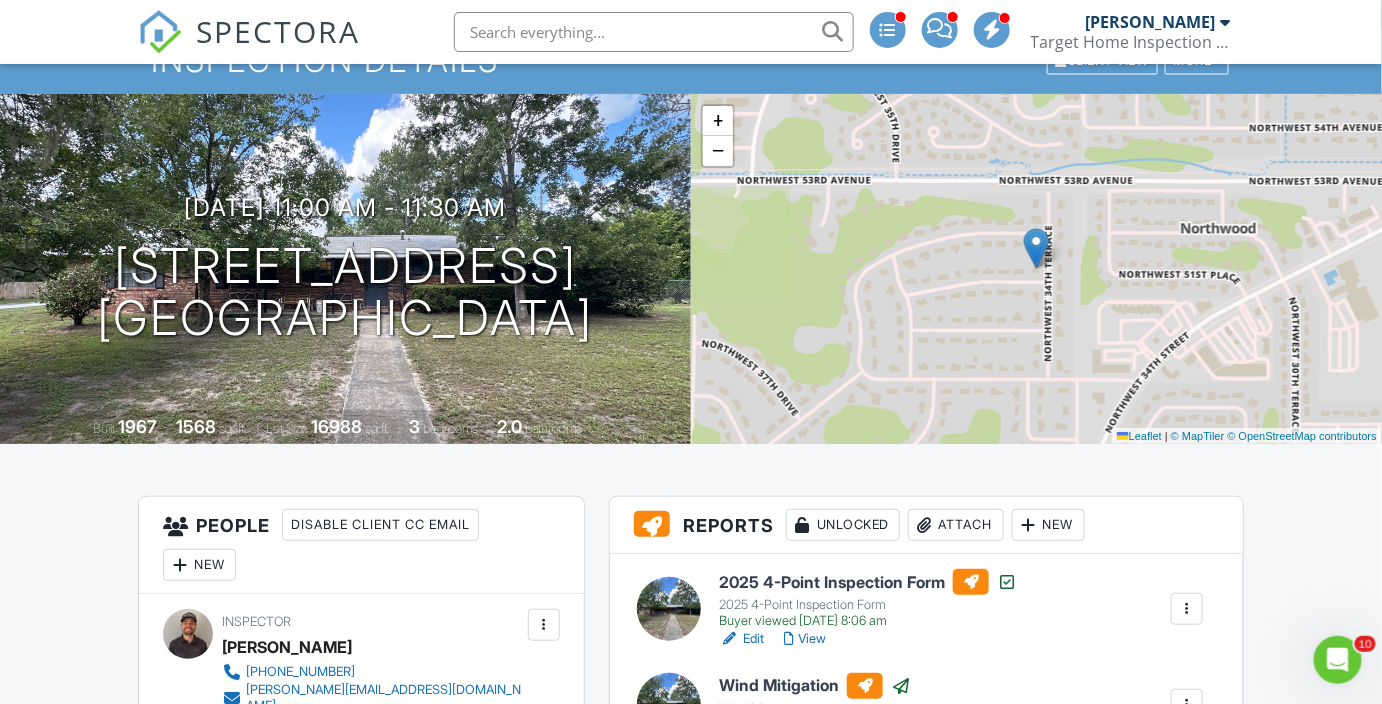 click at bounding box center (160, 32) 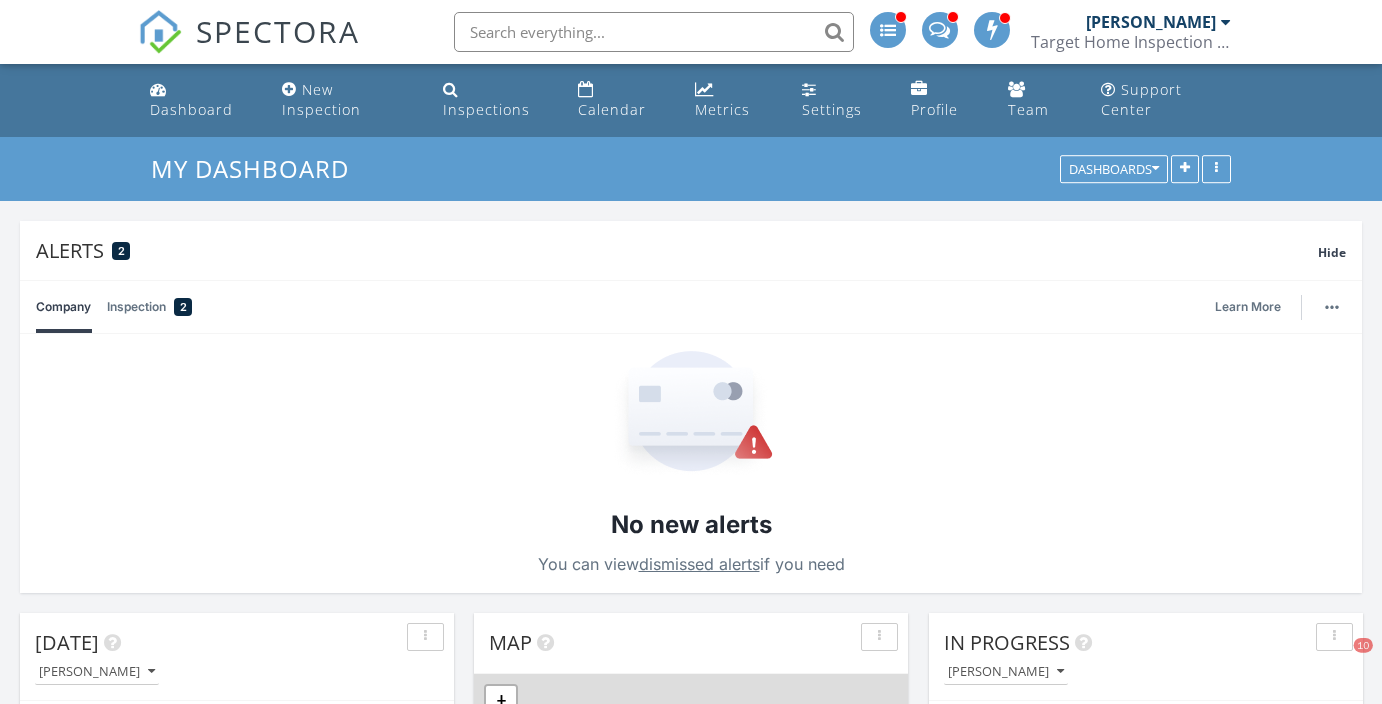 scroll, scrollTop: 0, scrollLeft: 0, axis: both 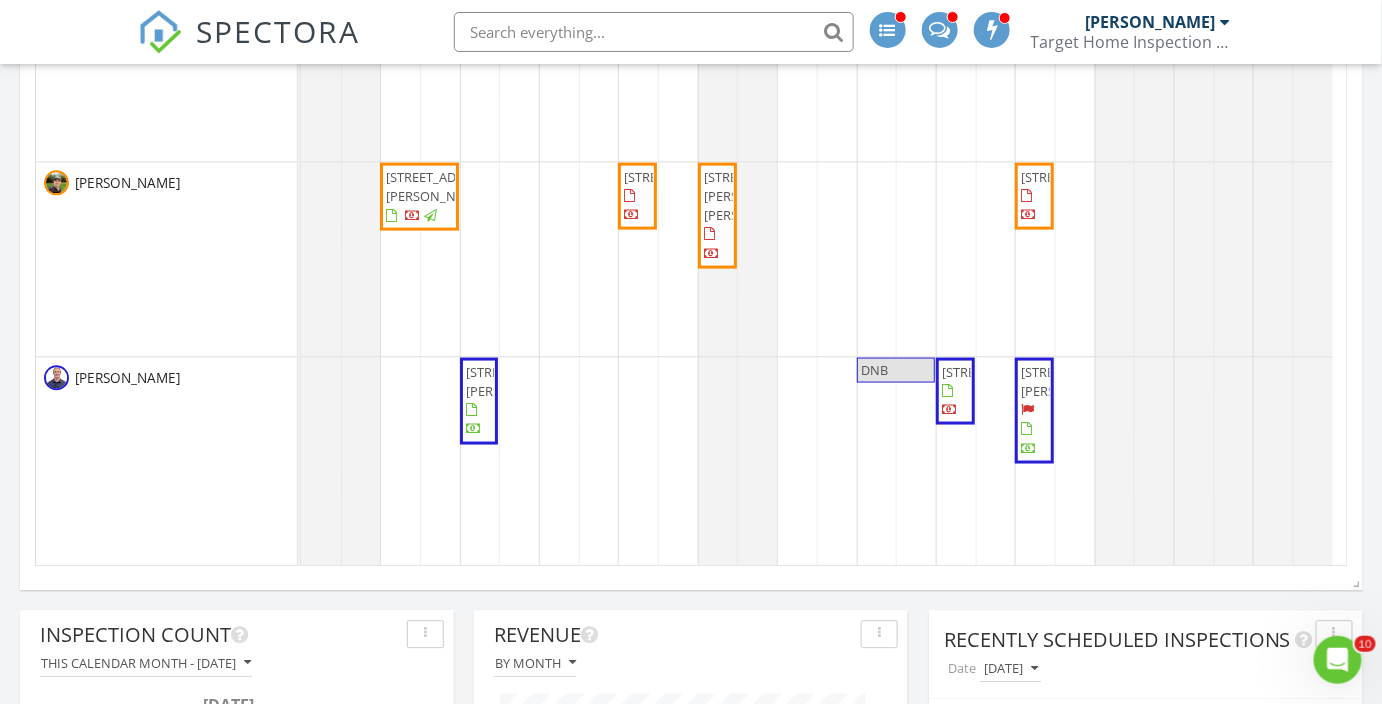 click on "382 Main St, Sebastian 32958" at bounding box center (522, 380) 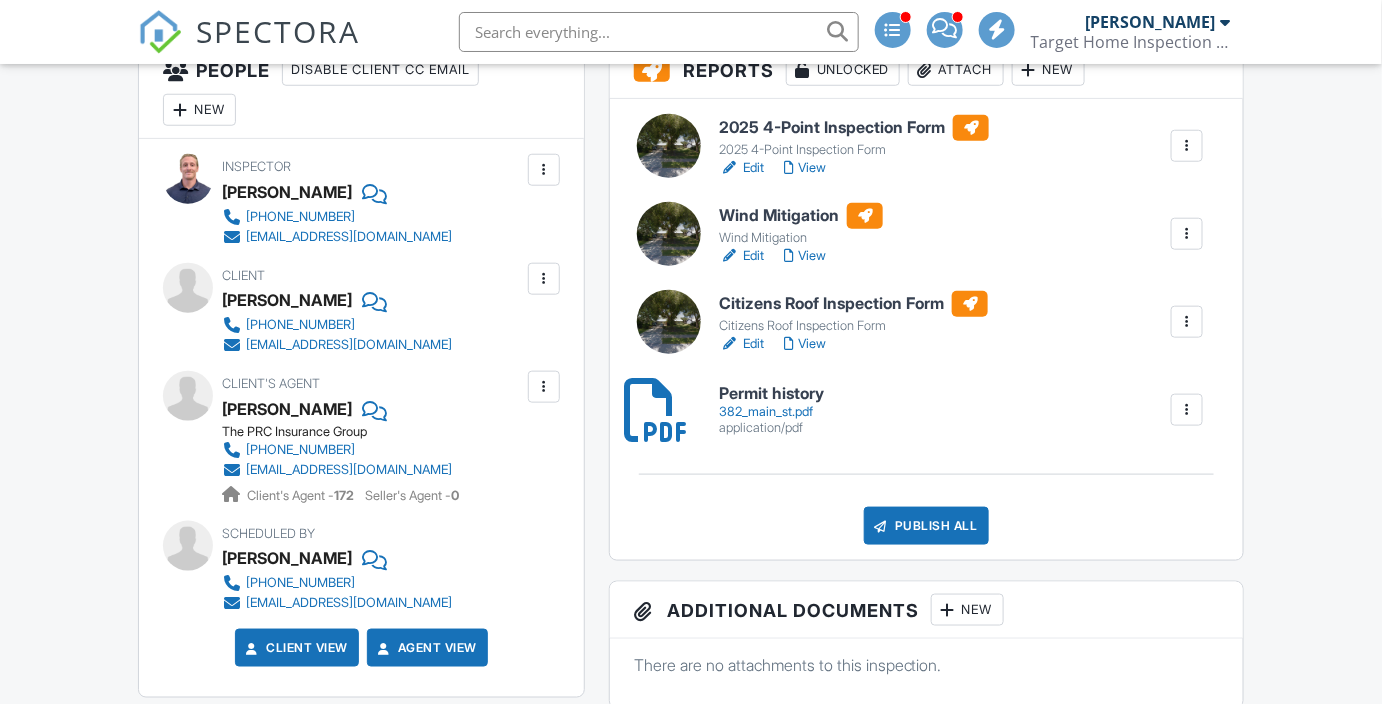 scroll, scrollTop: 545, scrollLeft: 0, axis: vertical 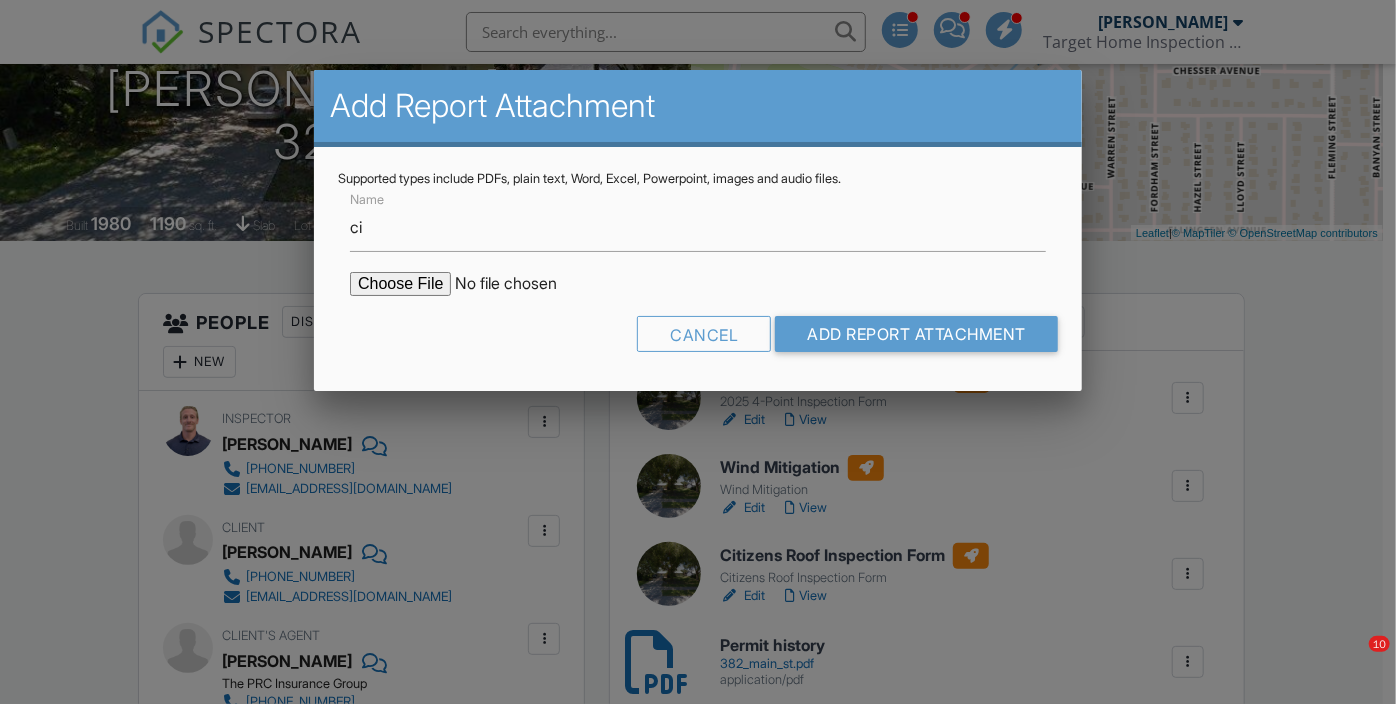type on "Citizens Roof Form" 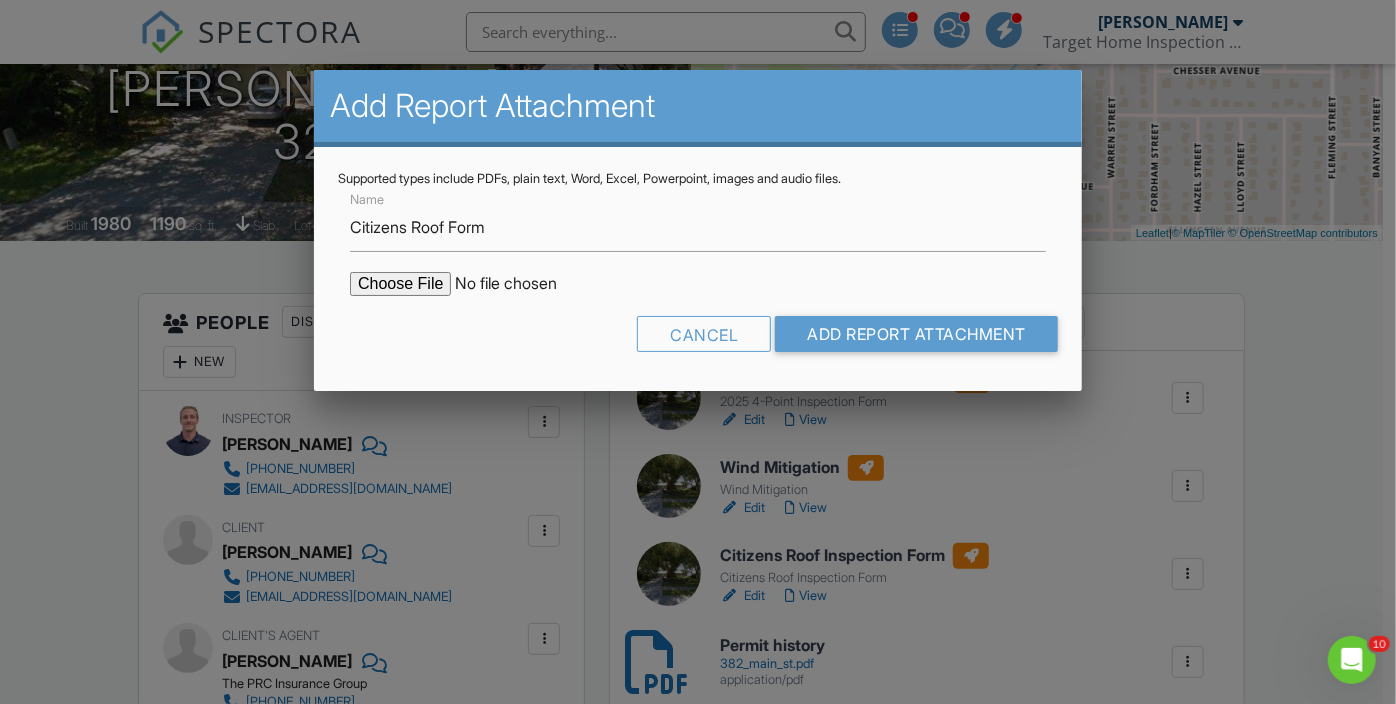 scroll, scrollTop: 0, scrollLeft: 0, axis: both 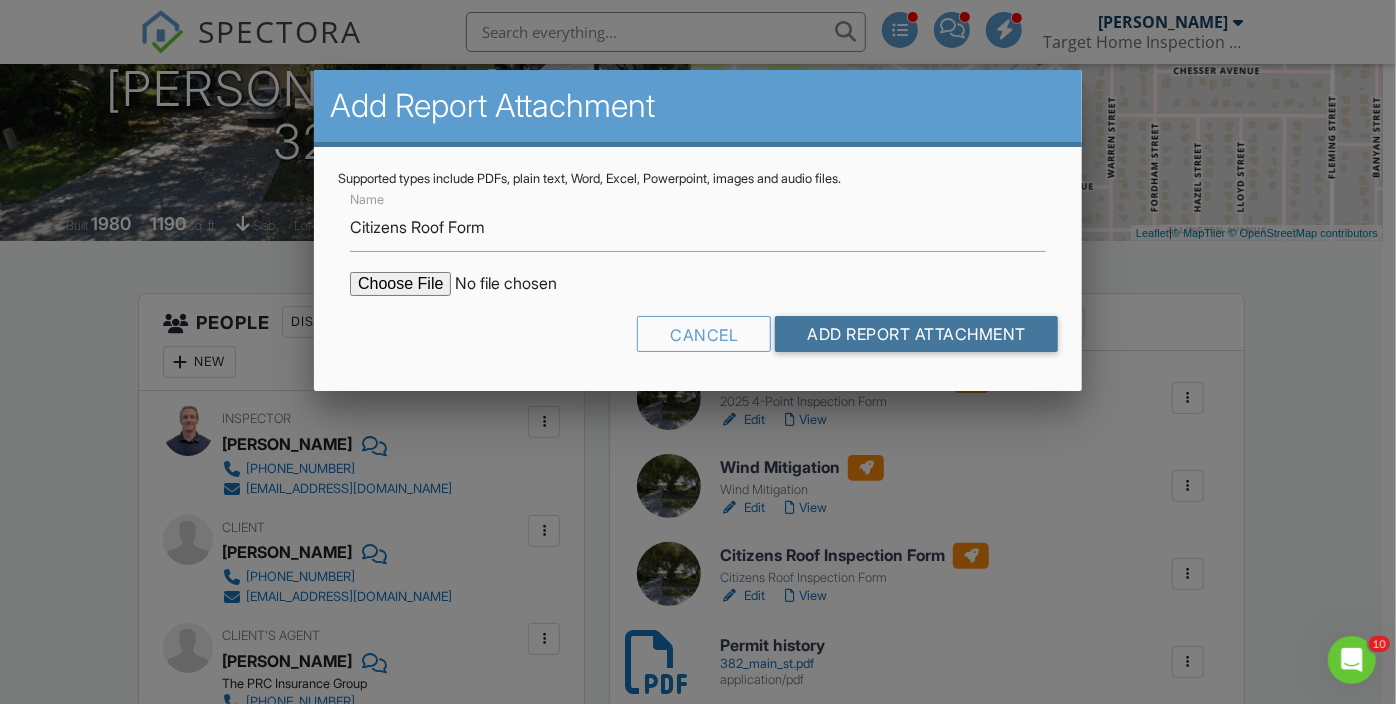 click on "Add Report Attachment" at bounding box center [916, 334] 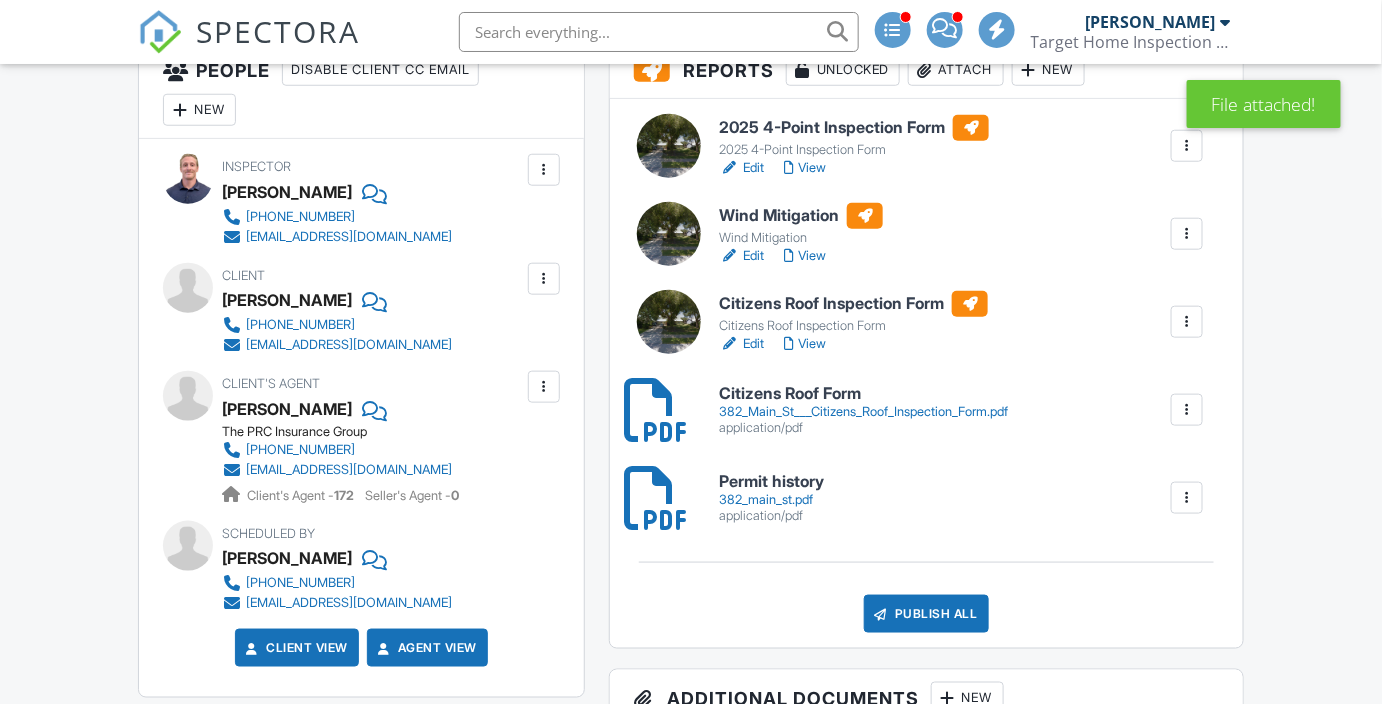 scroll, scrollTop: 545, scrollLeft: 0, axis: vertical 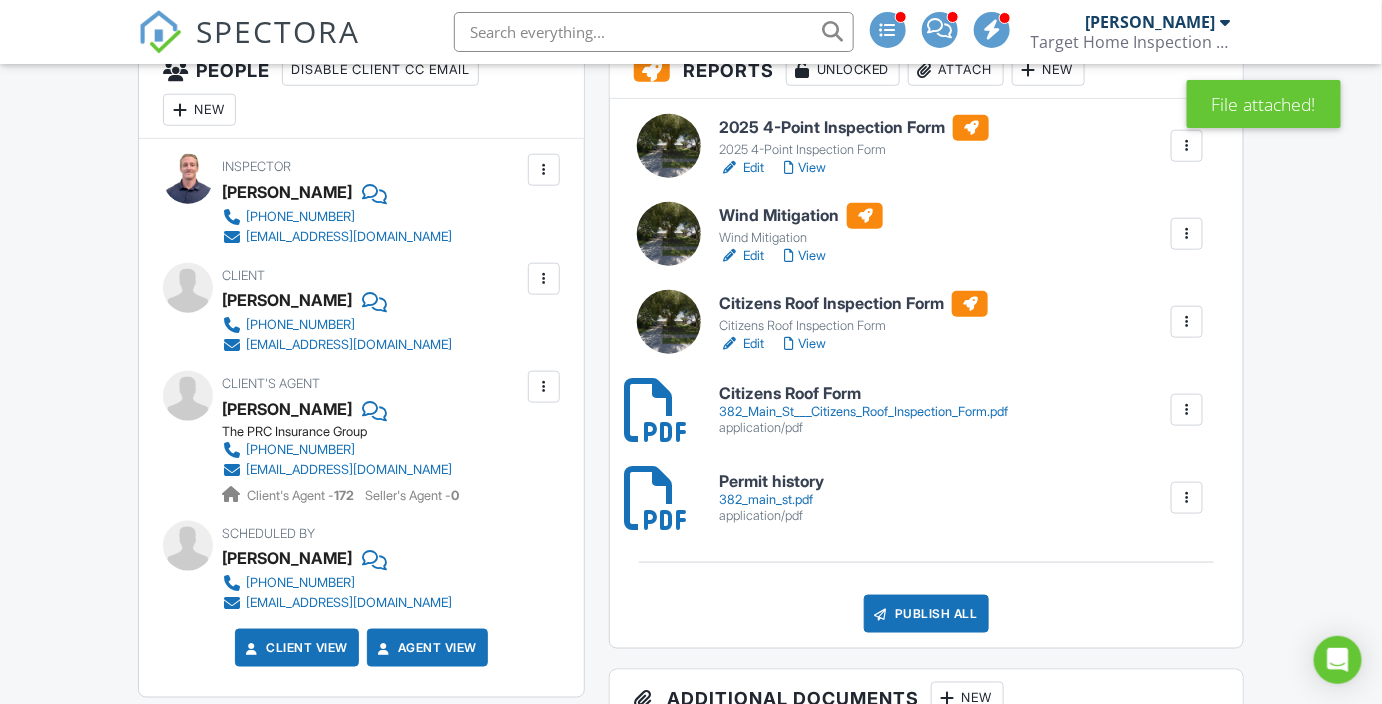 click at bounding box center (1187, 322) 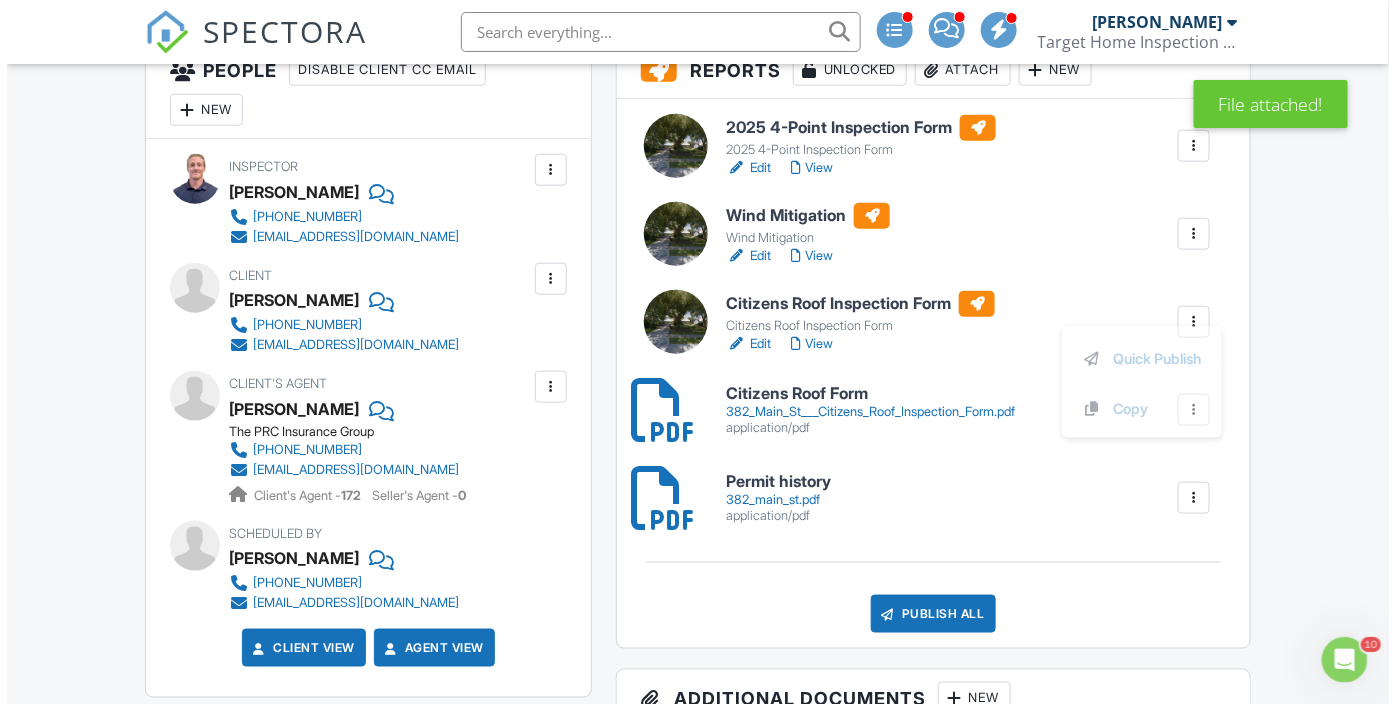 scroll, scrollTop: 0, scrollLeft: 0, axis: both 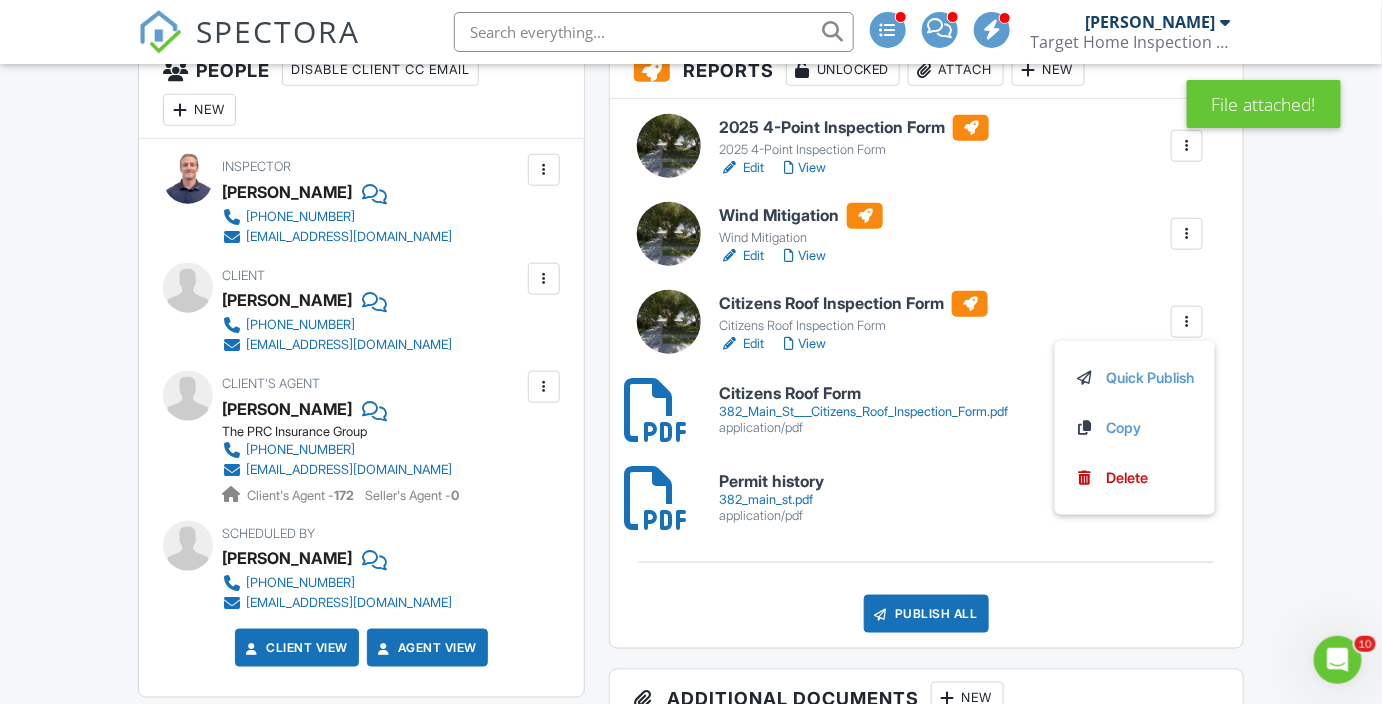 click on "Delete" at bounding box center [1128, 478] 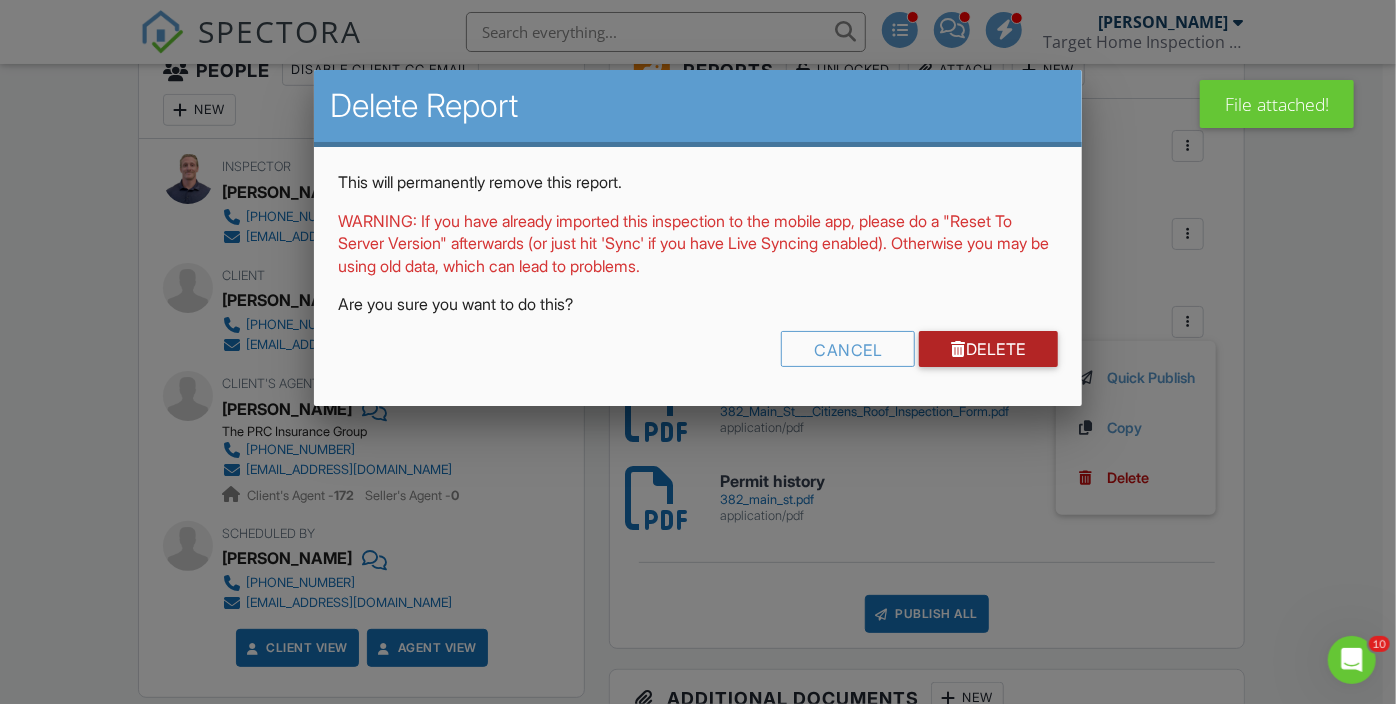 click on "Delete" at bounding box center [988, 349] 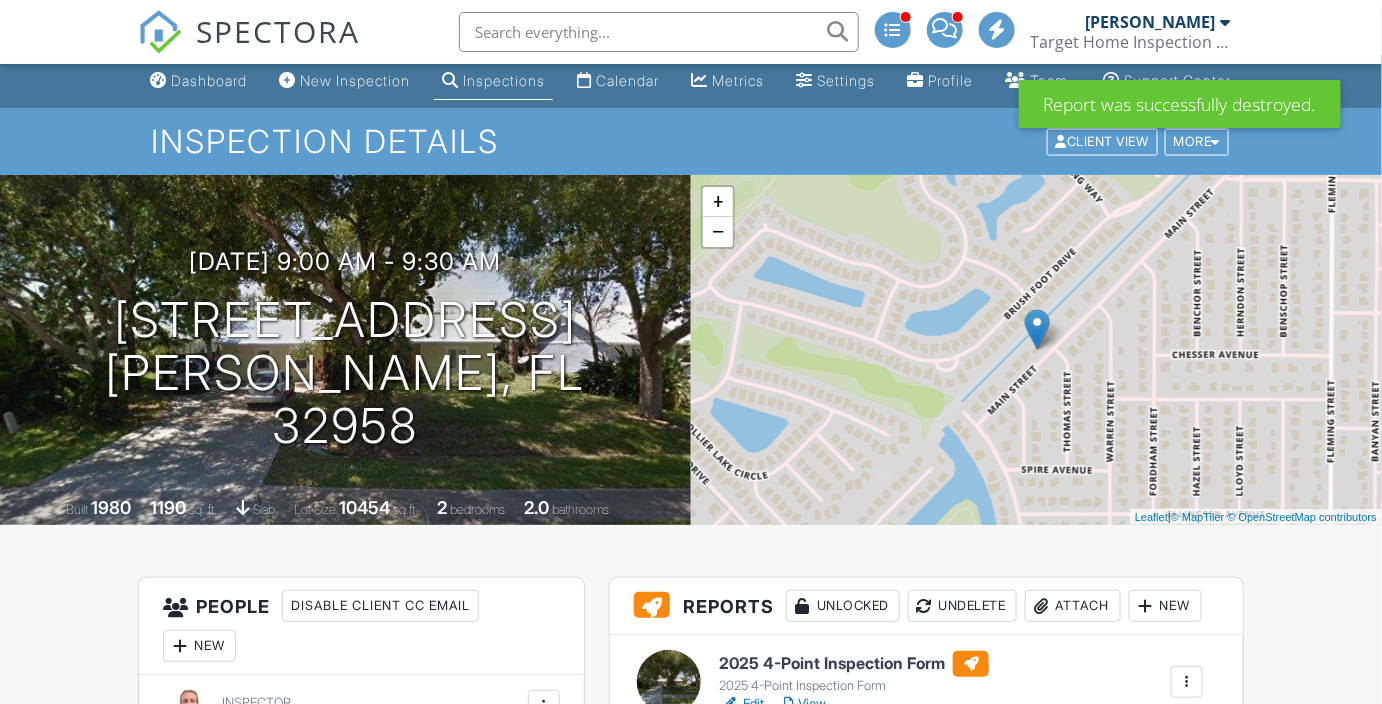 scroll, scrollTop: 0, scrollLeft: 0, axis: both 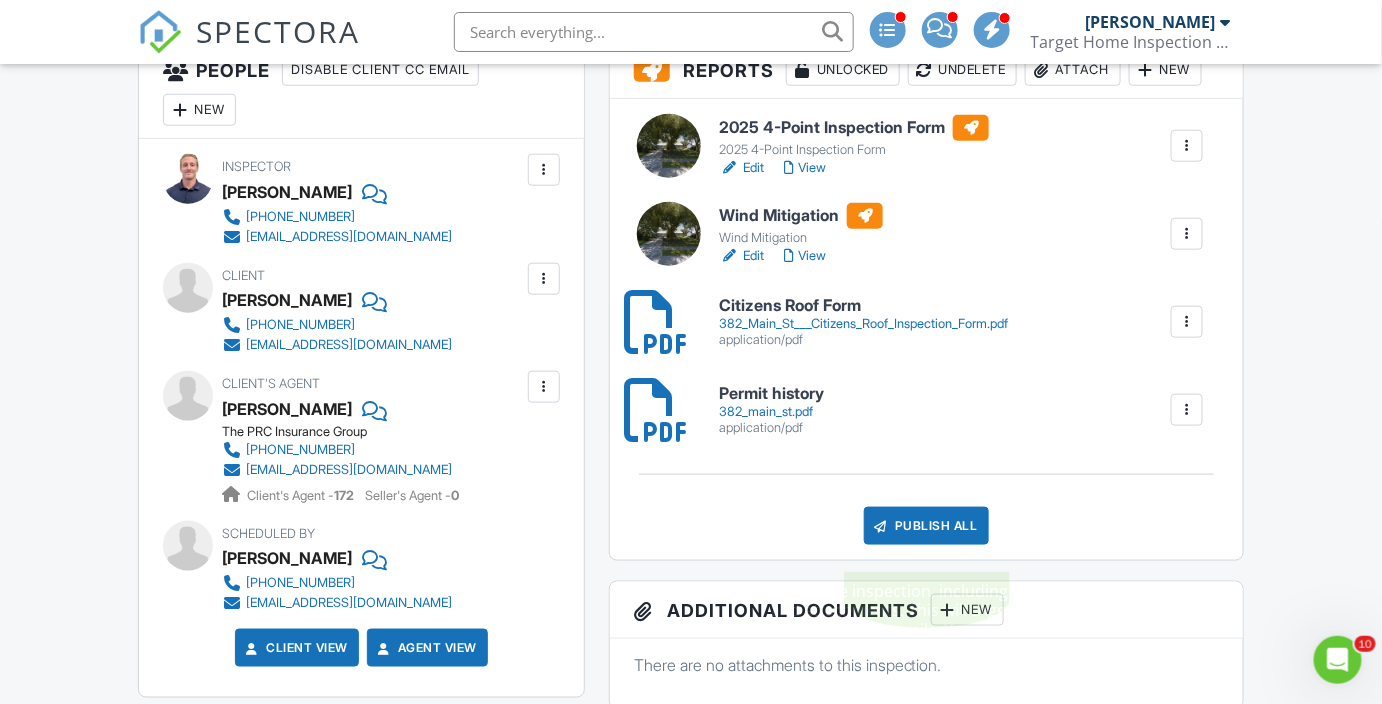 click on "Publish All" at bounding box center [926, 526] 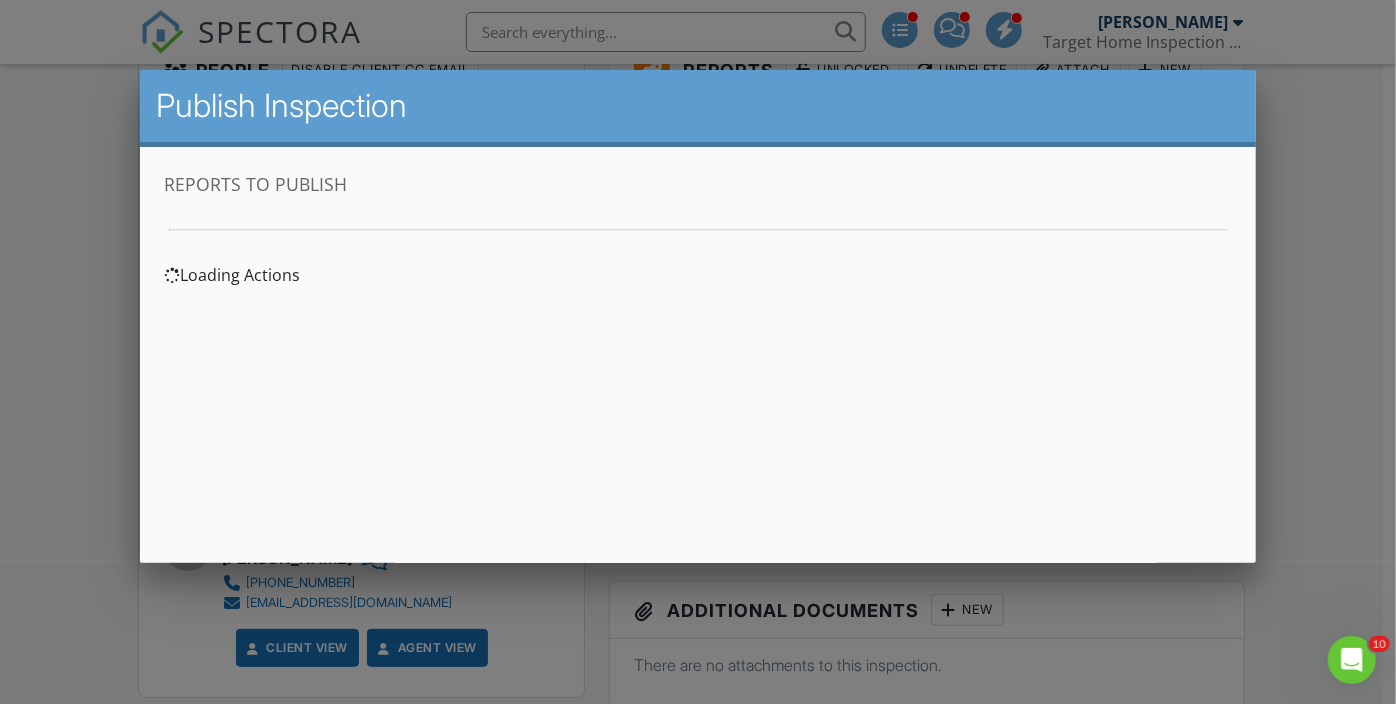 scroll, scrollTop: 0, scrollLeft: 0, axis: both 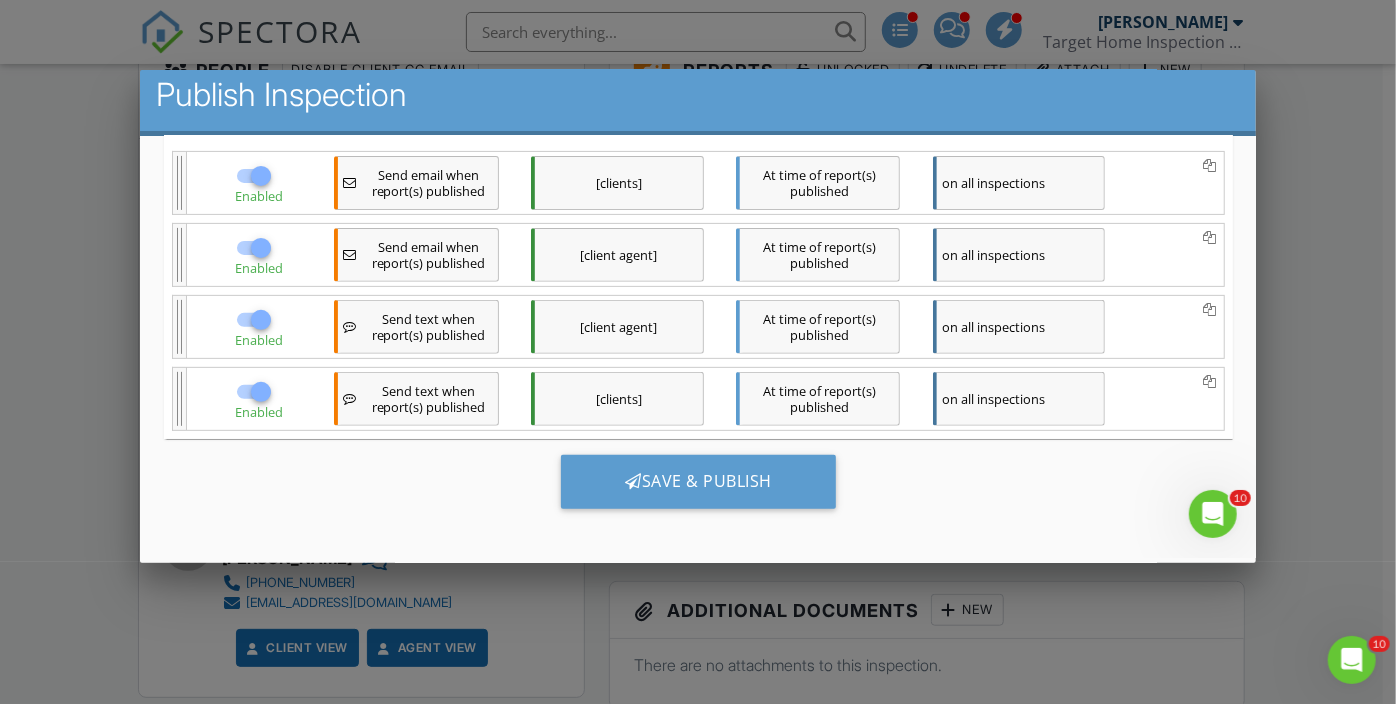 click on "Save & Publish" at bounding box center (697, 482) 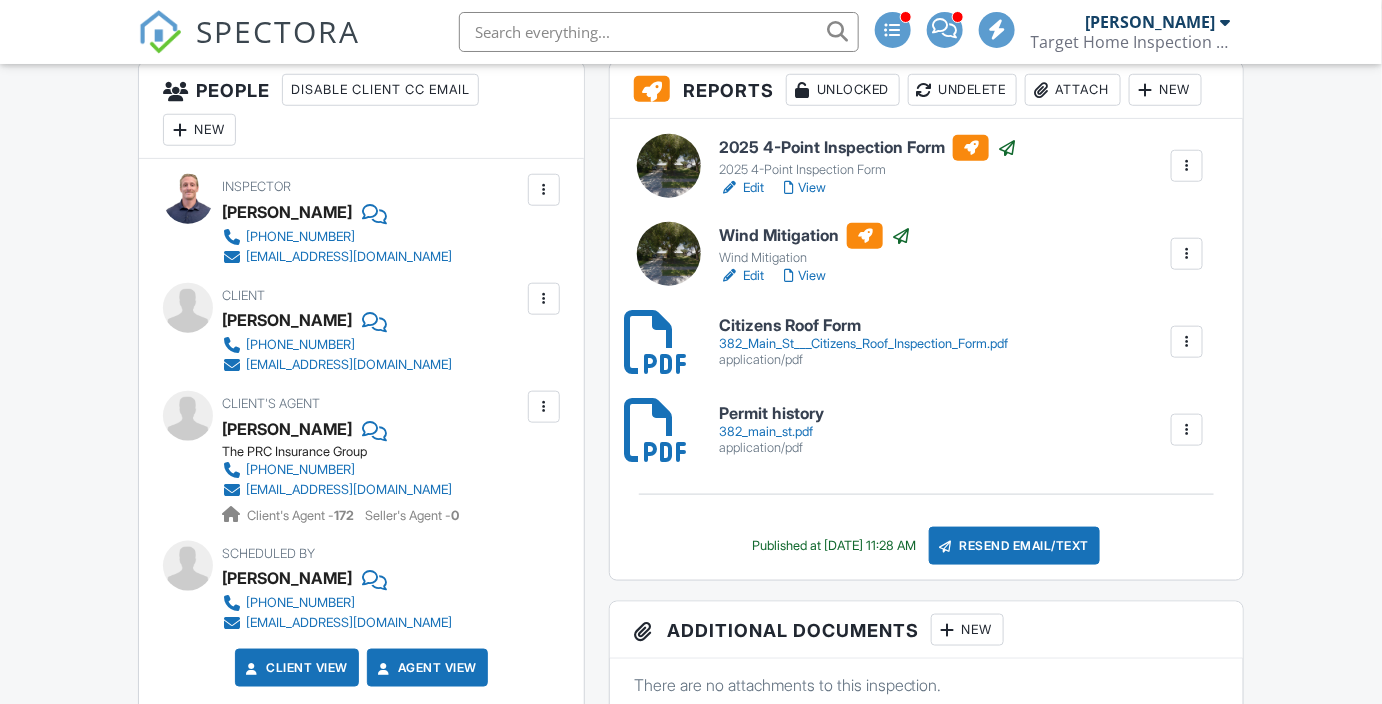 scroll, scrollTop: 0, scrollLeft: 0, axis: both 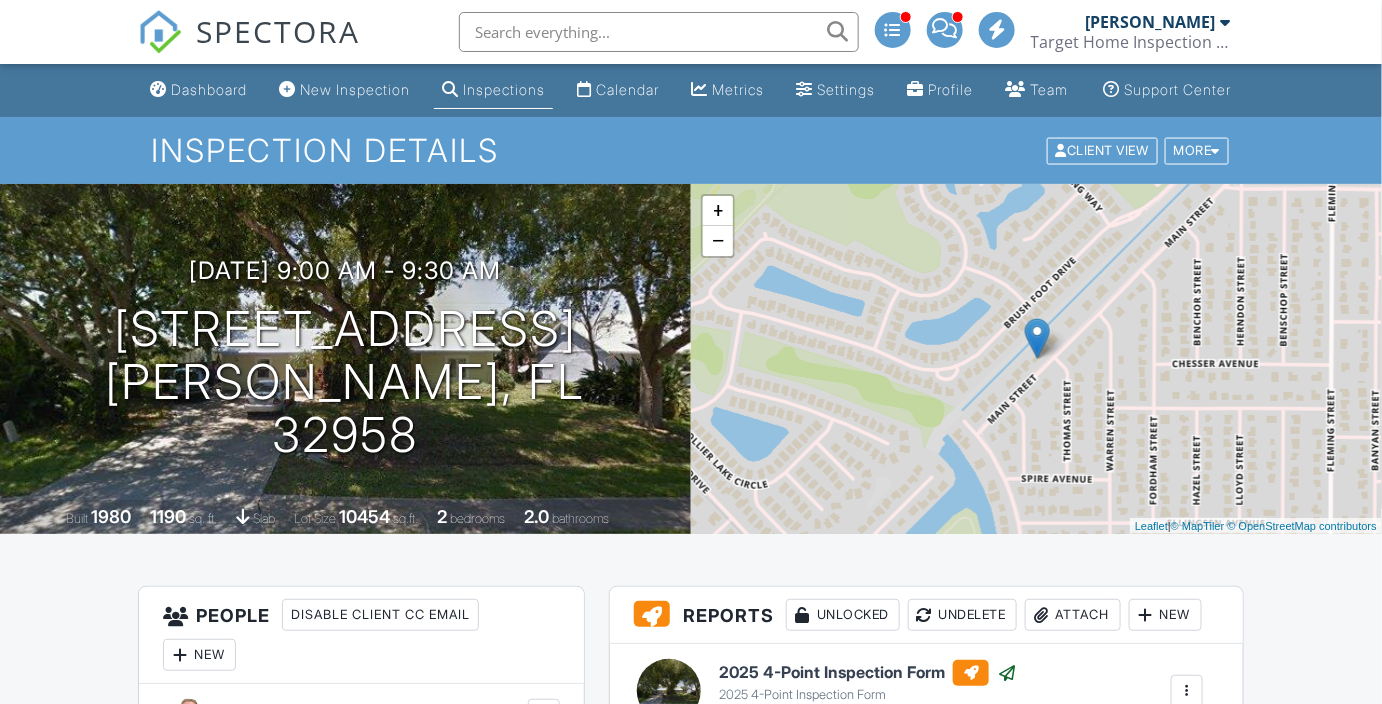 click on "Dashboard" at bounding box center (209, 89) 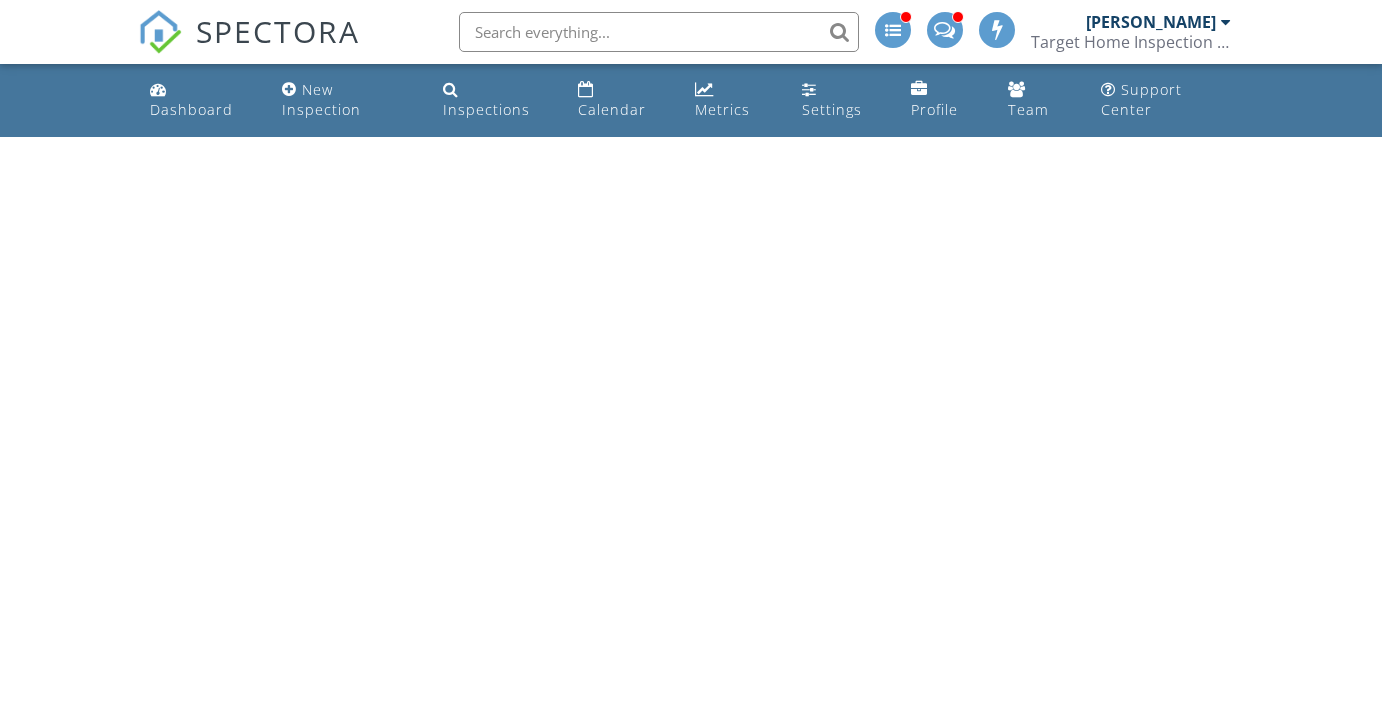 scroll, scrollTop: 0, scrollLeft: 0, axis: both 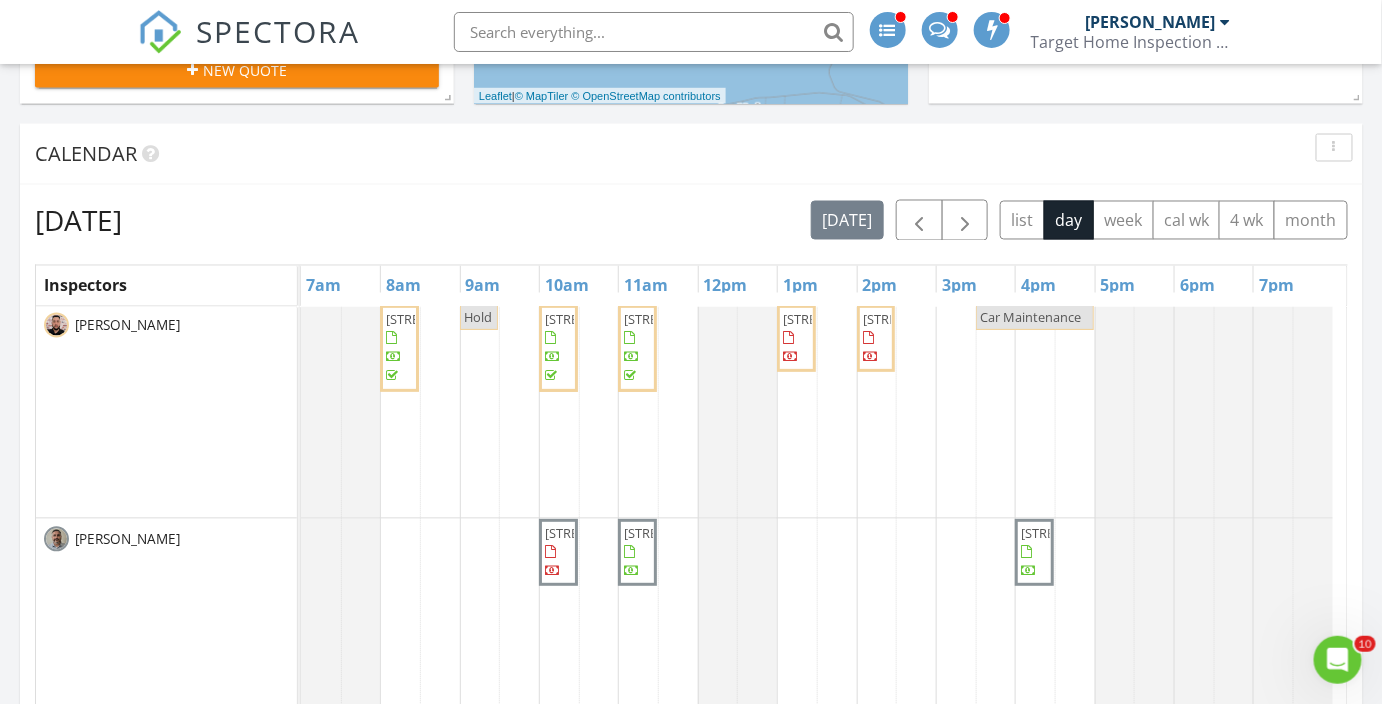 click on "1801 Mandarin Rd, Naples 34102" at bounding box center (601, 533) 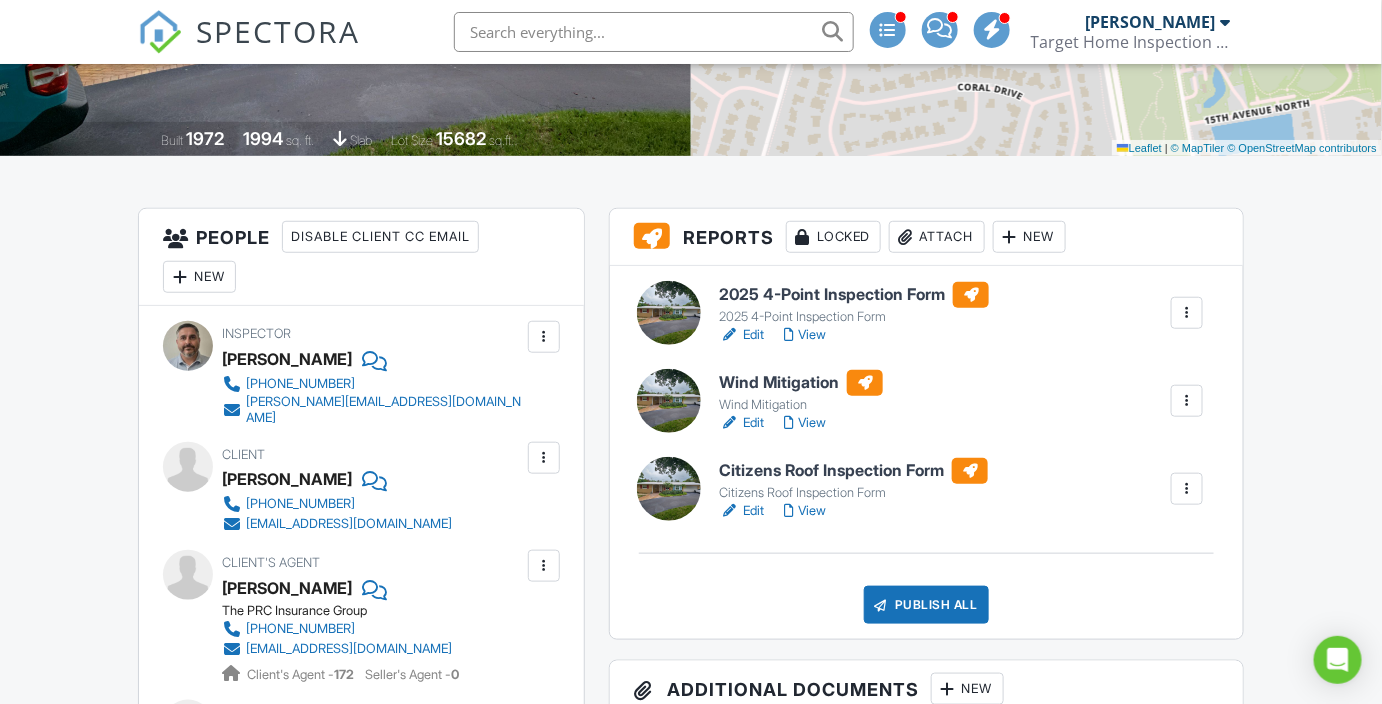scroll, scrollTop: 454, scrollLeft: 0, axis: vertical 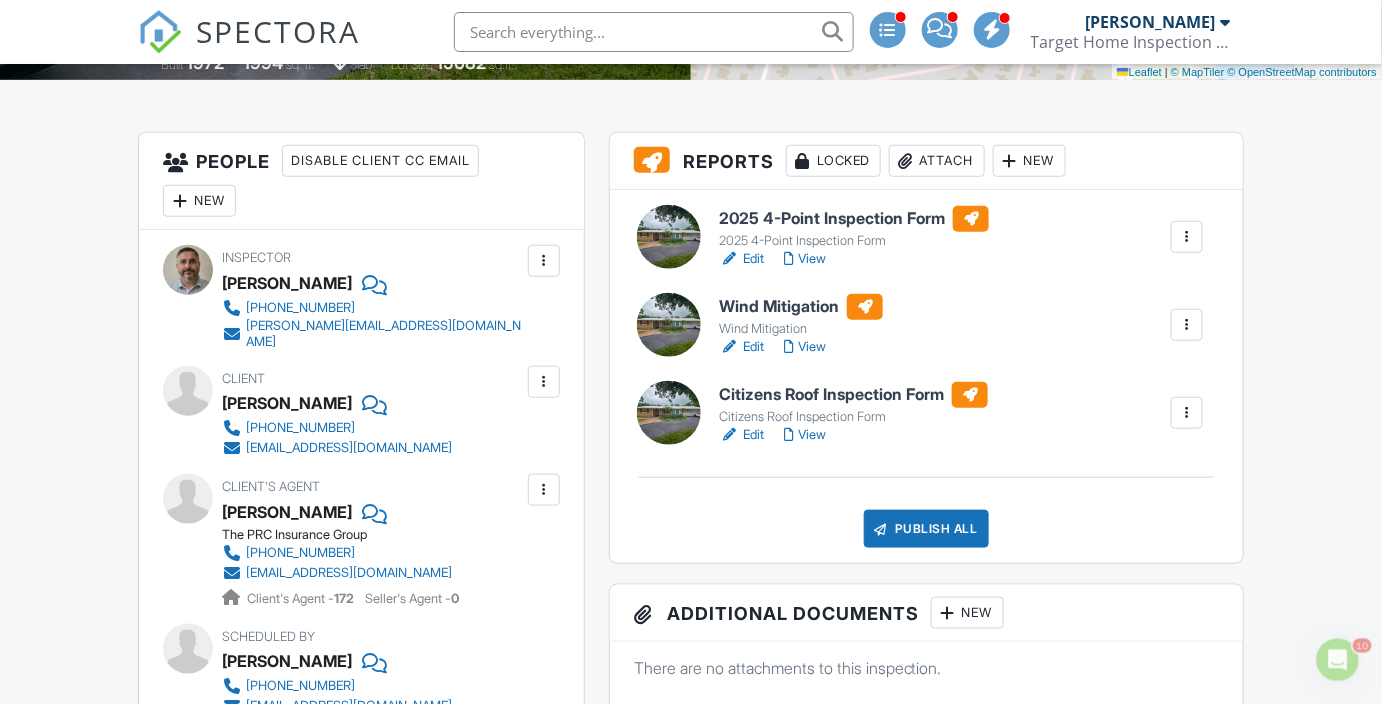 click on "View" at bounding box center [805, 435] 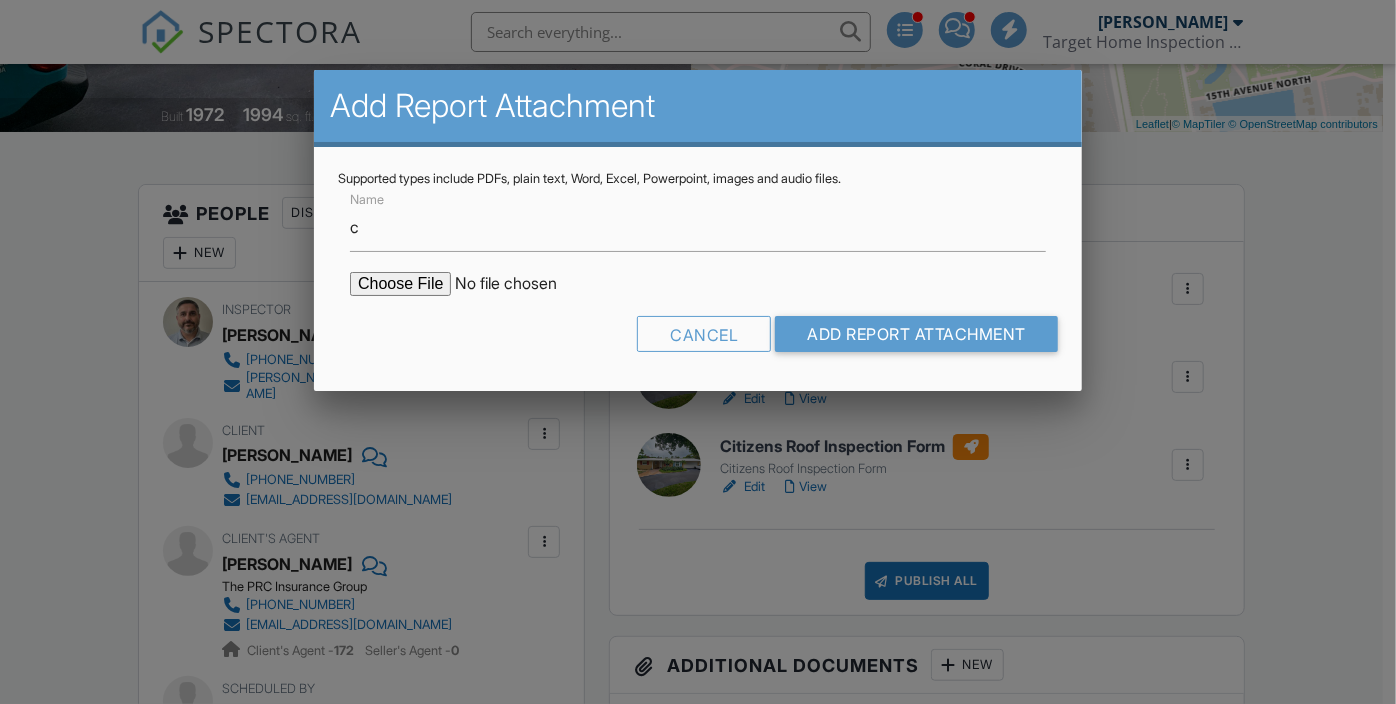 scroll, scrollTop: 402, scrollLeft: 0, axis: vertical 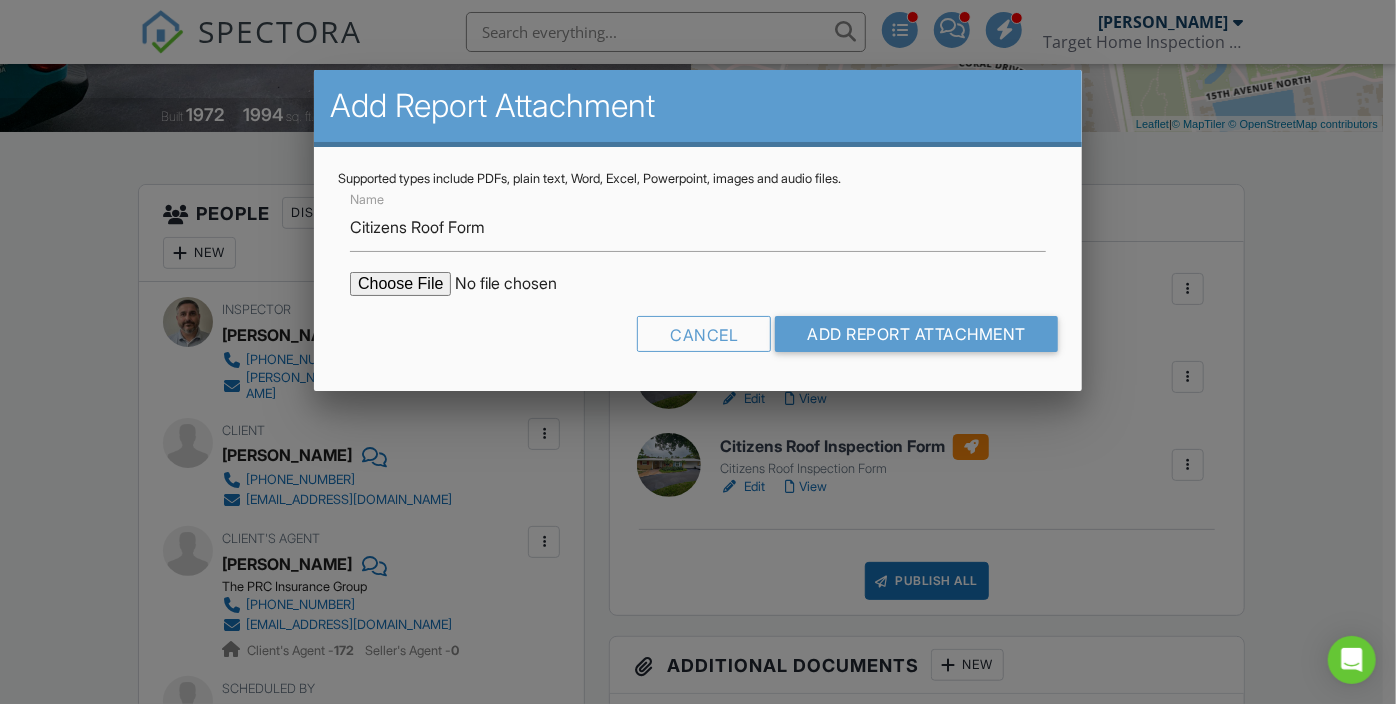 click at bounding box center (520, 284) 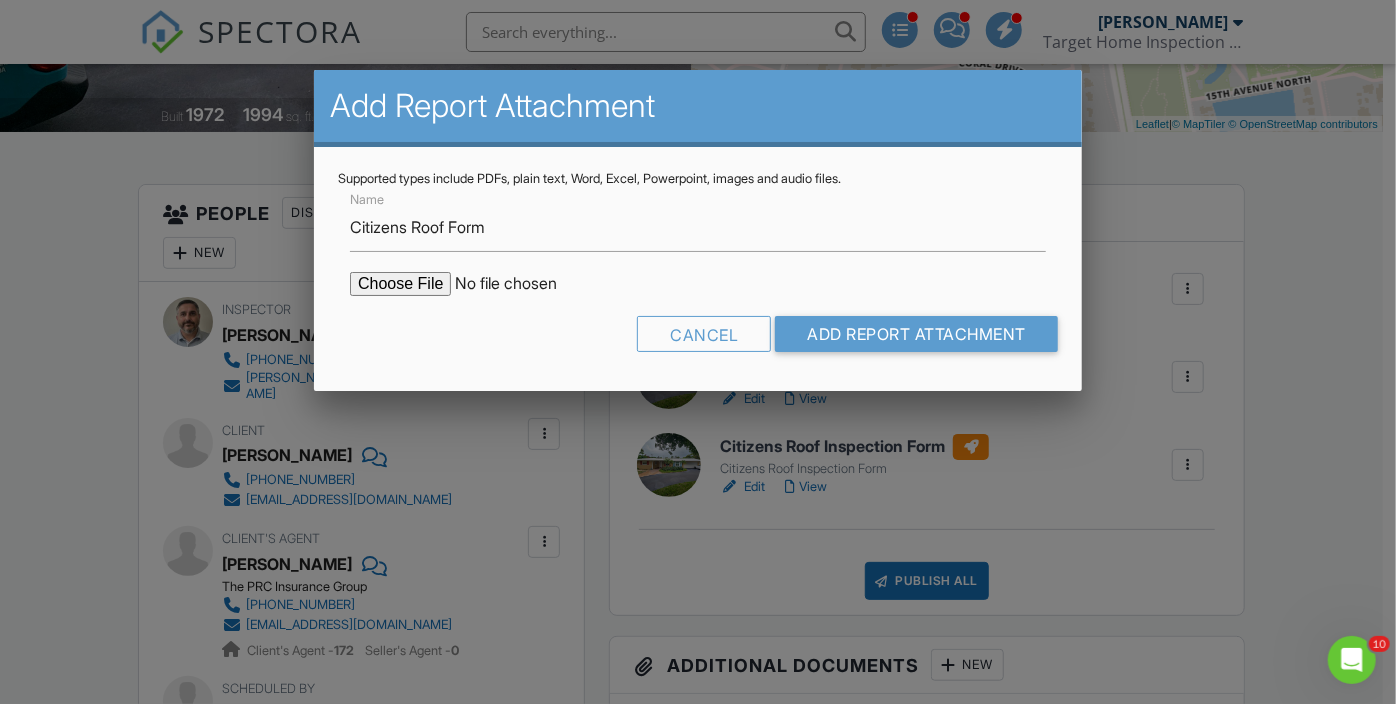 scroll, scrollTop: 0, scrollLeft: 0, axis: both 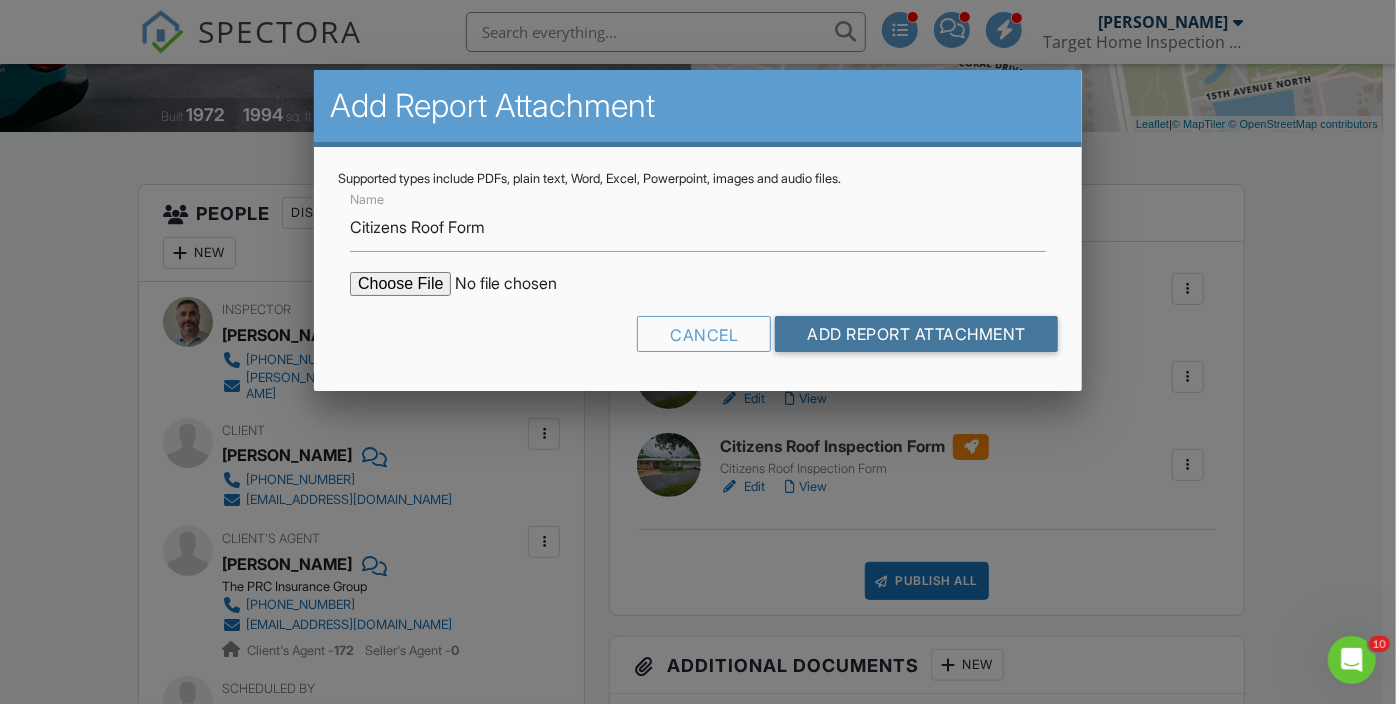 click on "Add Report Attachment" at bounding box center [916, 334] 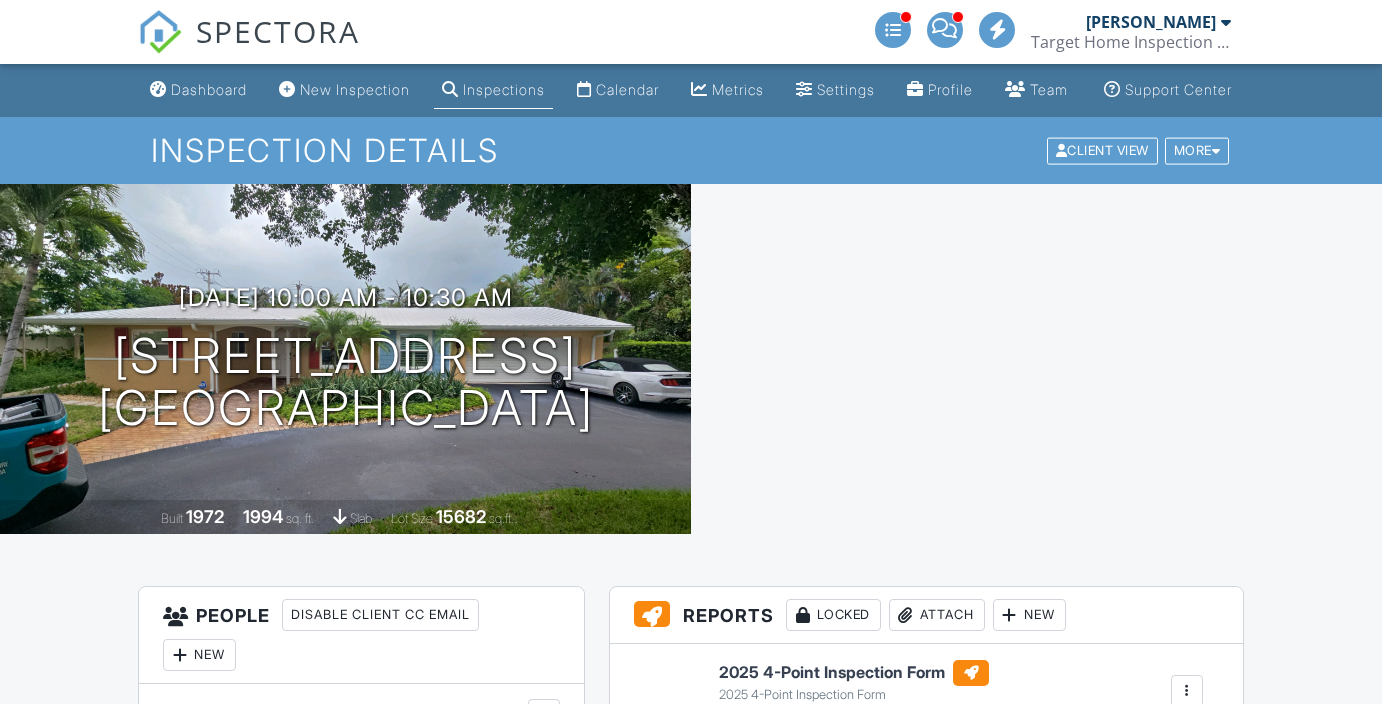 scroll, scrollTop: 454, scrollLeft: 0, axis: vertical 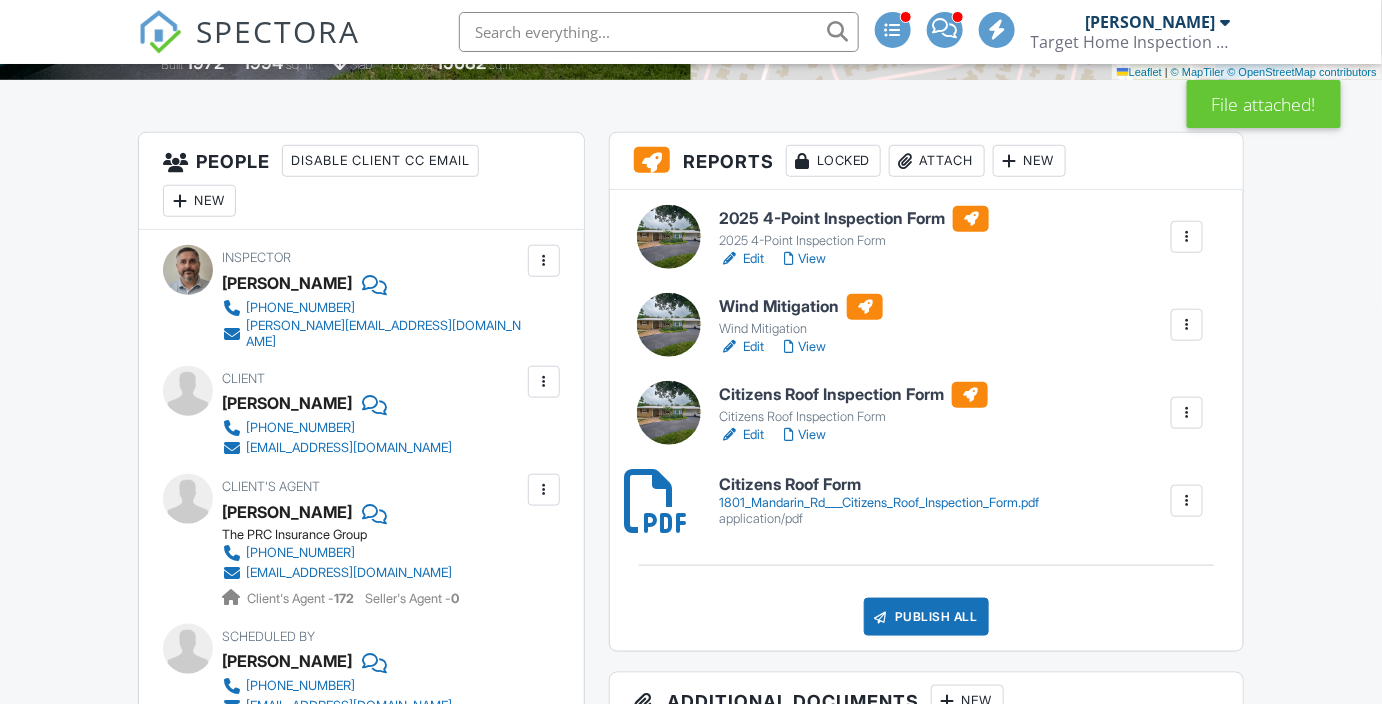 click at bounding box center [1187, 413] 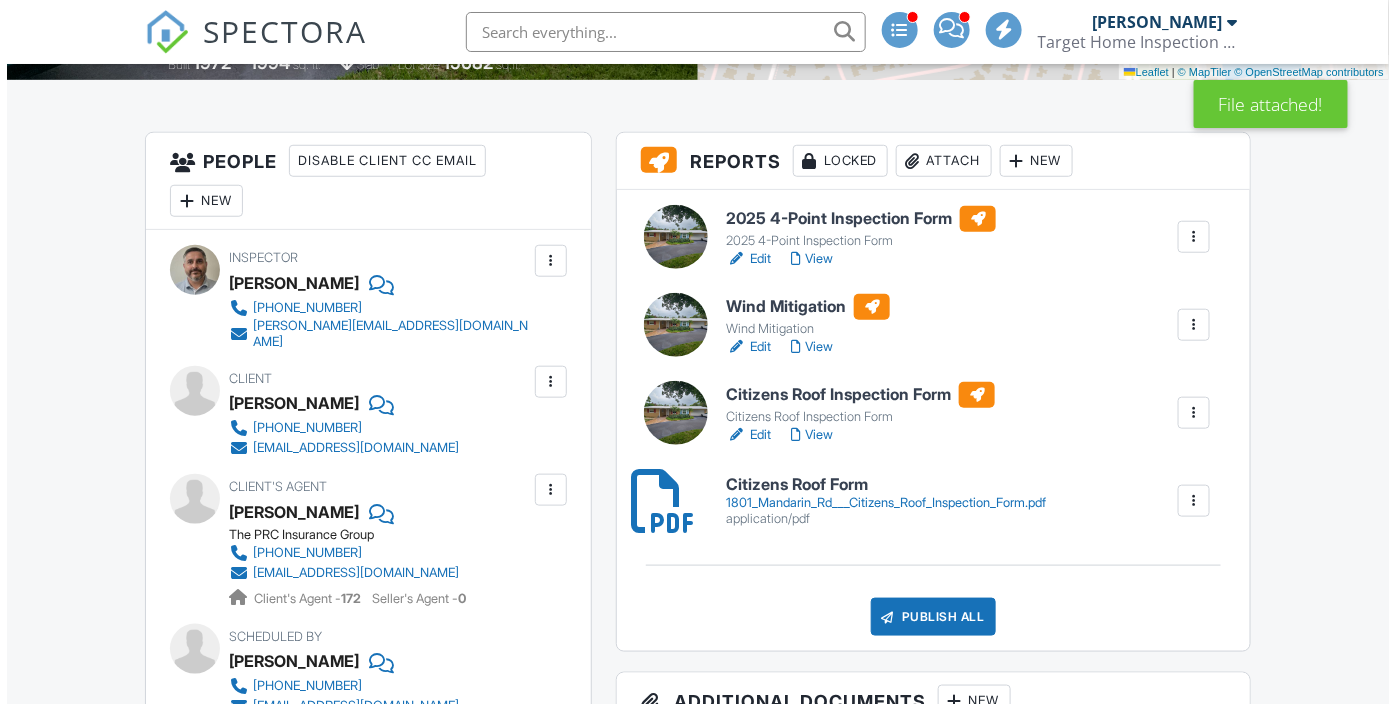 scroll, scrollTop: 454, scrollLeft: 0, axis: vertical 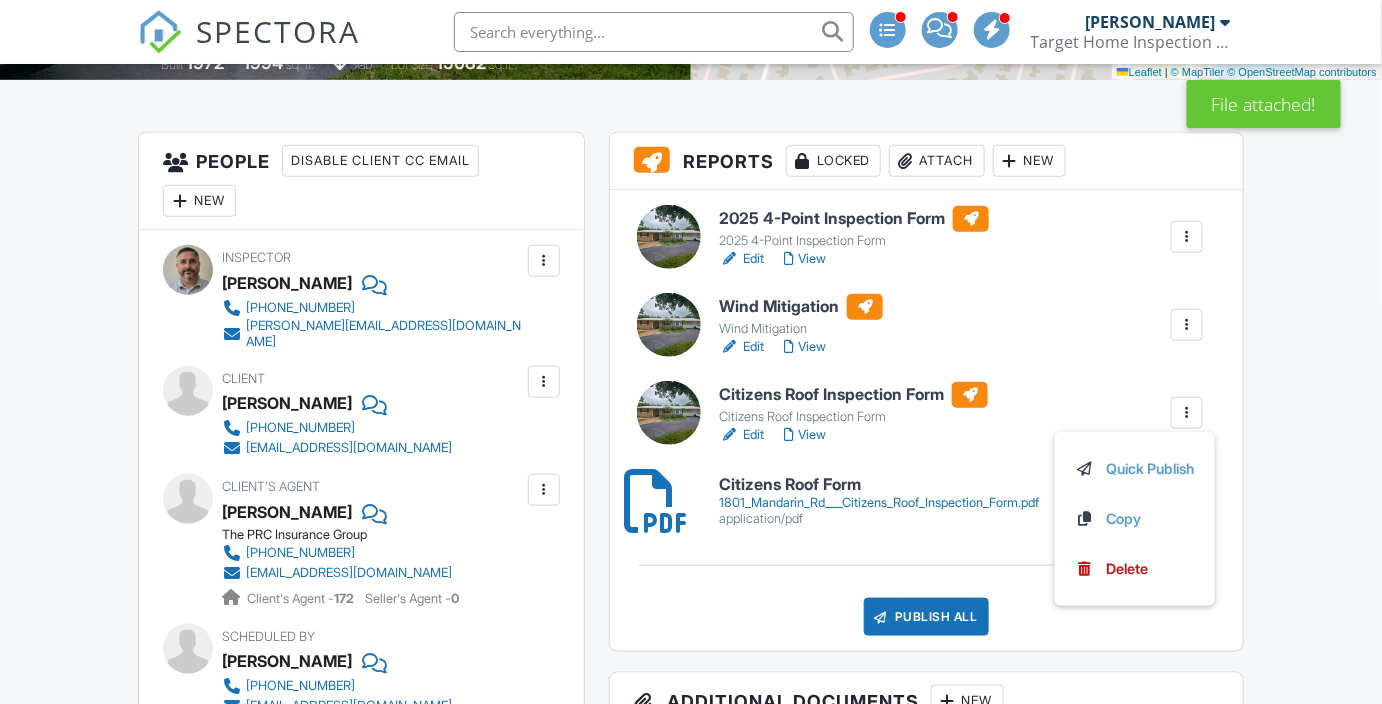 click on "Delete" at bounding box center [1135, 569] 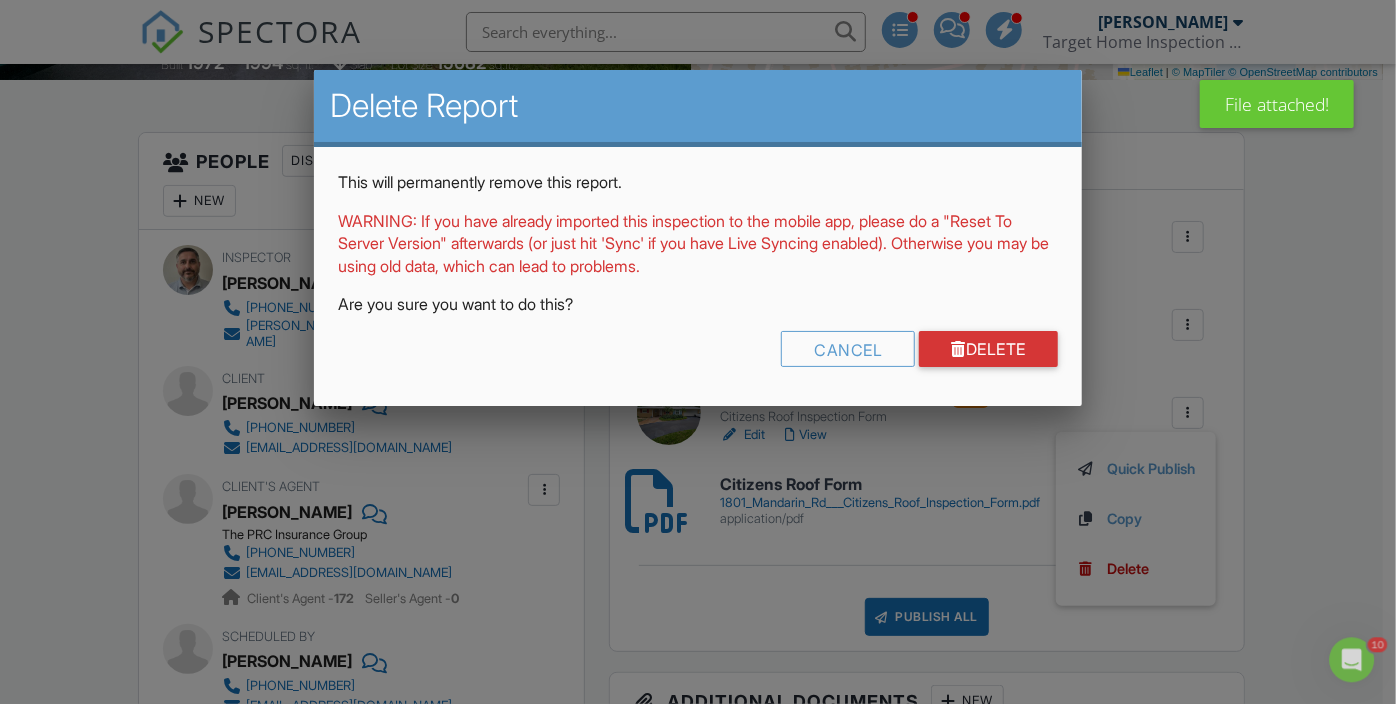 scroll, scrollTop: 0, scrollLeft: 0, axis: both 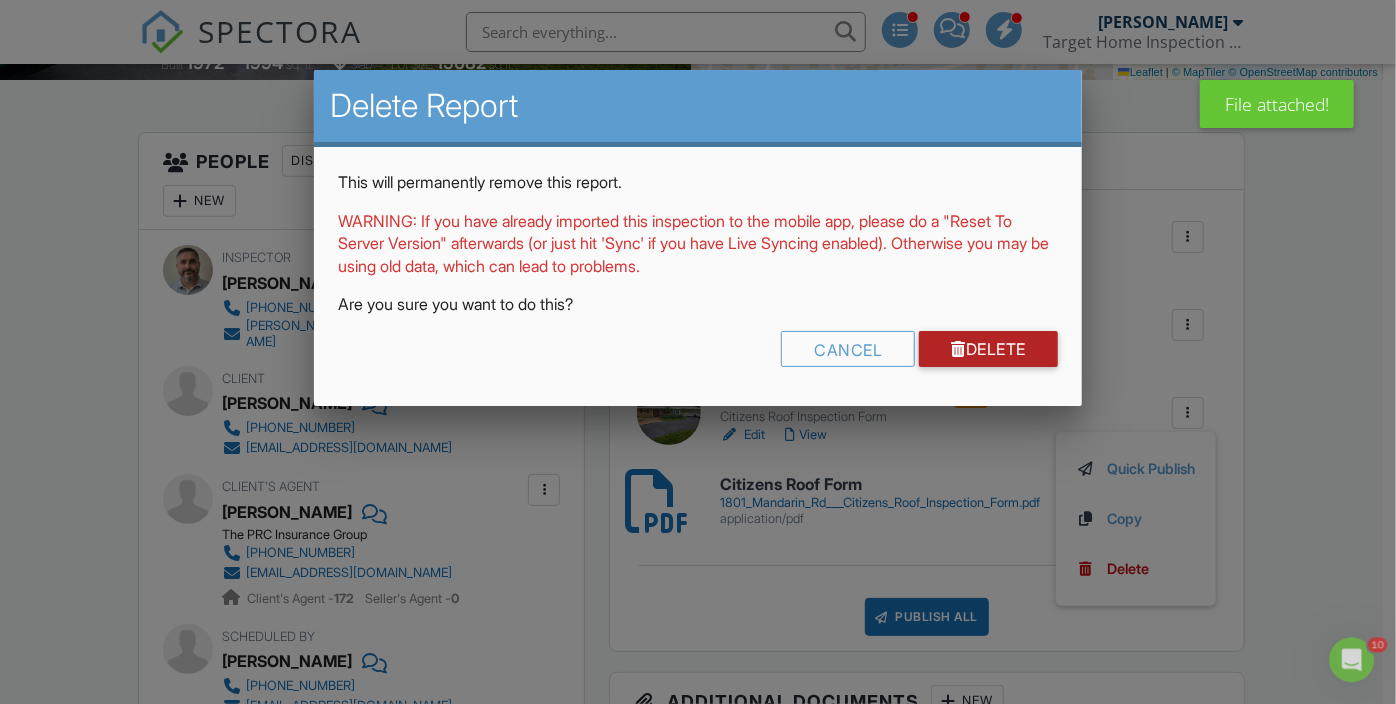 click on "Delete" at bounding box center (988, 349) 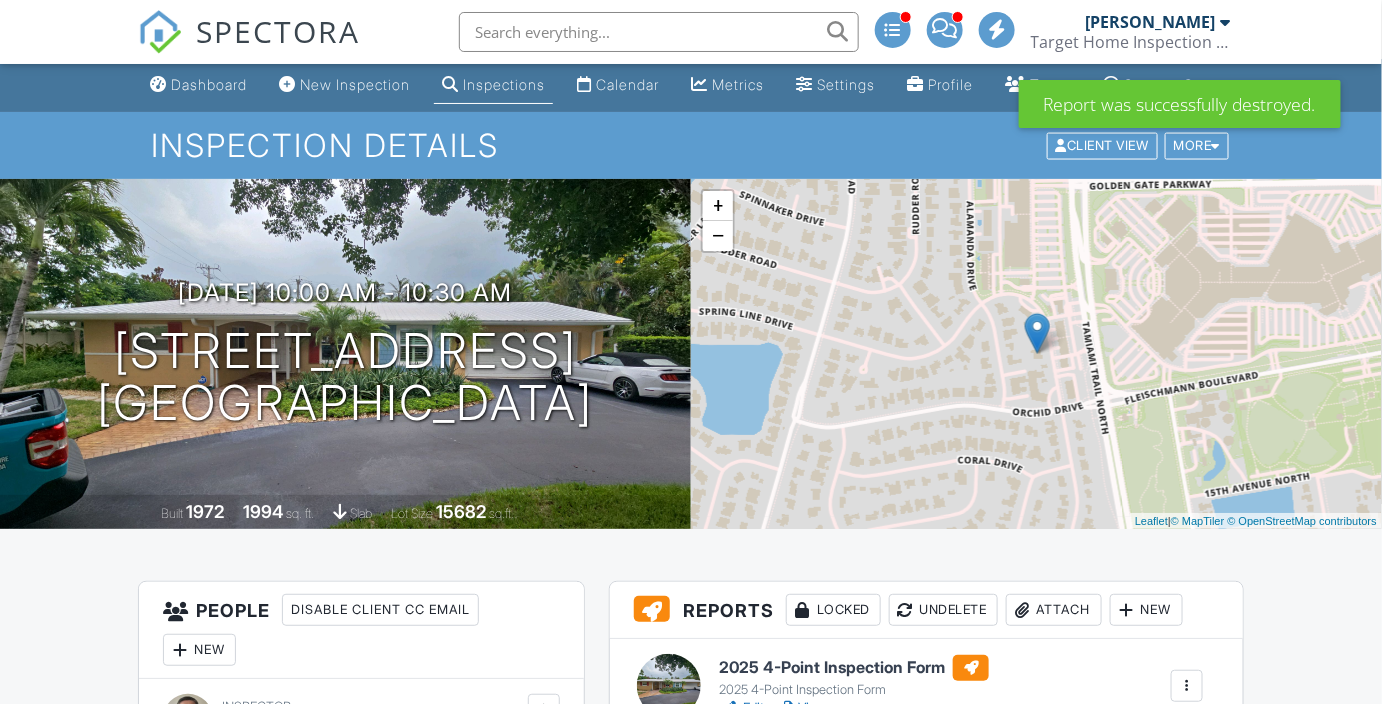 scroll, scrollTop: 363, scrollLeft: 0, axis: vertical 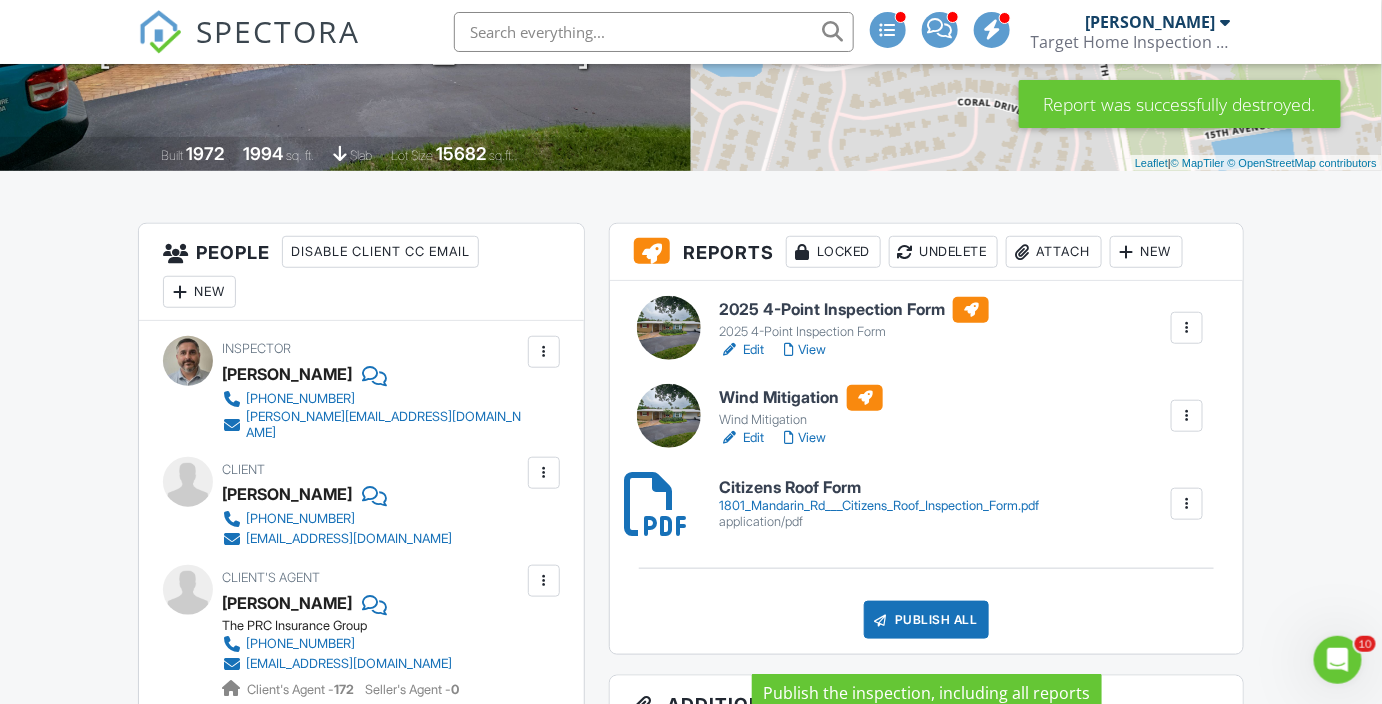 click on "Publish All" at bounding box center [926, 620] 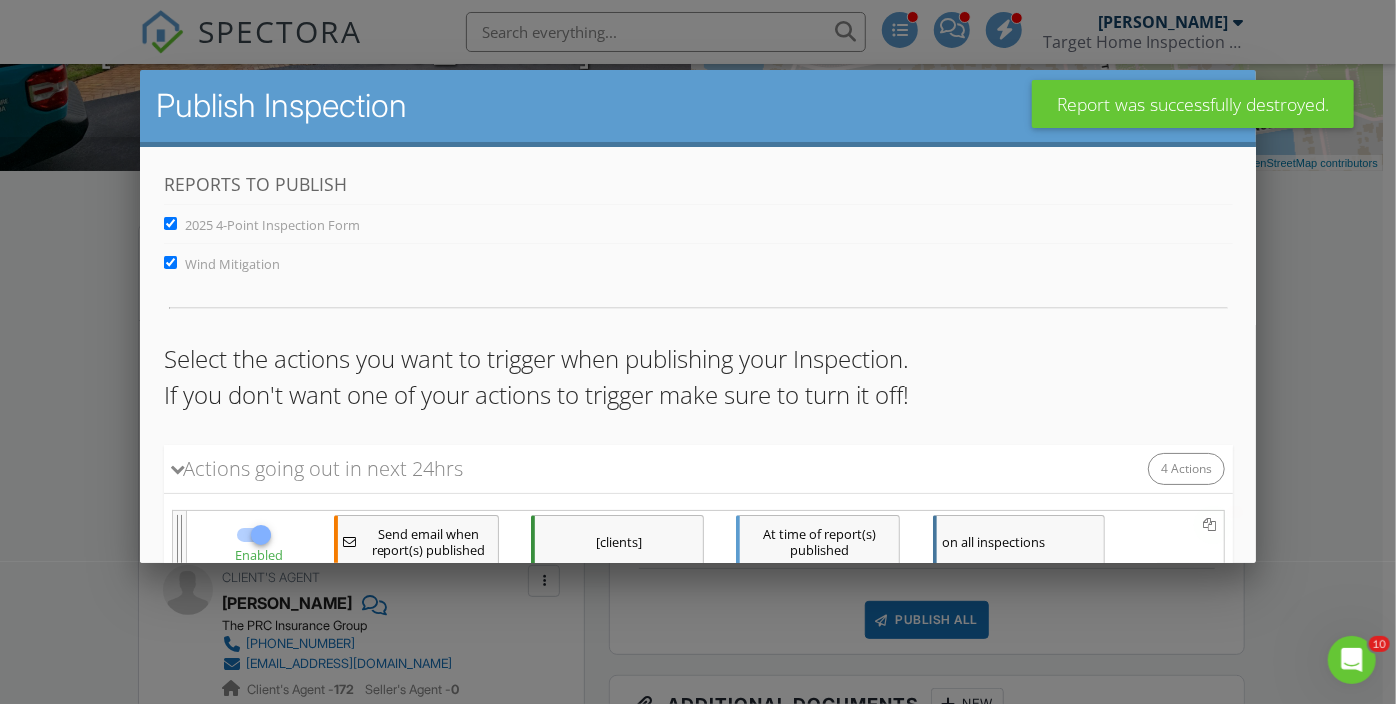 scroll, scrollTop: 348, scrollLeft: 0, axis: vertical 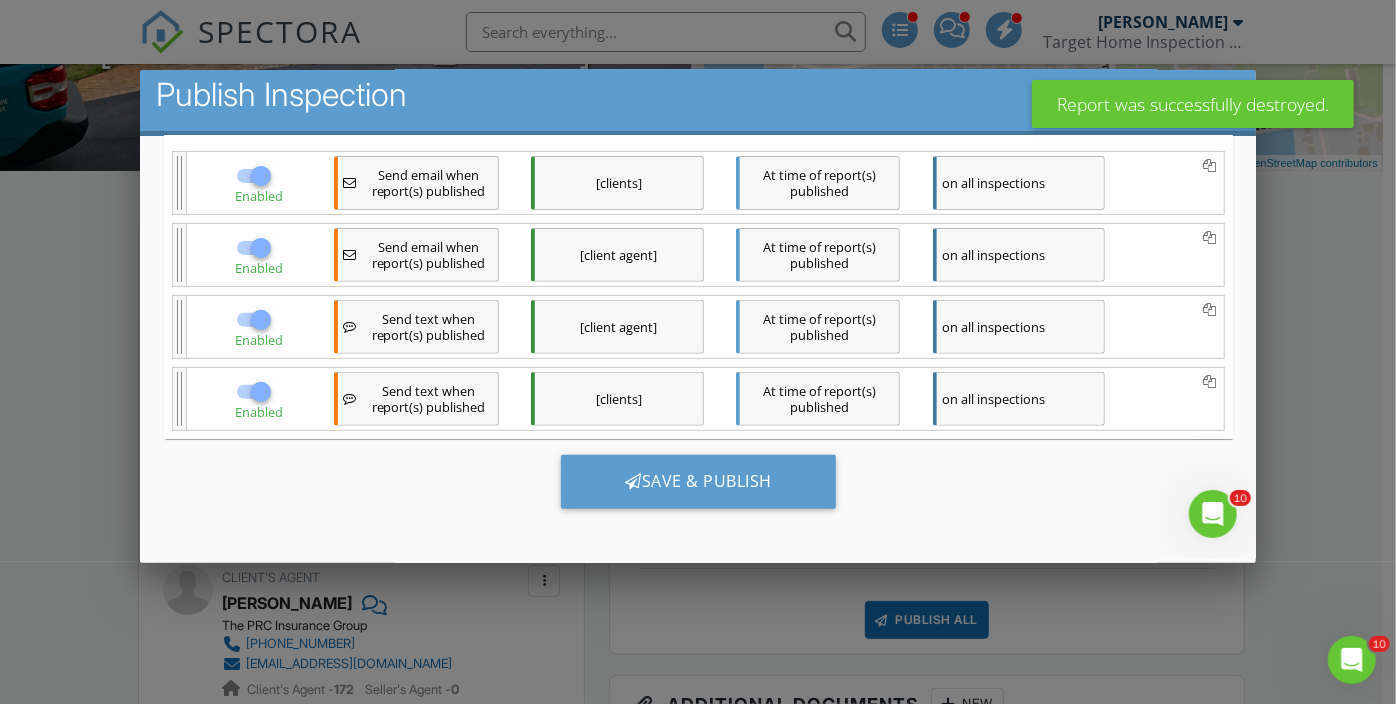 click on "Save & Publish" at bounding box center (697, 482) 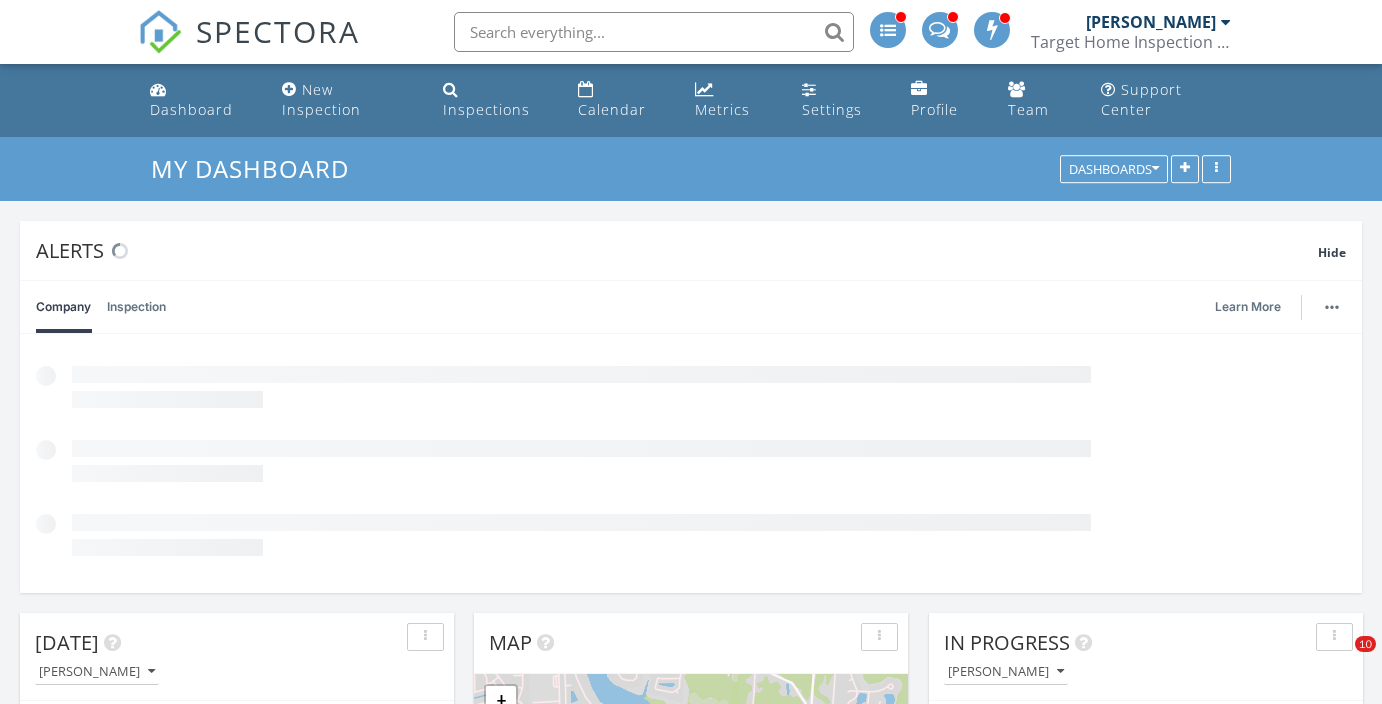 scroll, scrollTop: 272, scrollLeft: 0, axis: vertical 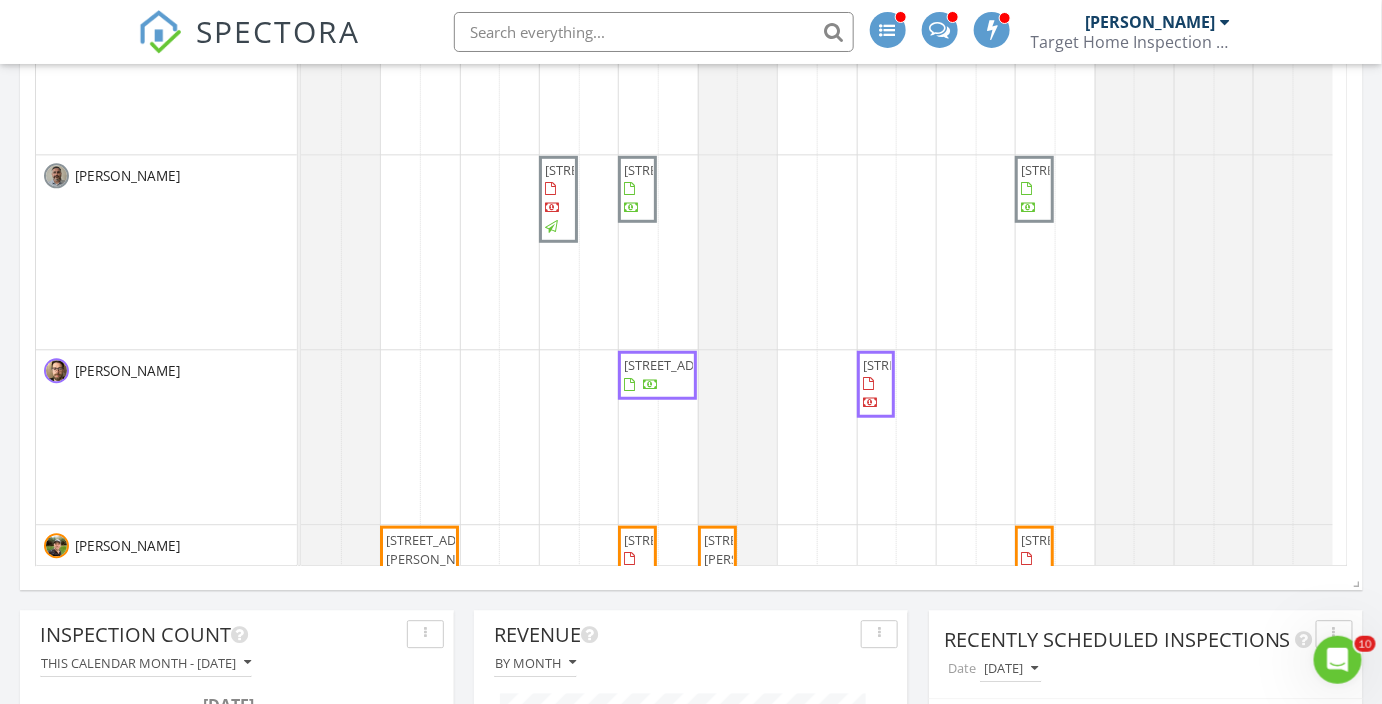 click on "4020 Kent Ct, Naples 34116" at bounding box center [680, 169] 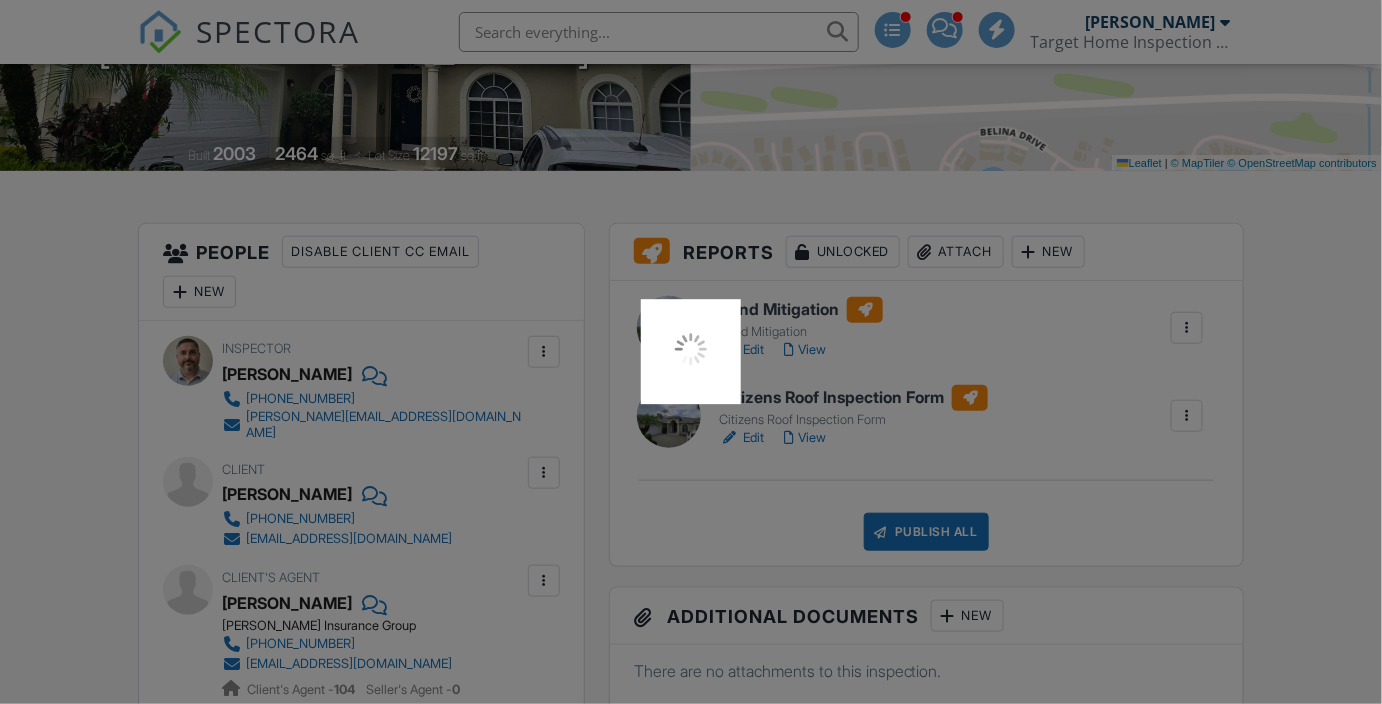 scroll, scrollTop: 363, scrollLeft: 0, axis: vertical 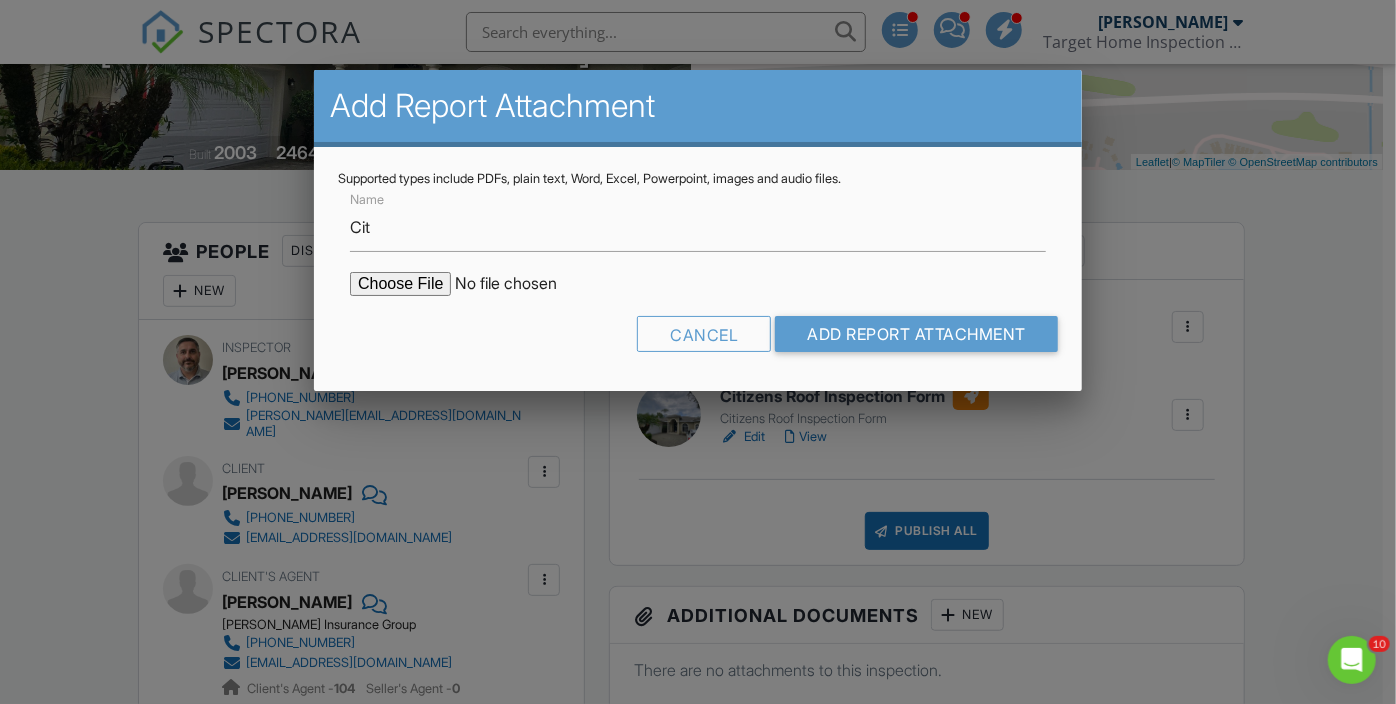 type on "Citizens Roof Form" 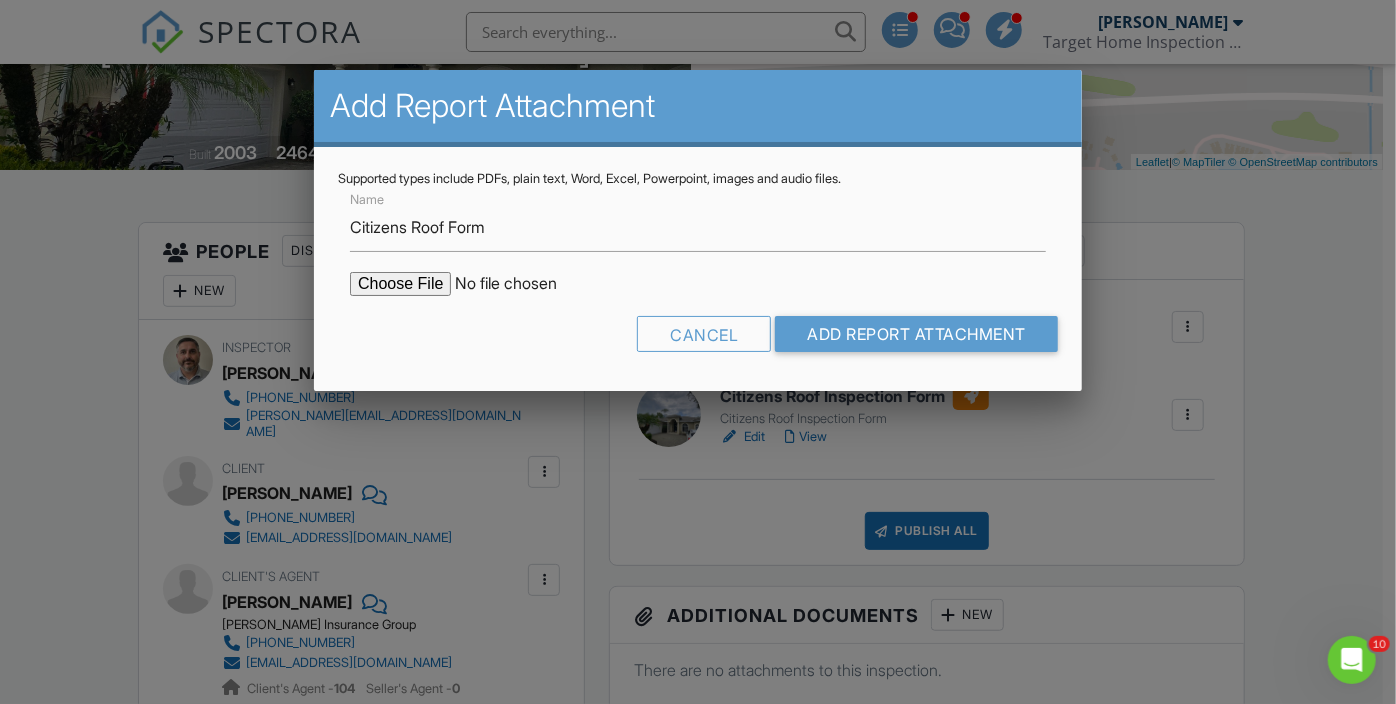 click at bounding box center [520, 284] 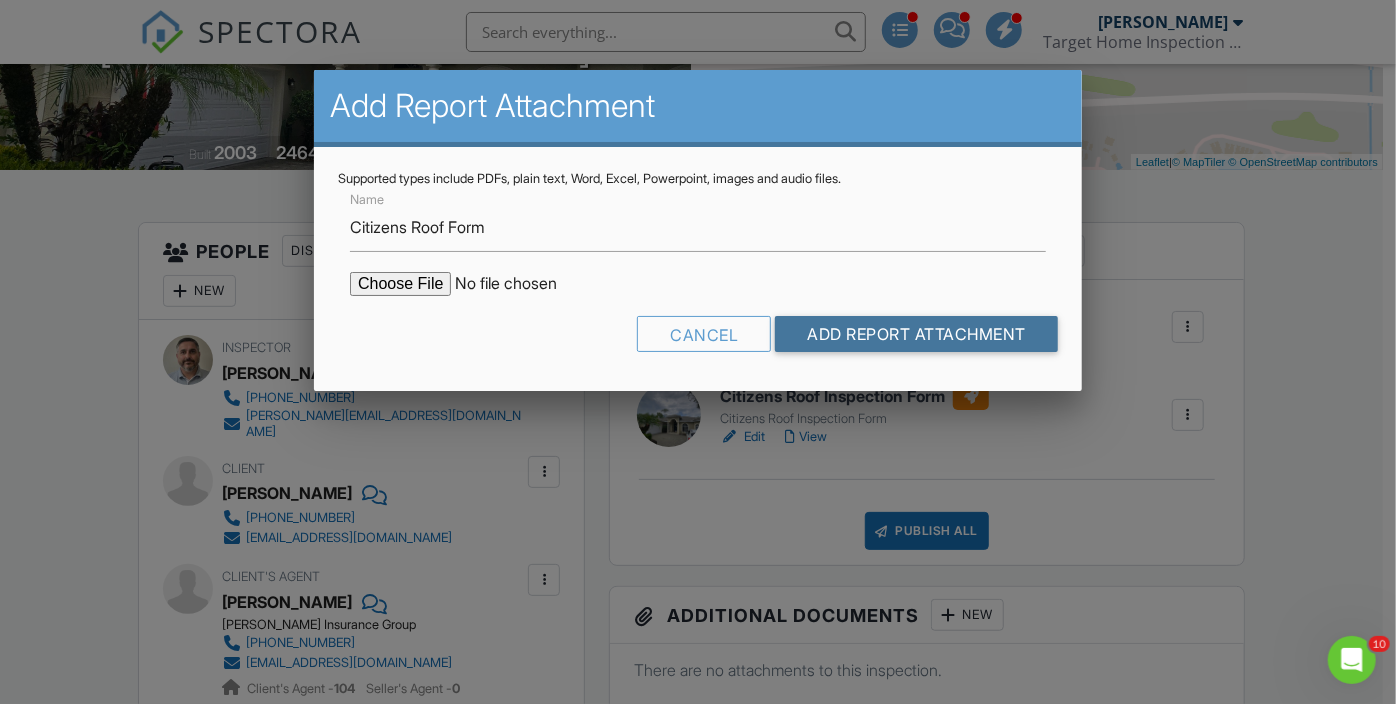 click on "Add Report Attachment" at bounding box center [916, 334] 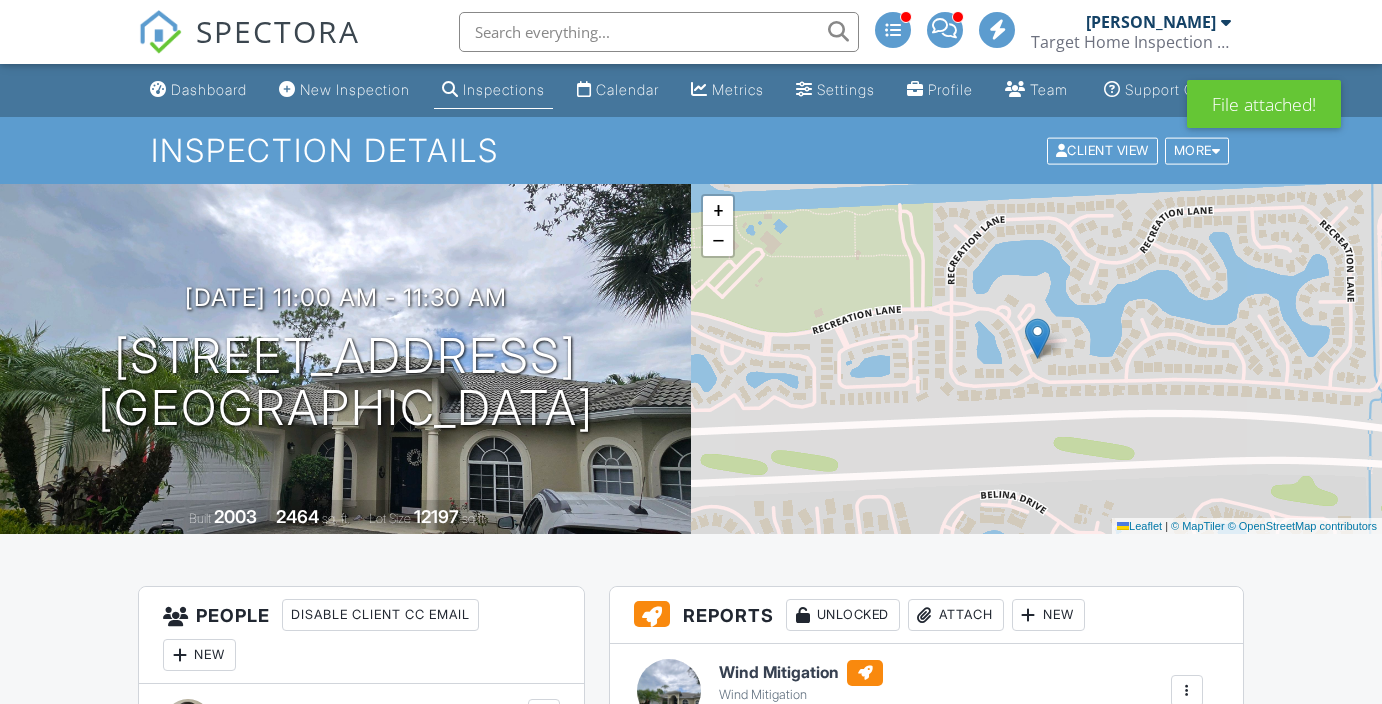 click at bounding box center (1187, 779) 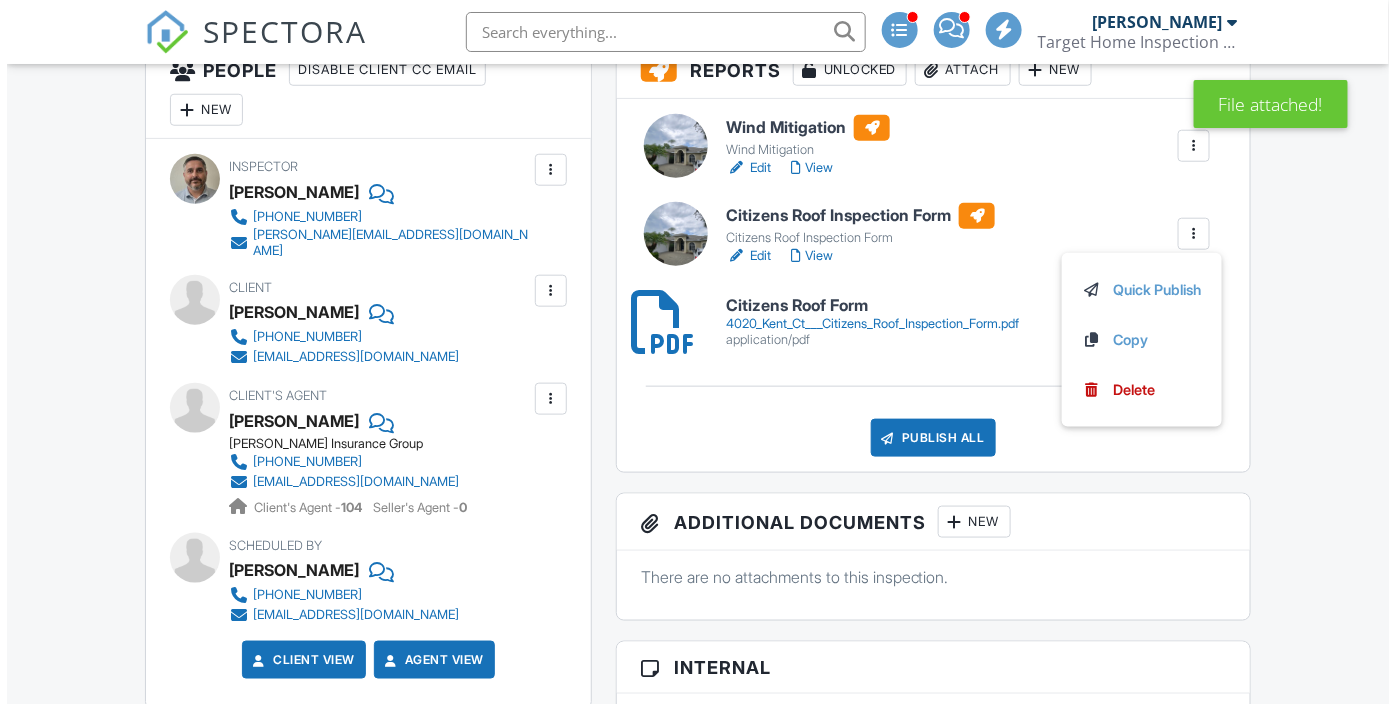 scroll, scrollTop: 545, scrollLeft: 0, axis: vertical 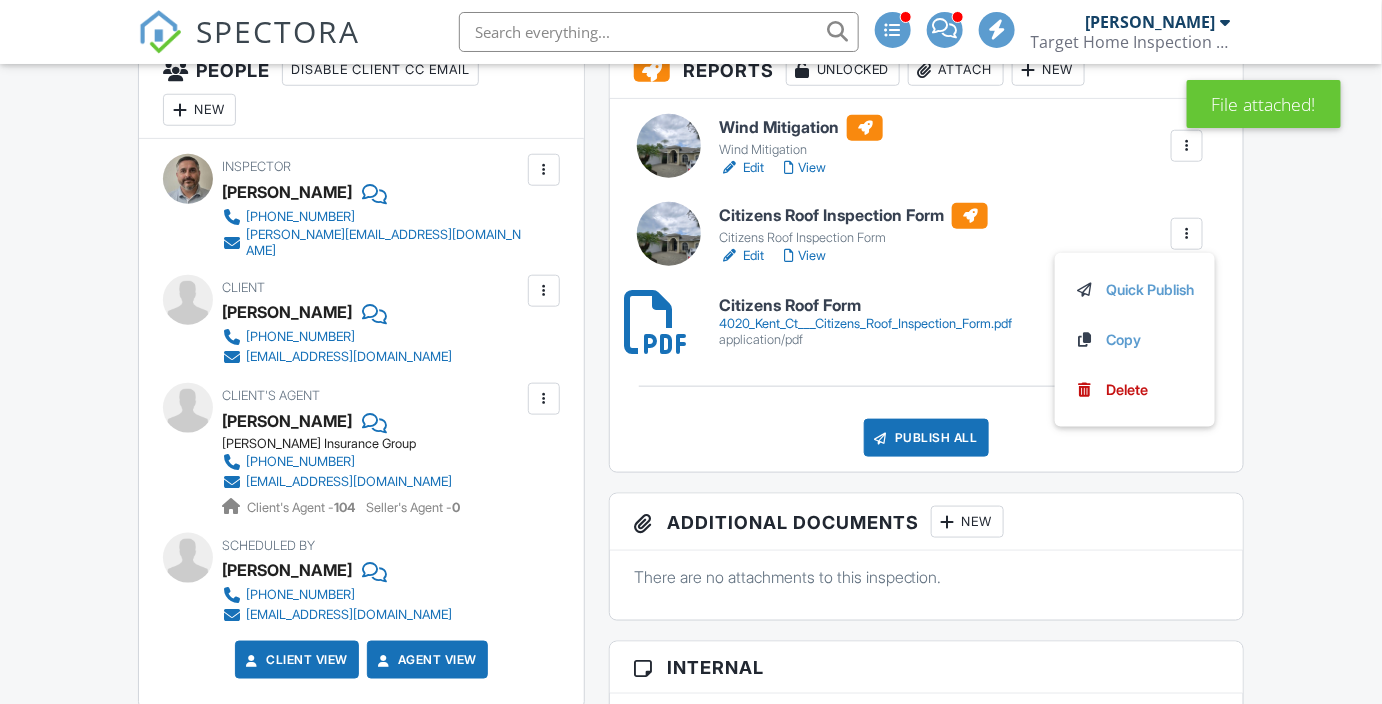 click on "Delete" at bounding box center (1135, 390) 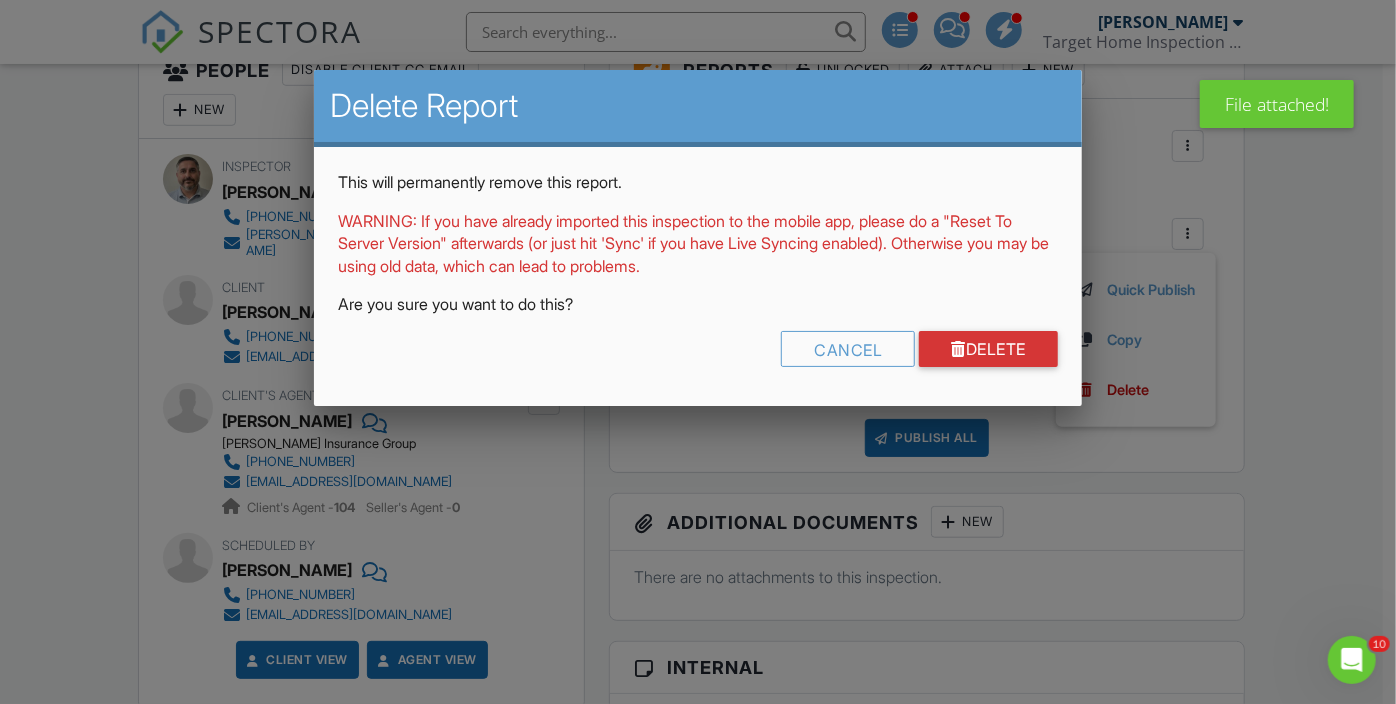 scroll, scrollTop: 0, scrollLeft: 0, axis: both 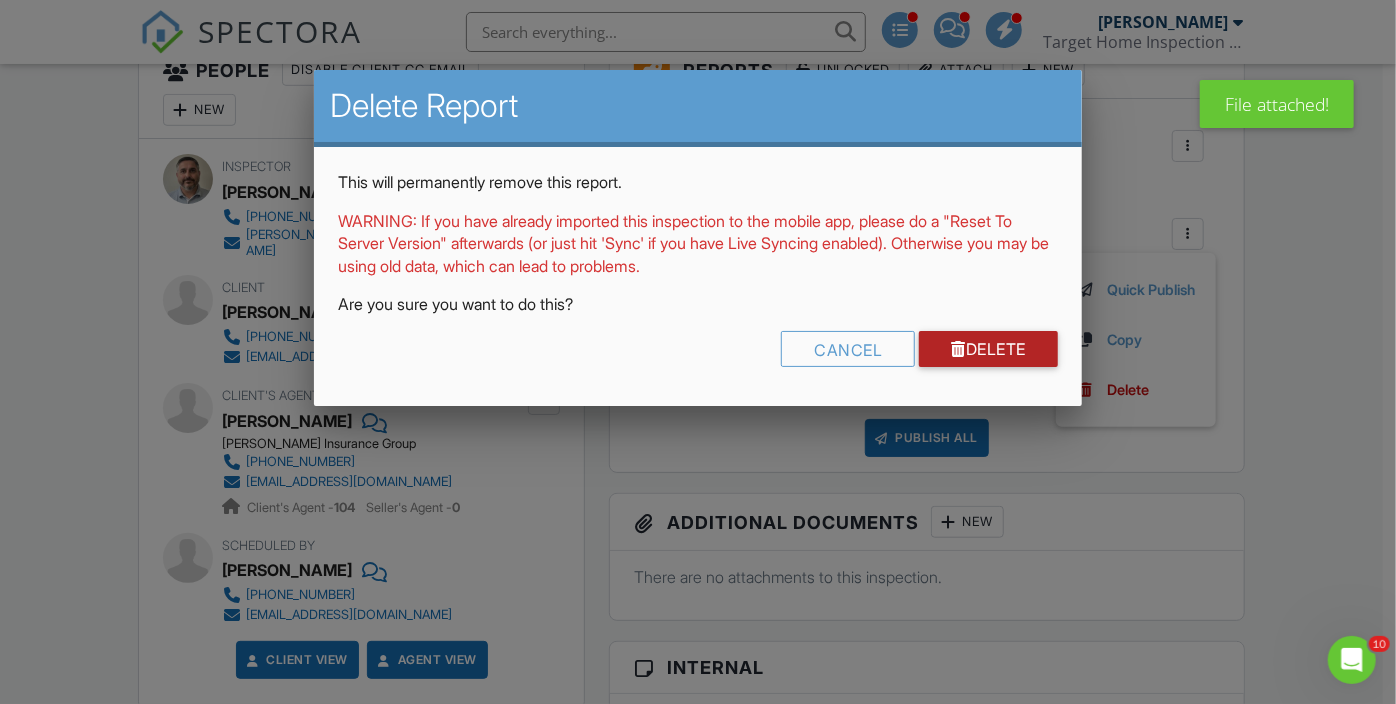 click on "Delete" at bounding box center [988, 349] 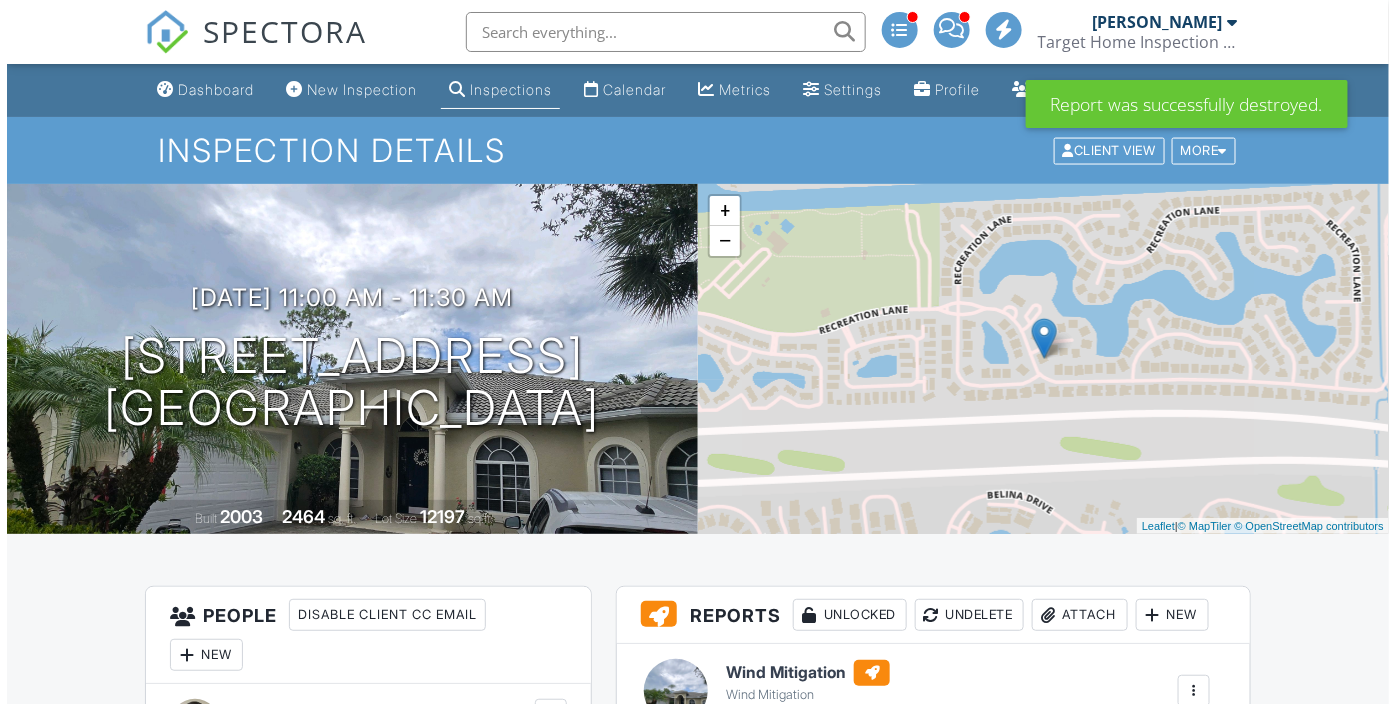 scroll, scrollTop: 363, scrollLeft: 0, axis: vertical 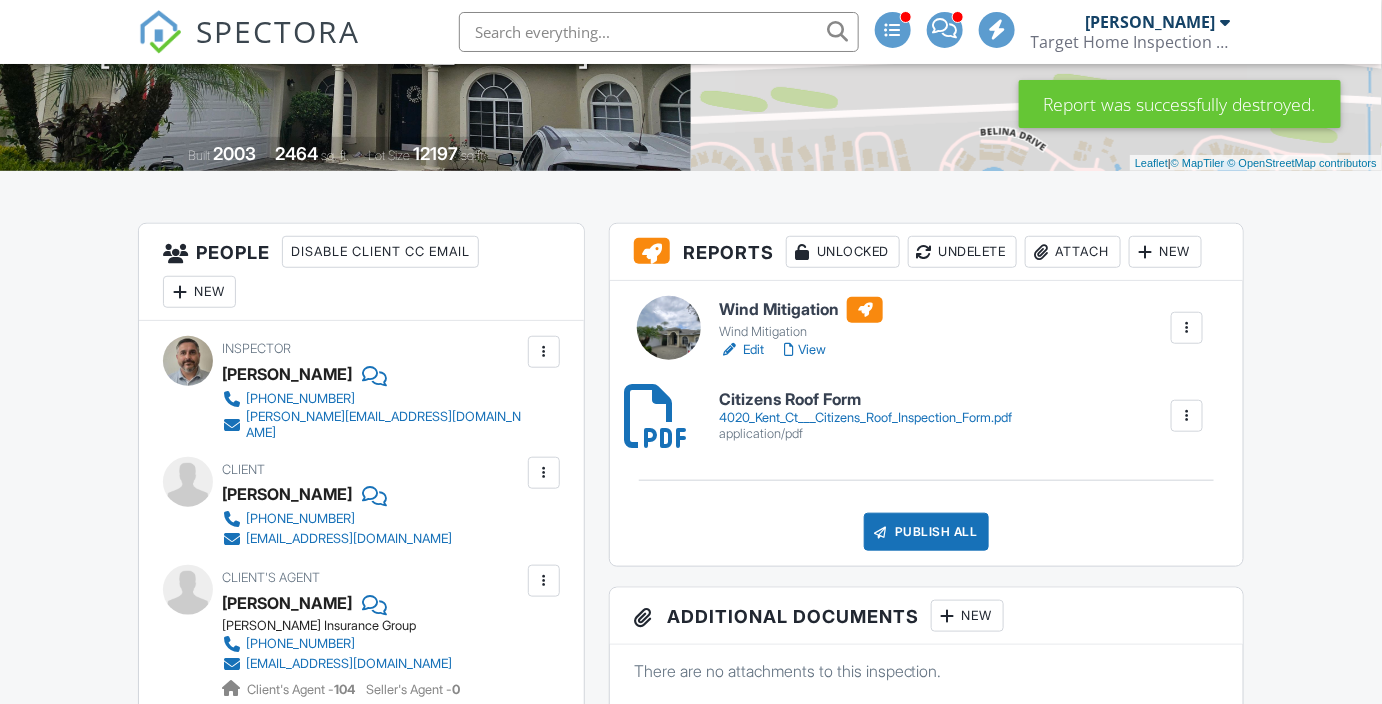 click on "Publish All" at bounding box center (926, 532) 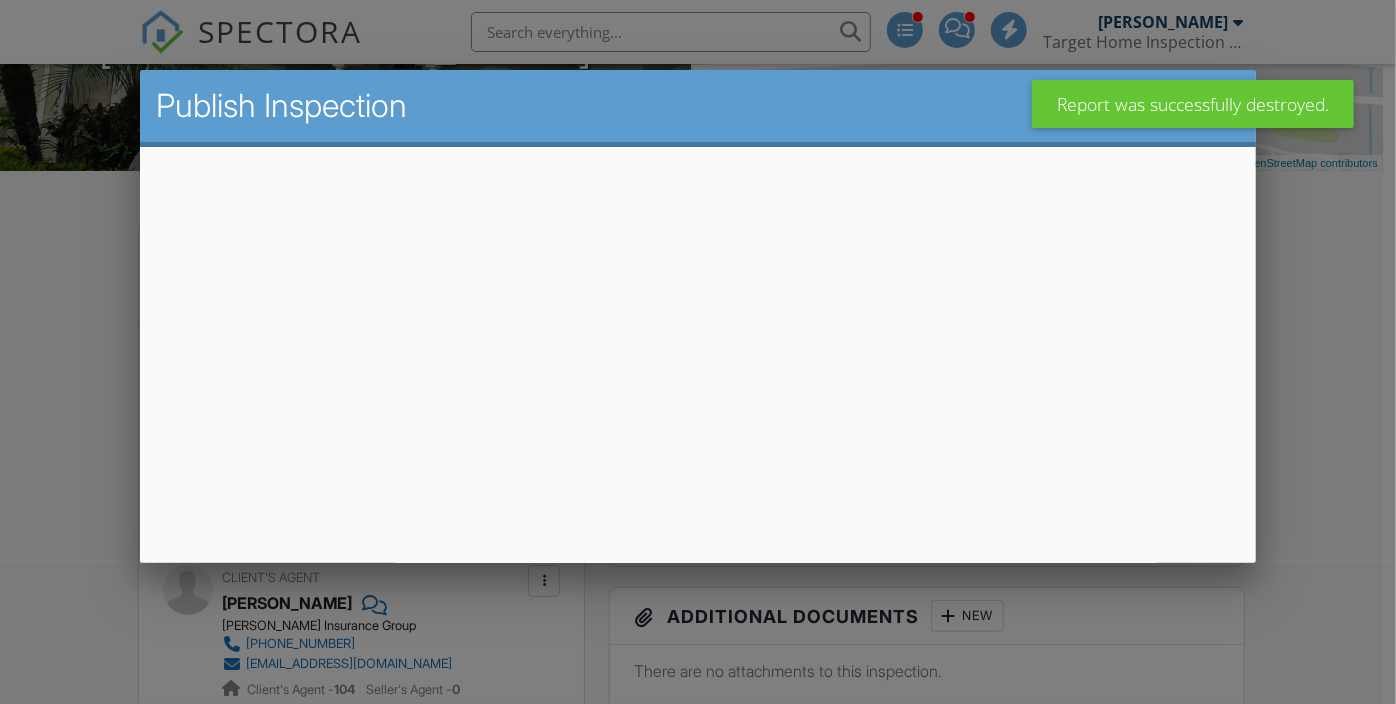 scroll, scrollTop: 11, scrollLeft: 0, axis: vertical 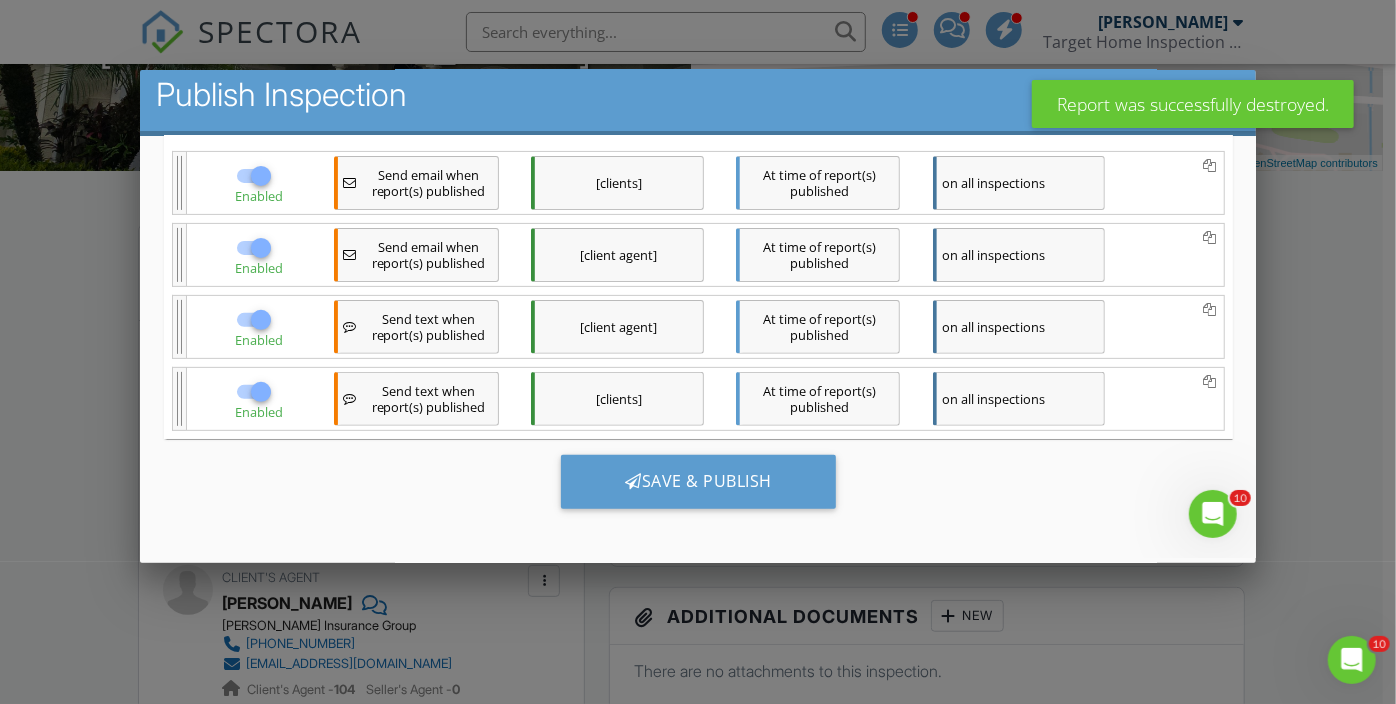 click on "Save & Publish" at bounding box center (697, 482) 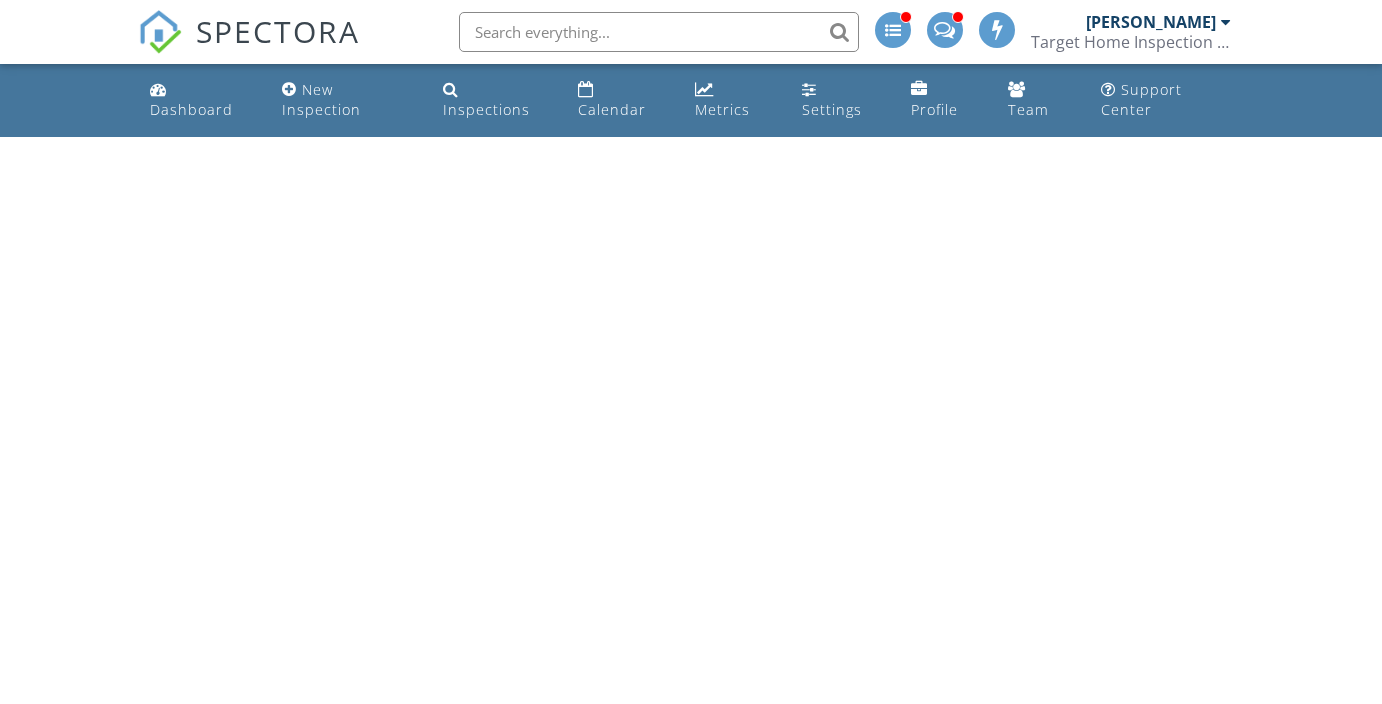 scroll, scrollTop: 0, scrollLeft: 0, axis: both 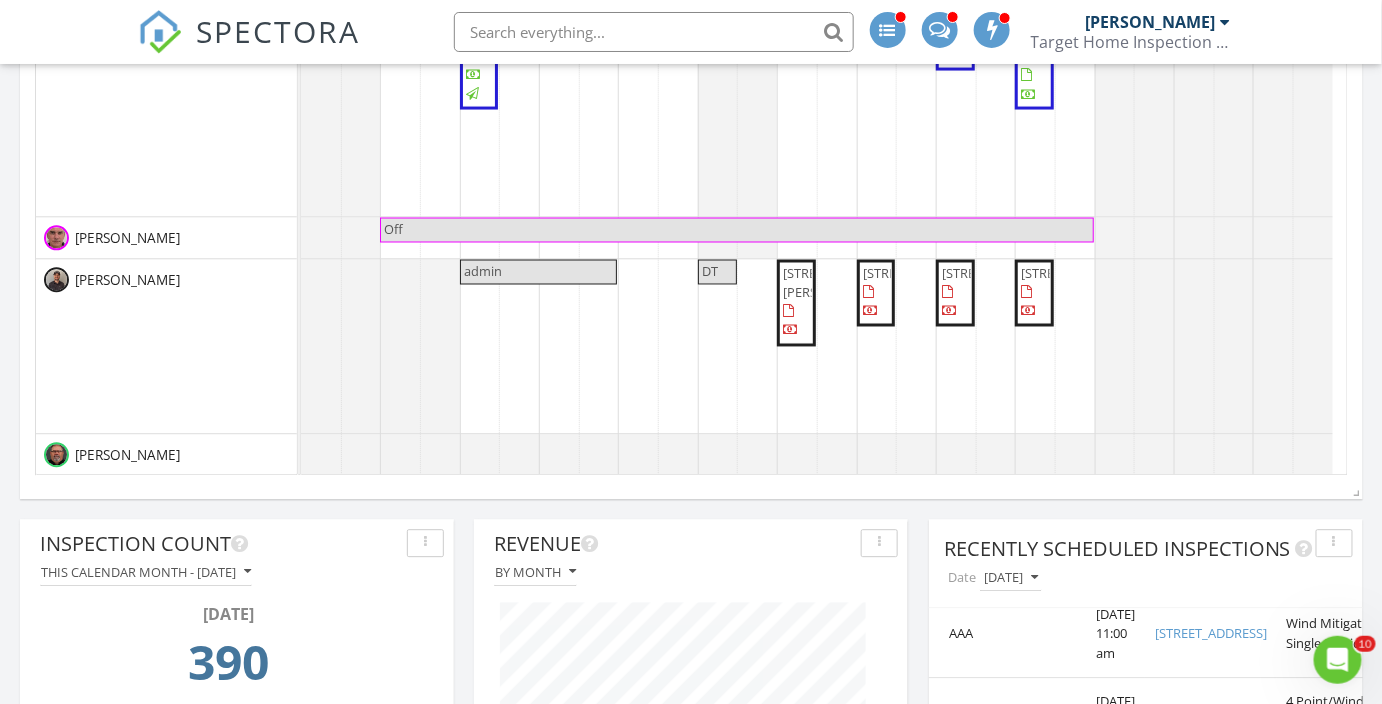 click on "1580 Little Rd, Lake City 32024" at bounding box center (1077, 273) 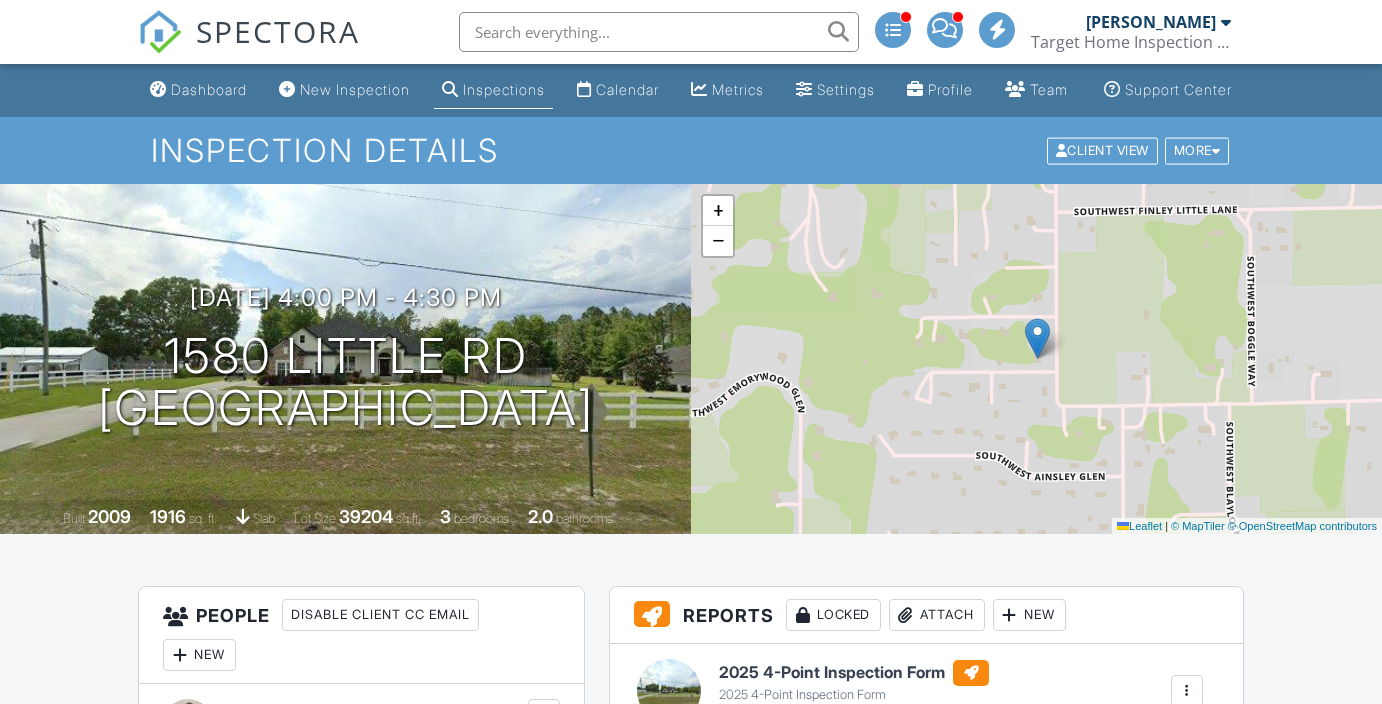 scroll, scrollTop: 0, scrollLeft: 0, axis: both 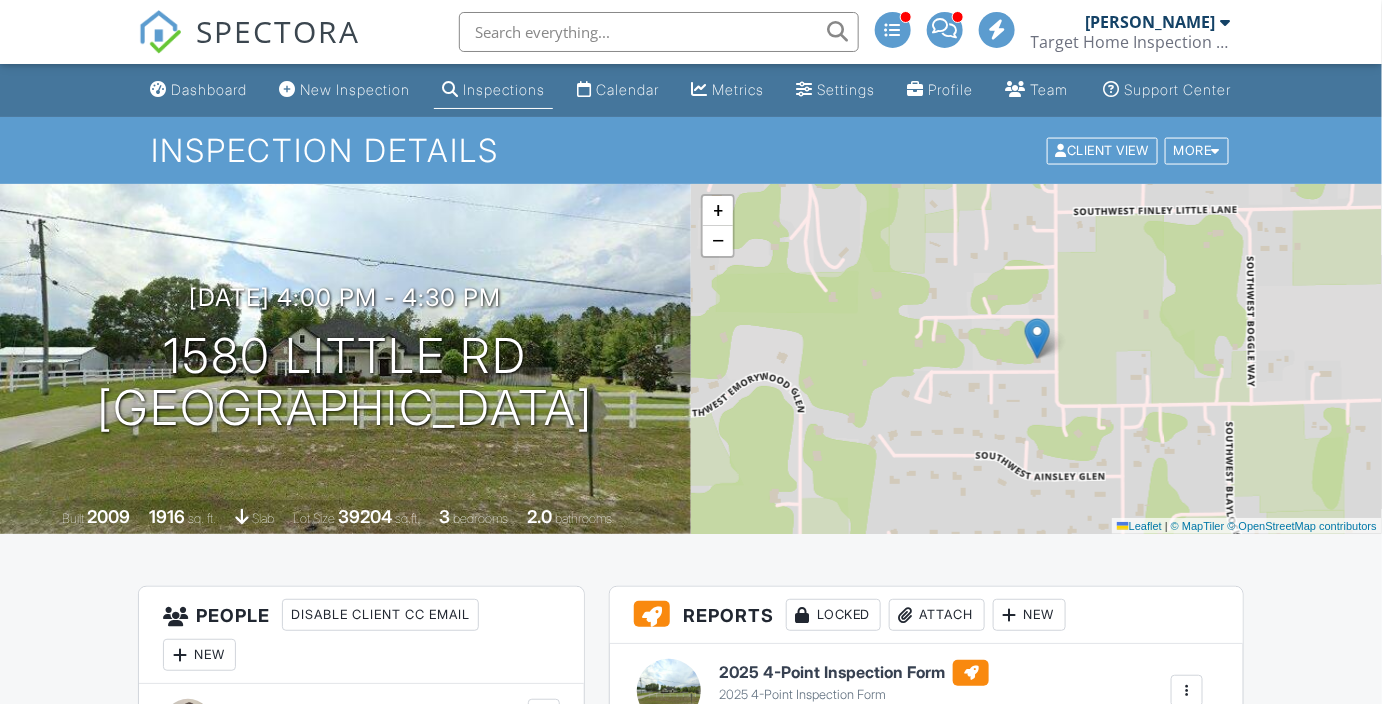 click on "More" at bounding box center (1197, 150) 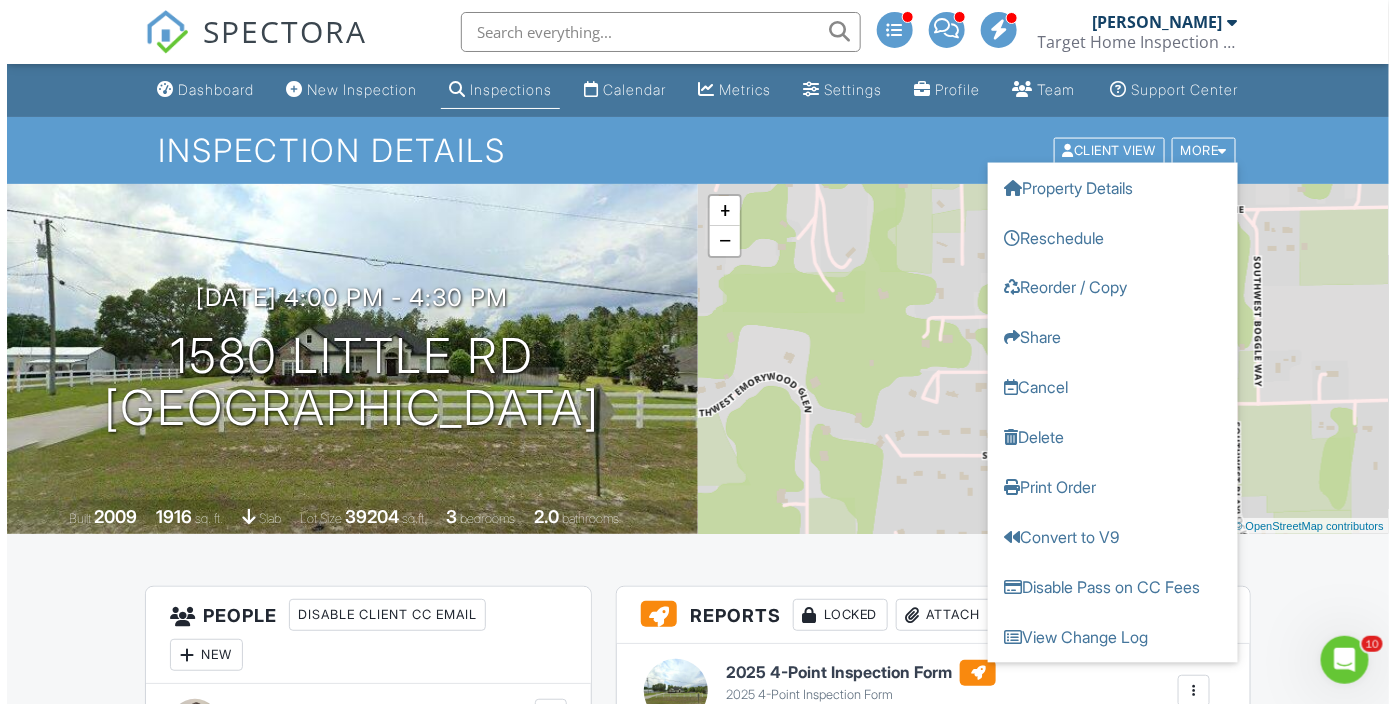 scroll, scrollTop: 0, scrollLeft: 0, axis: both 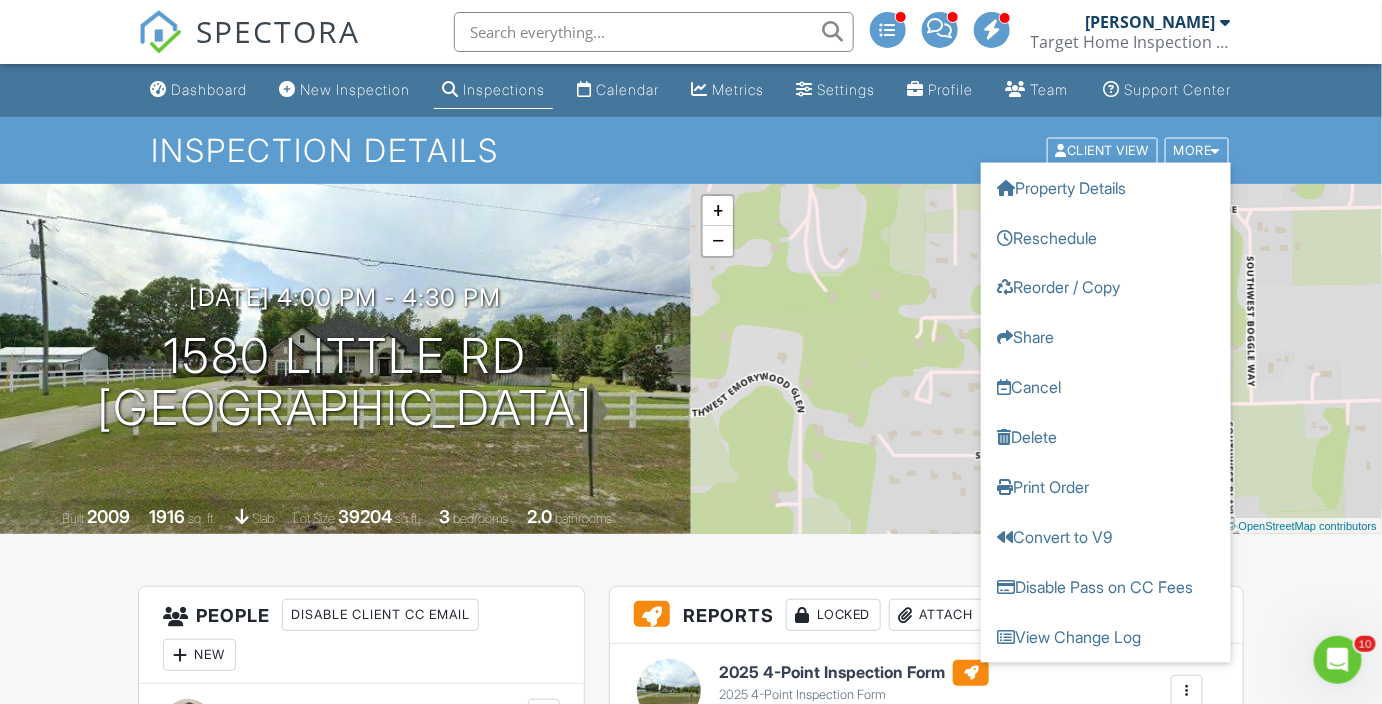 click on "Cancel" at bounding box center [1106, 387] 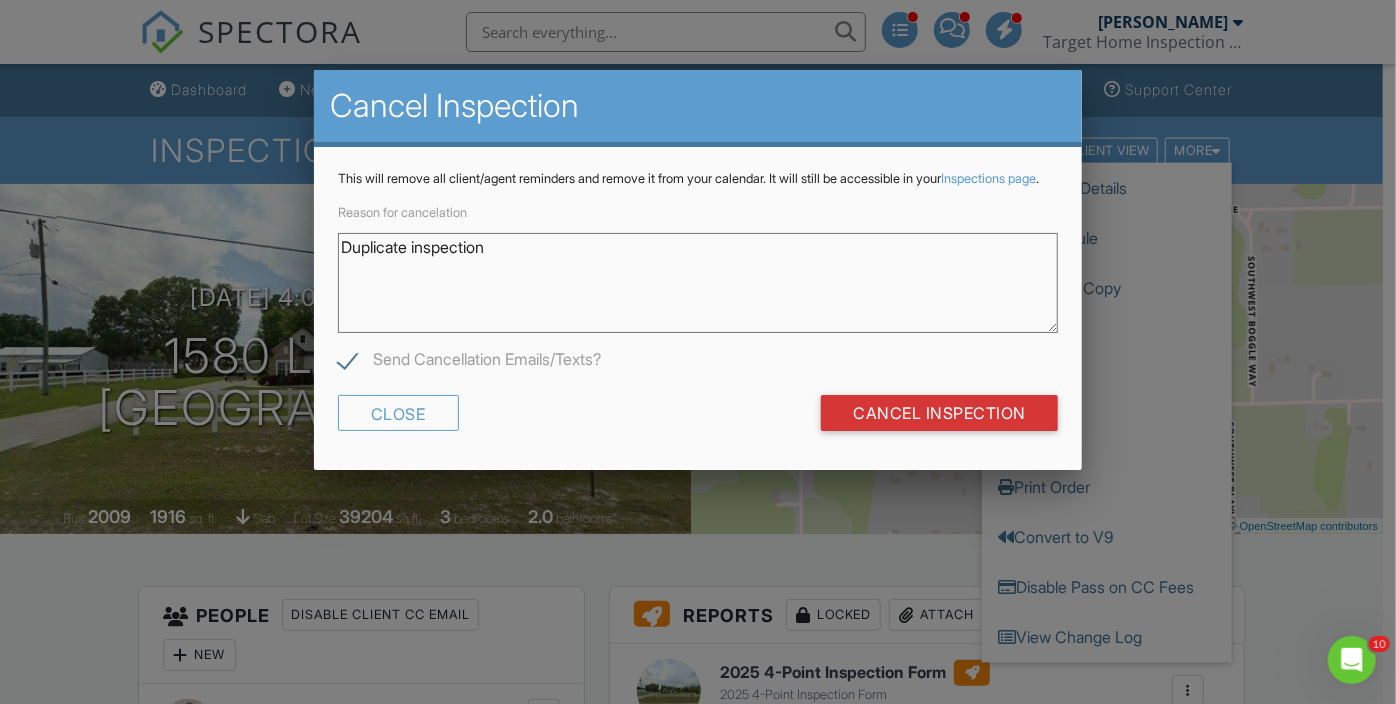 type on "Duplicate inspection" 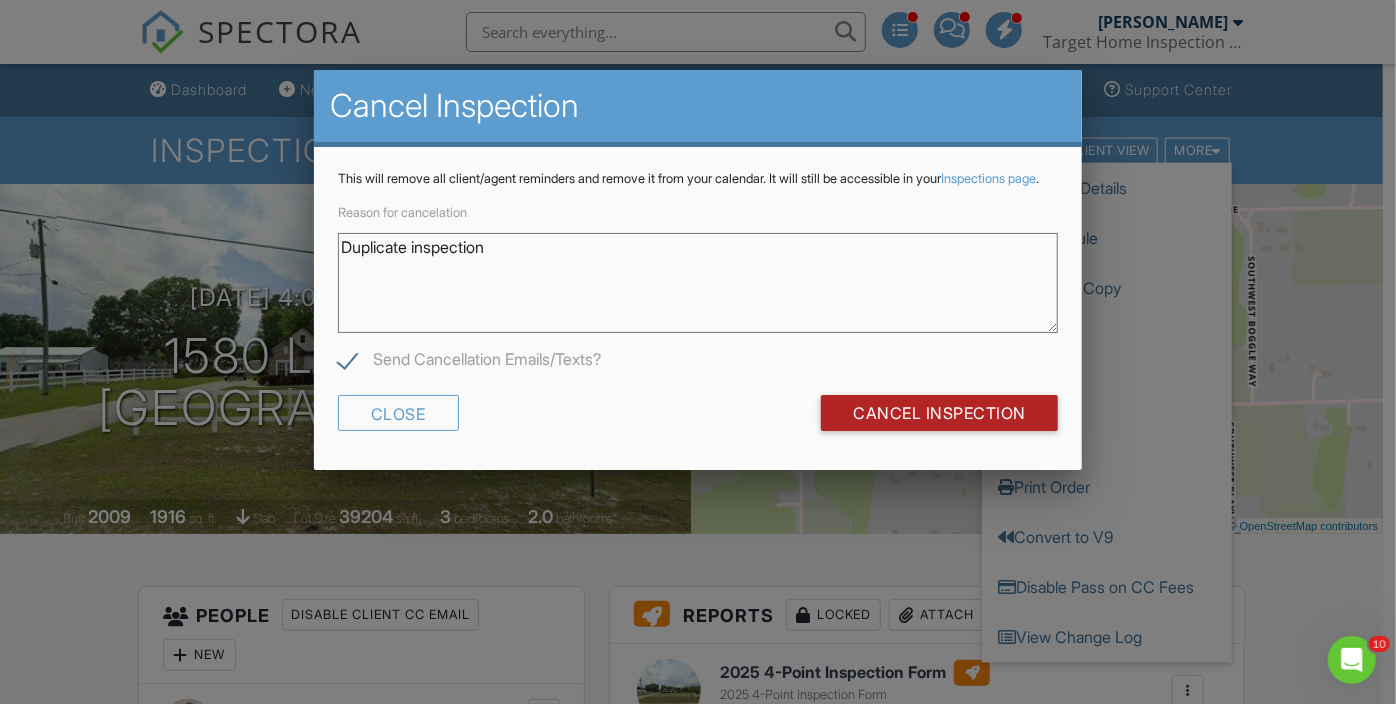click on "Cancel Inspection" at bounding box center [939, 413] 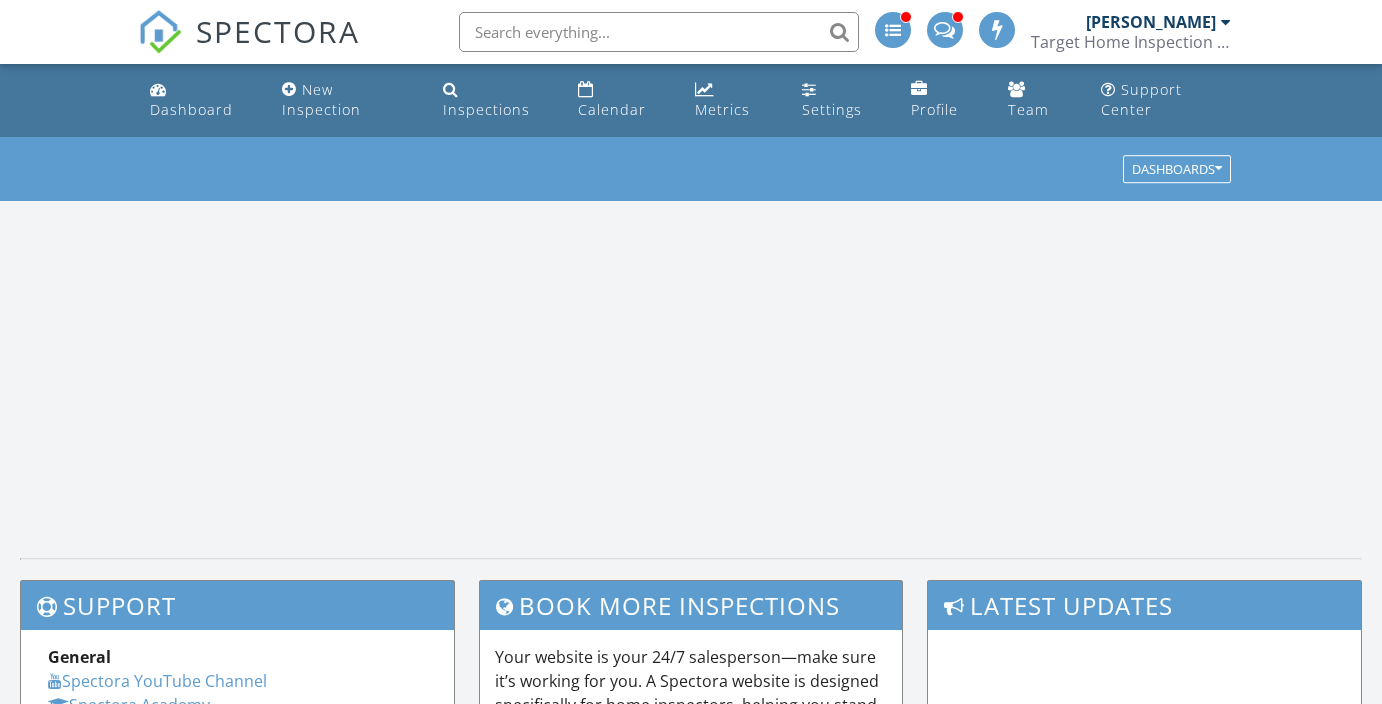 scroll, scrollTop: 0, scrollLeft: 0, axis: both 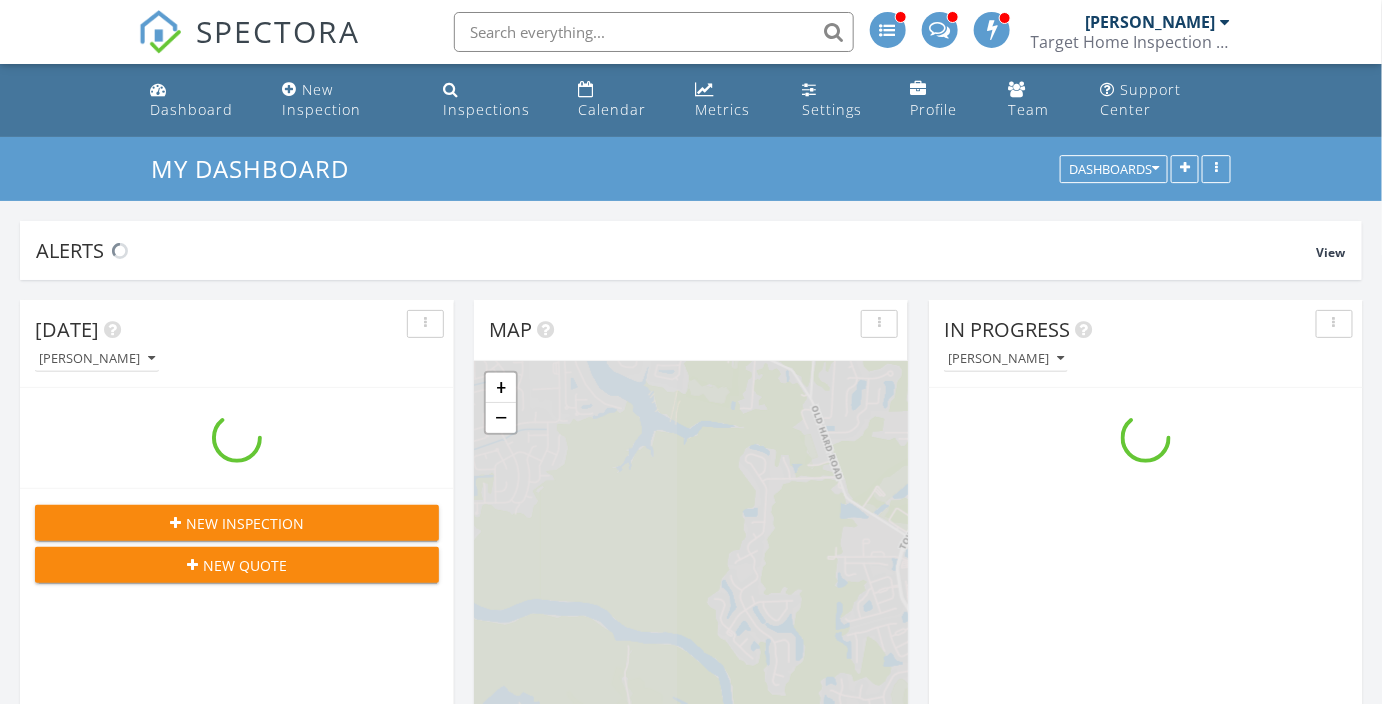 click at bounding box center (654, 32) 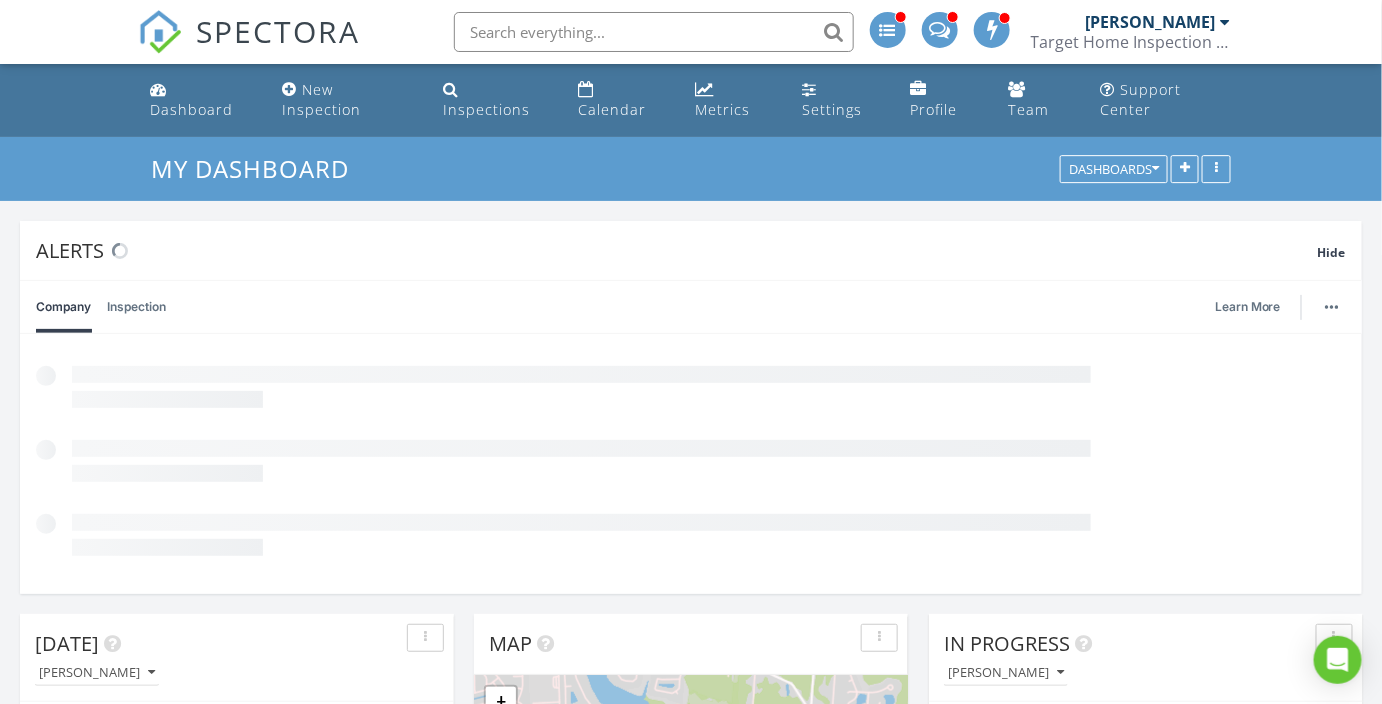 scroll, scrollTop: 999570, scrollLeft: 999565, axis: both 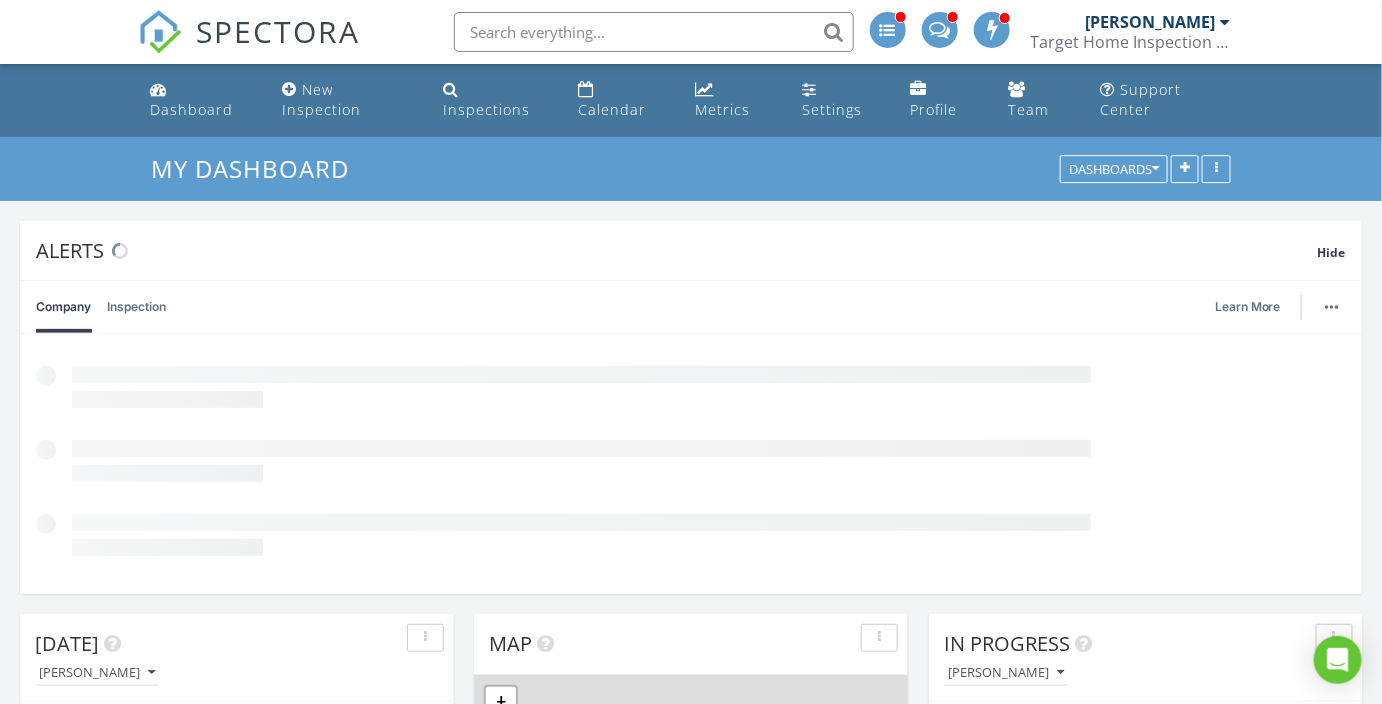 paste on "[STREET_ADDRESS]" 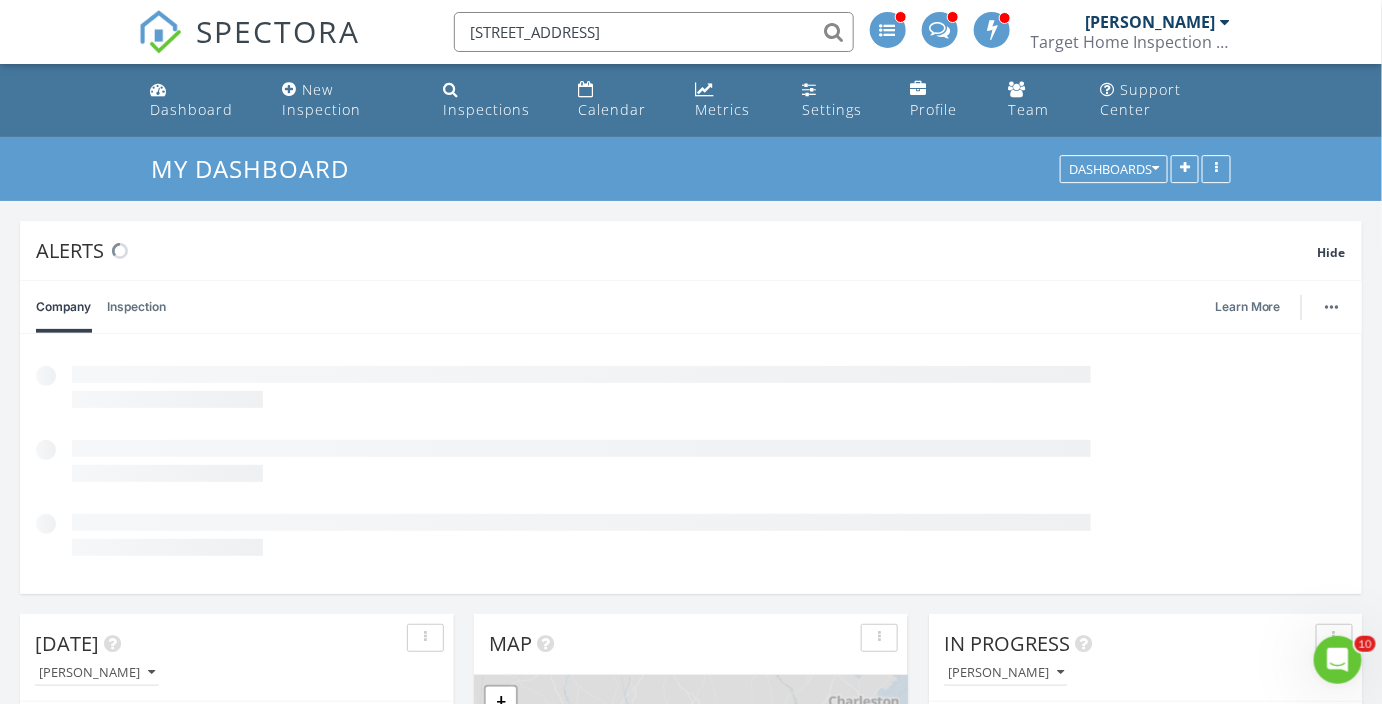 scroll, scrollTop: 0, scrollLeft: 0, axis: both 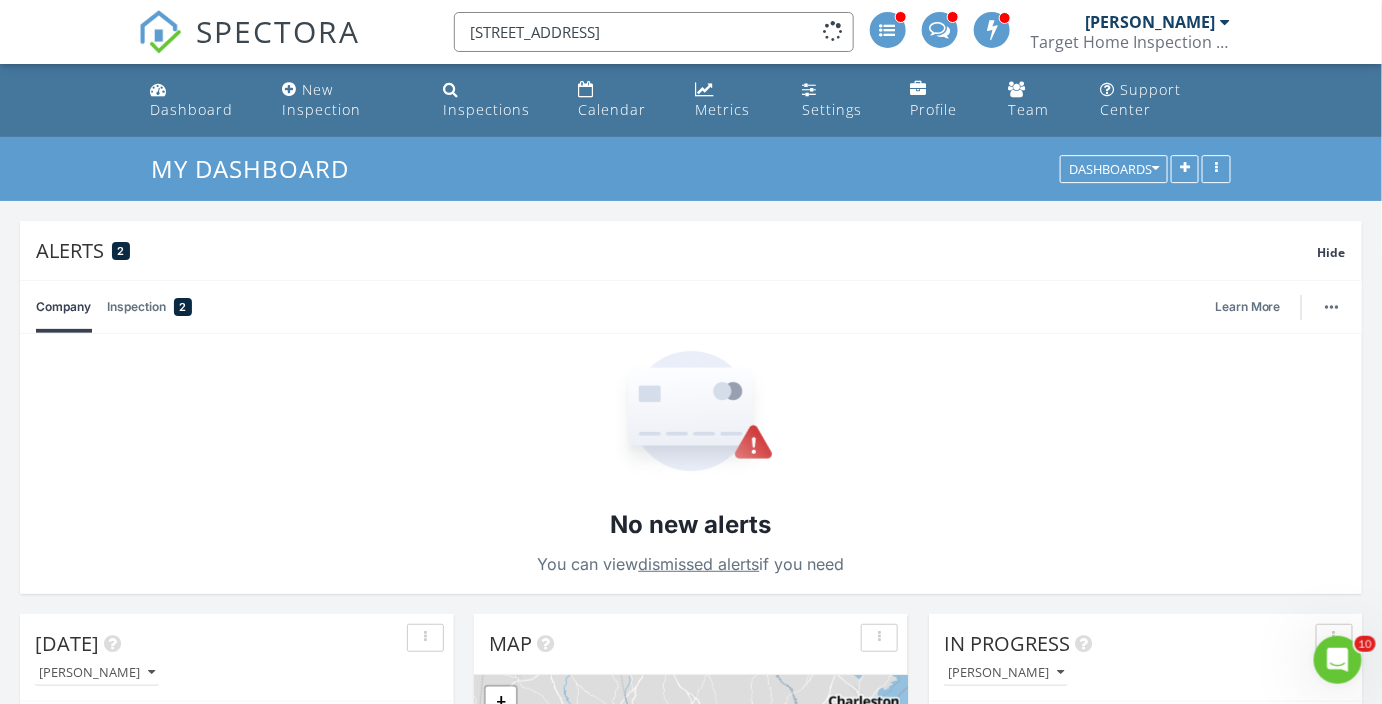 click on "4010 Commons Dr W, Unit 116" at bounding box center [654, 32] 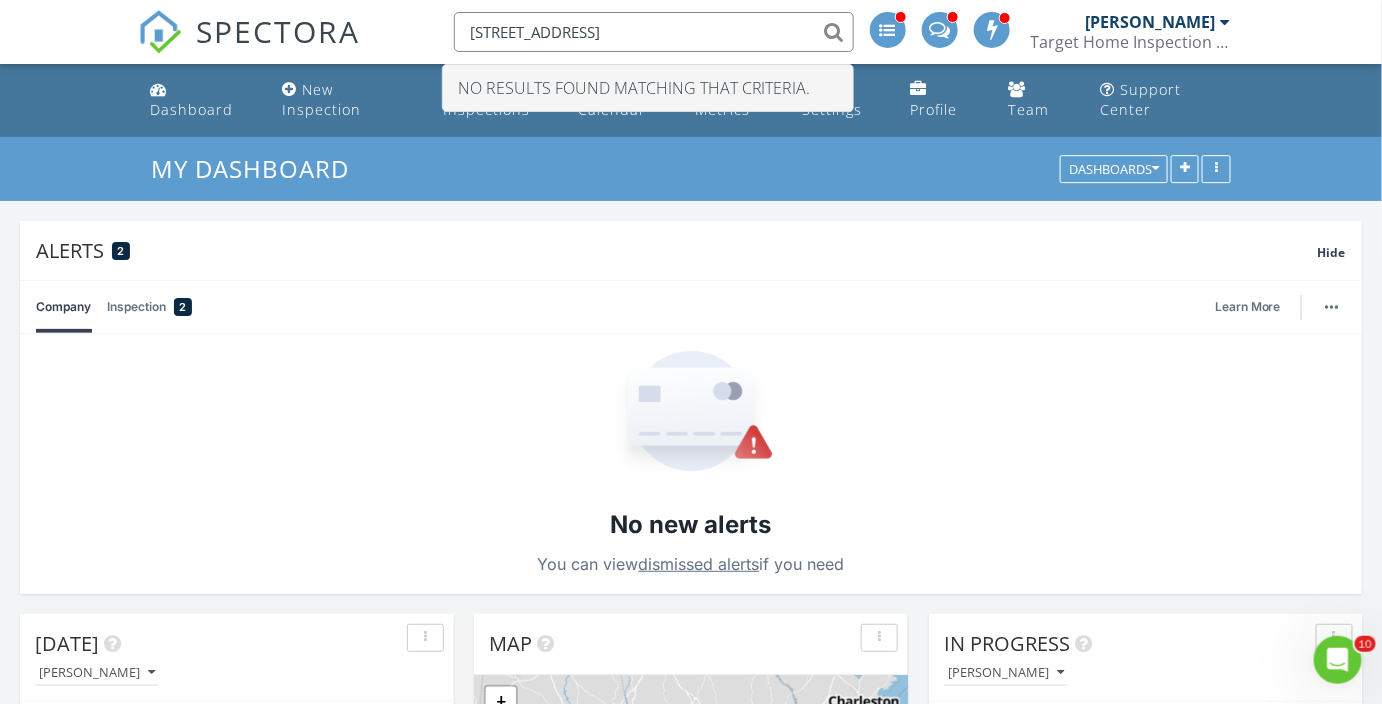 click on "4010 Commons Dr W, Unit 116" at bounding box center (654, 32) 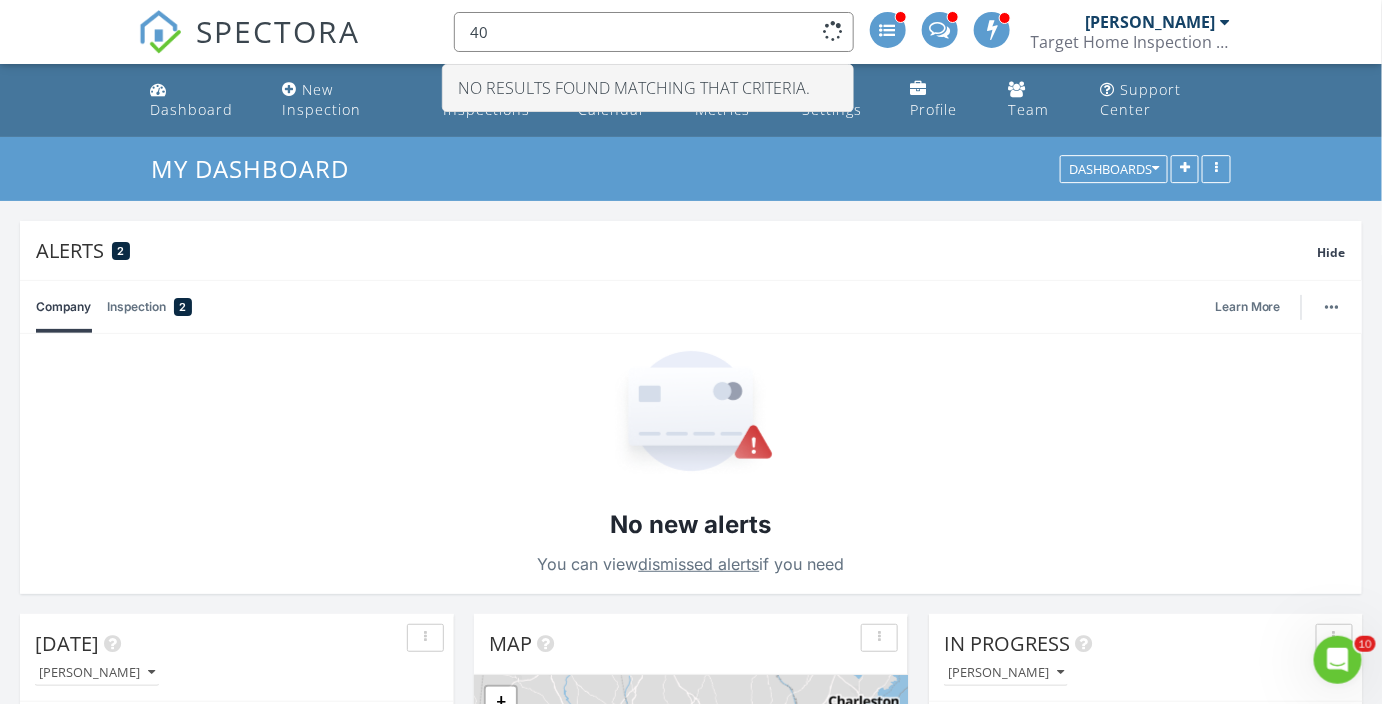 type on "4" 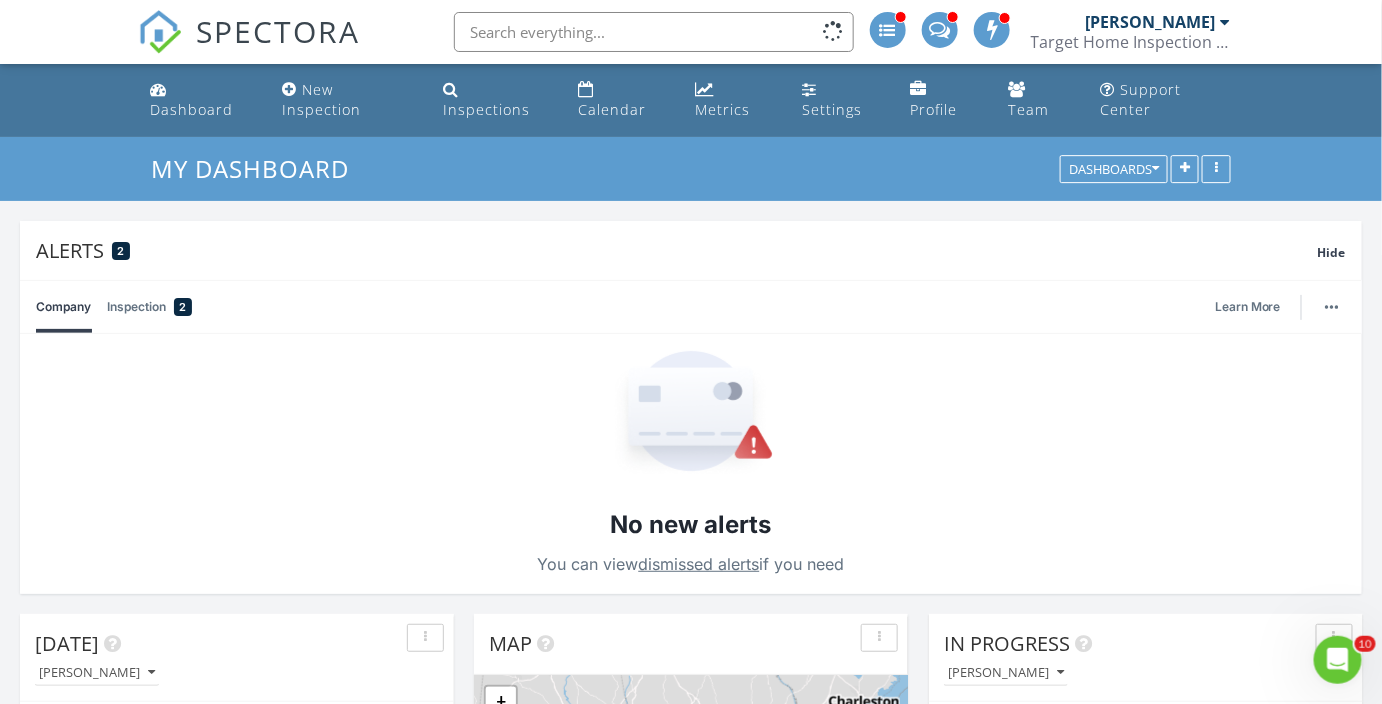 paste on "(832) 530-0124" 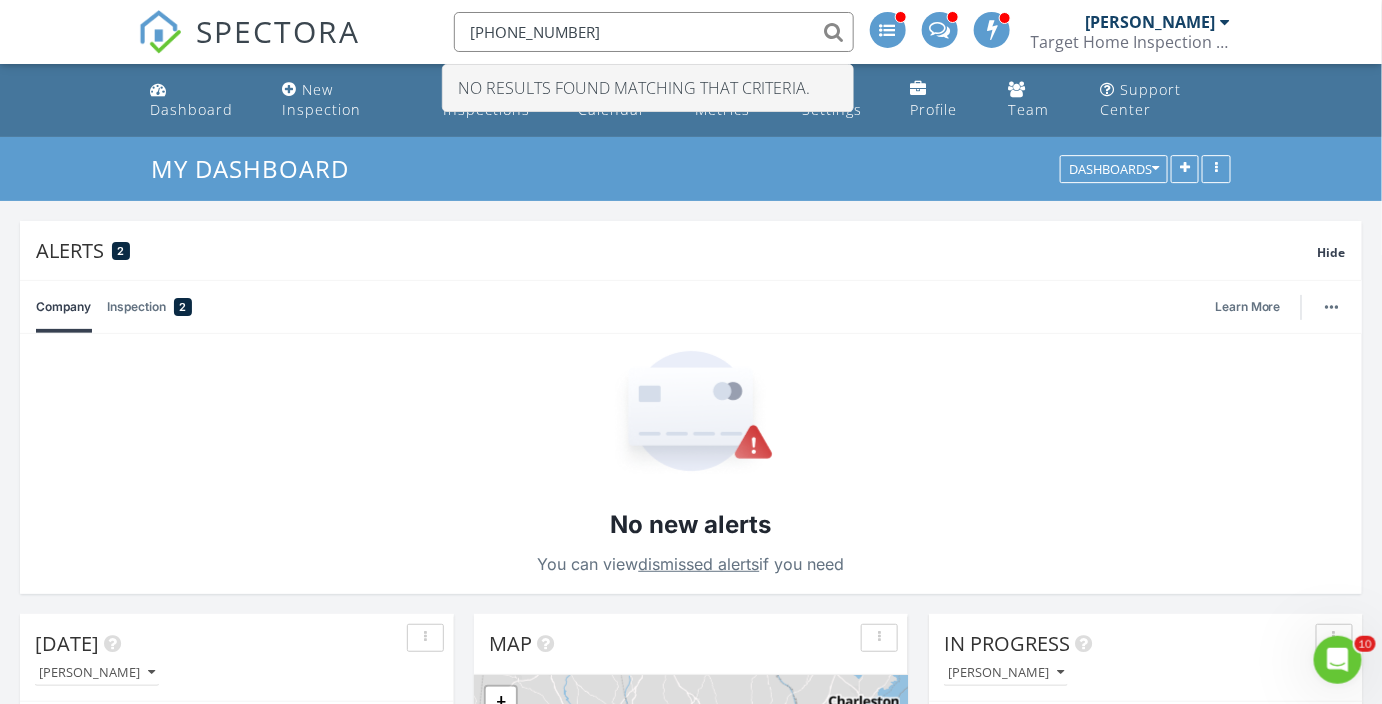 click on "(832) 530-0124" at bounding box center (654, 32) 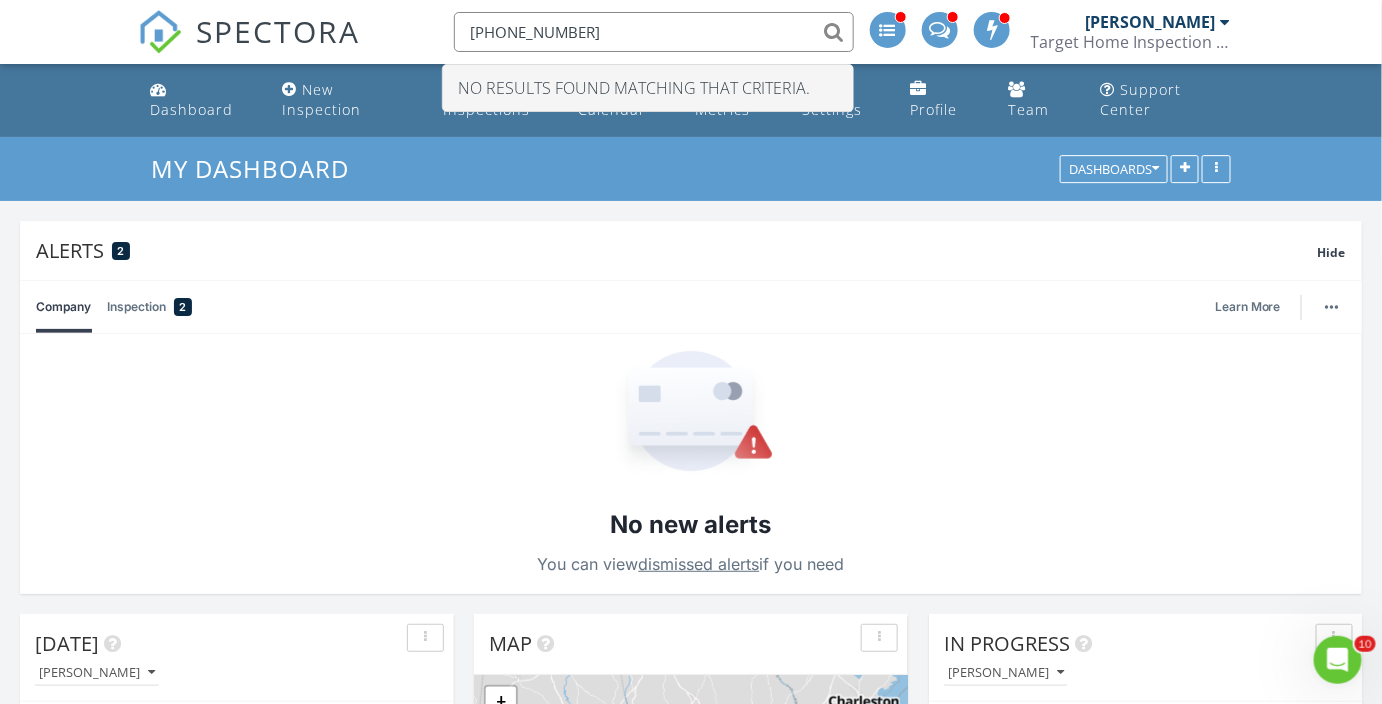 click on "832-530-0124" at bounding box center (654, 32) 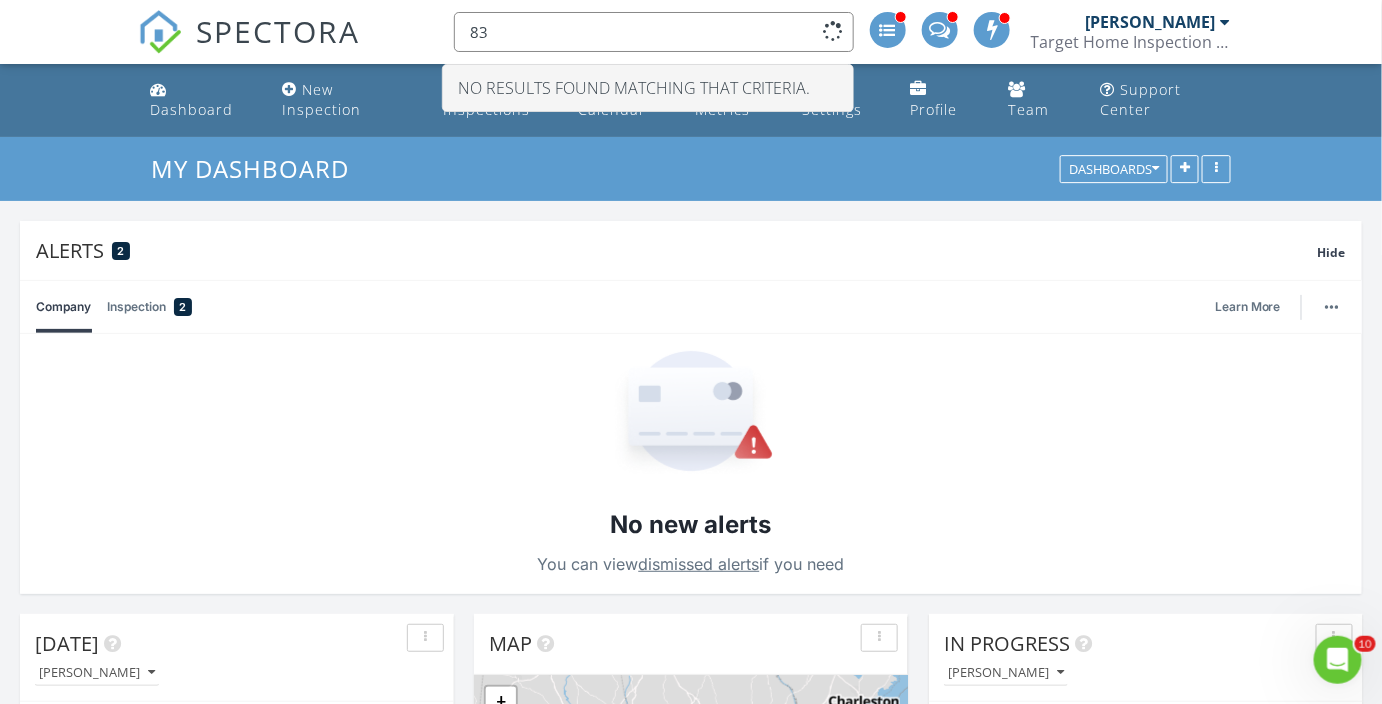 type on "8" 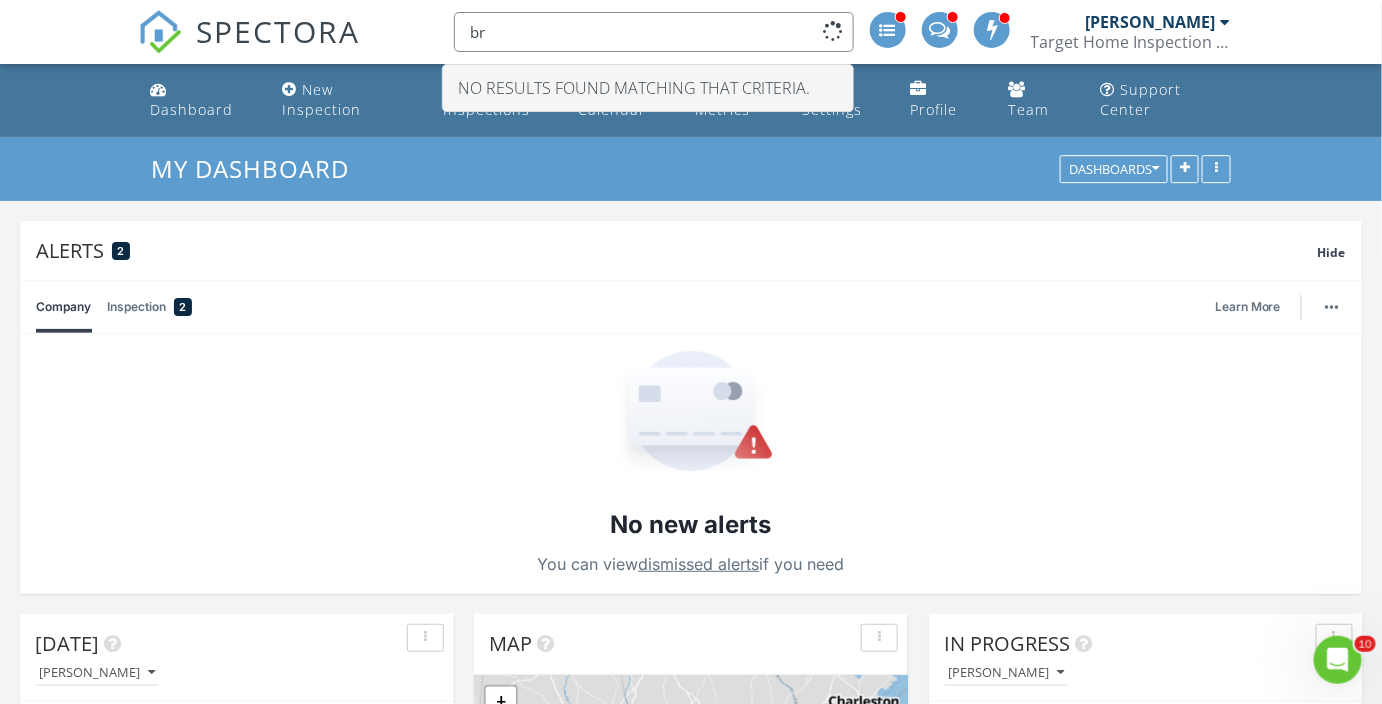 type on "b" 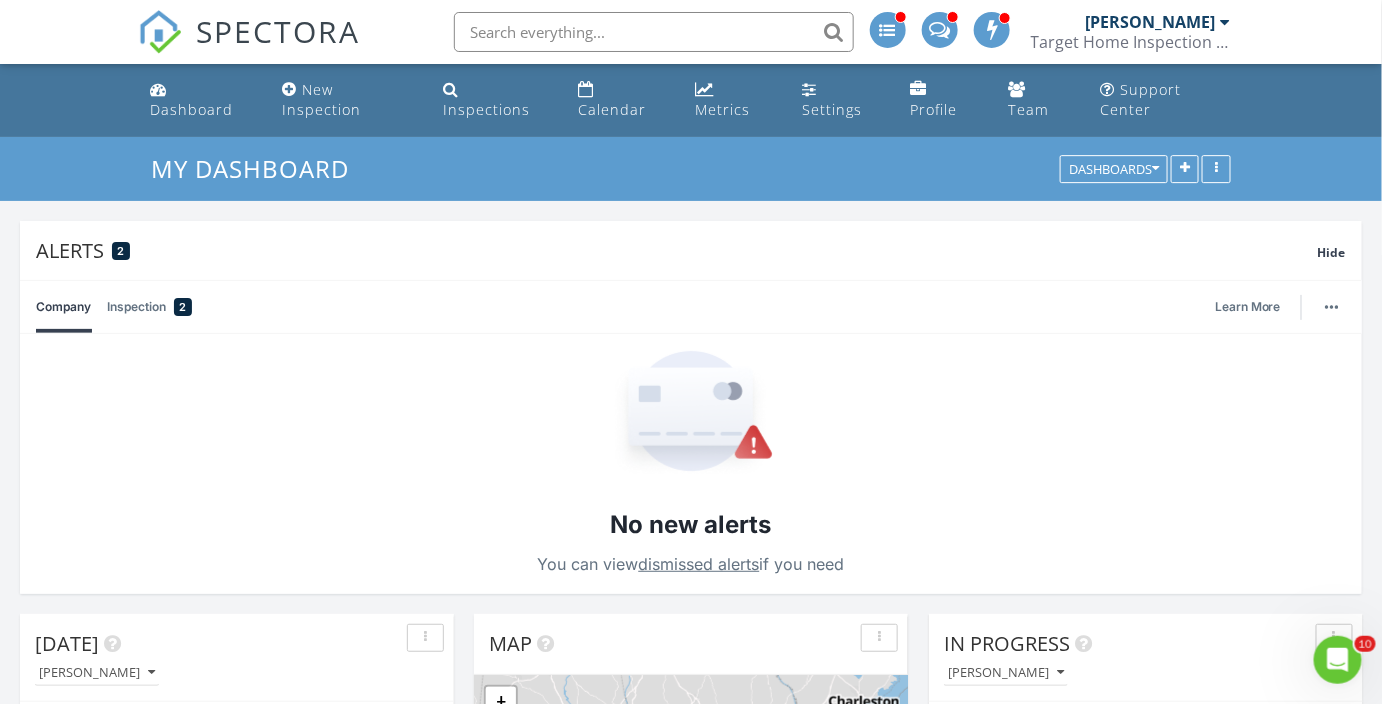 type 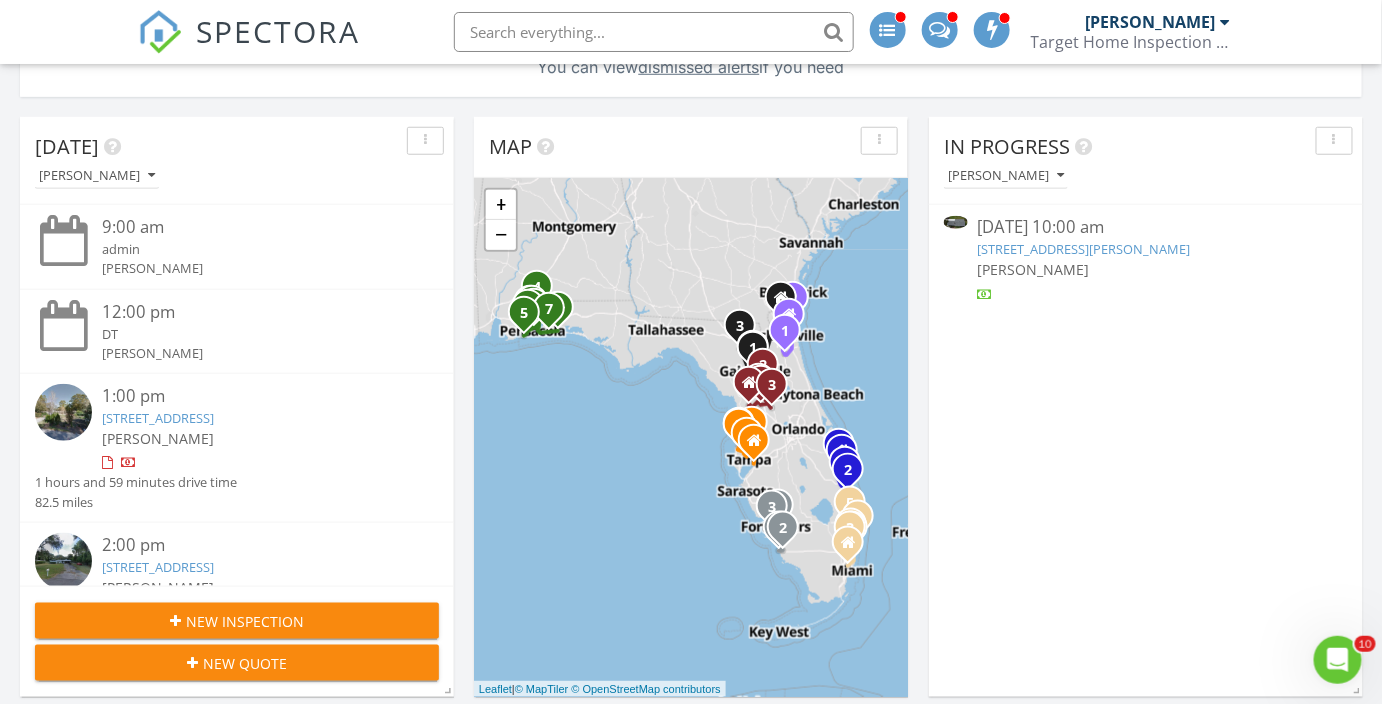 scroll, scrollTop: 454, scrollLeft: 0, axis: vertical 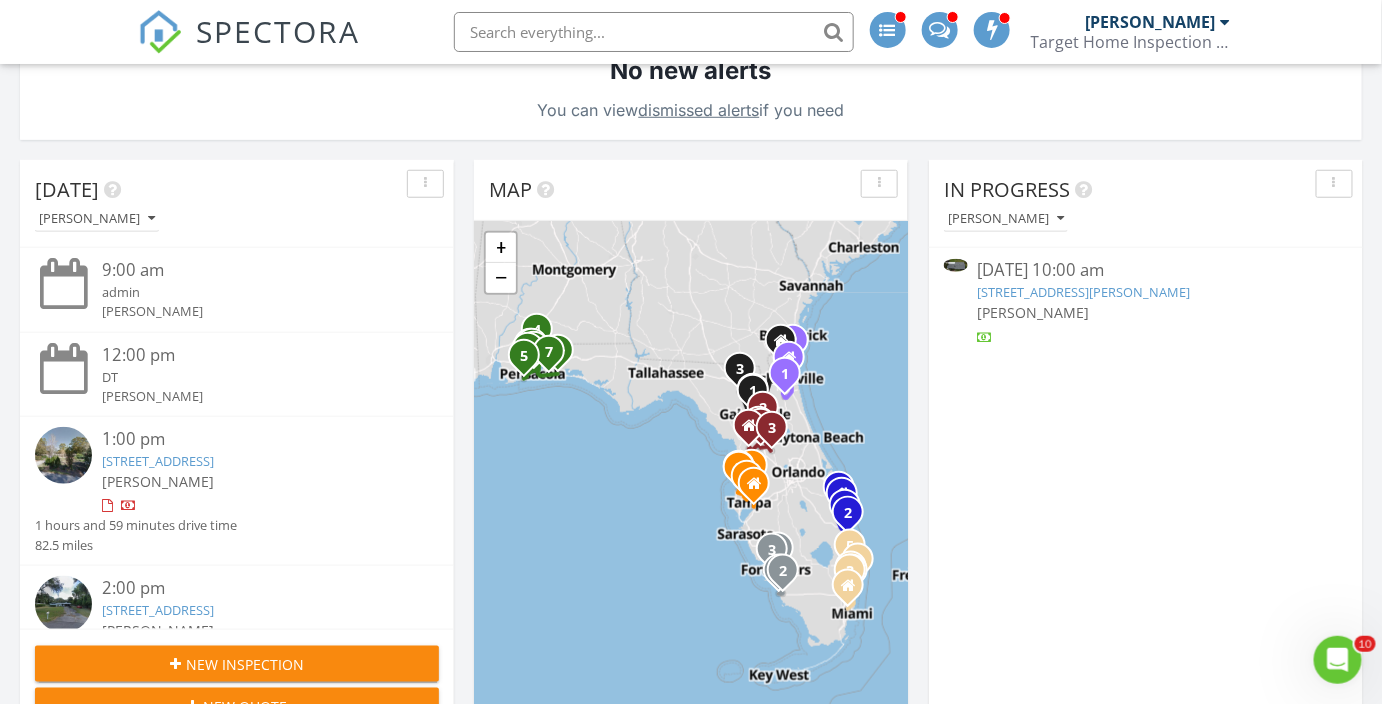 click on "109 E Pace Dr, Perry, FL 32347" at bounding box center (1084, 292) 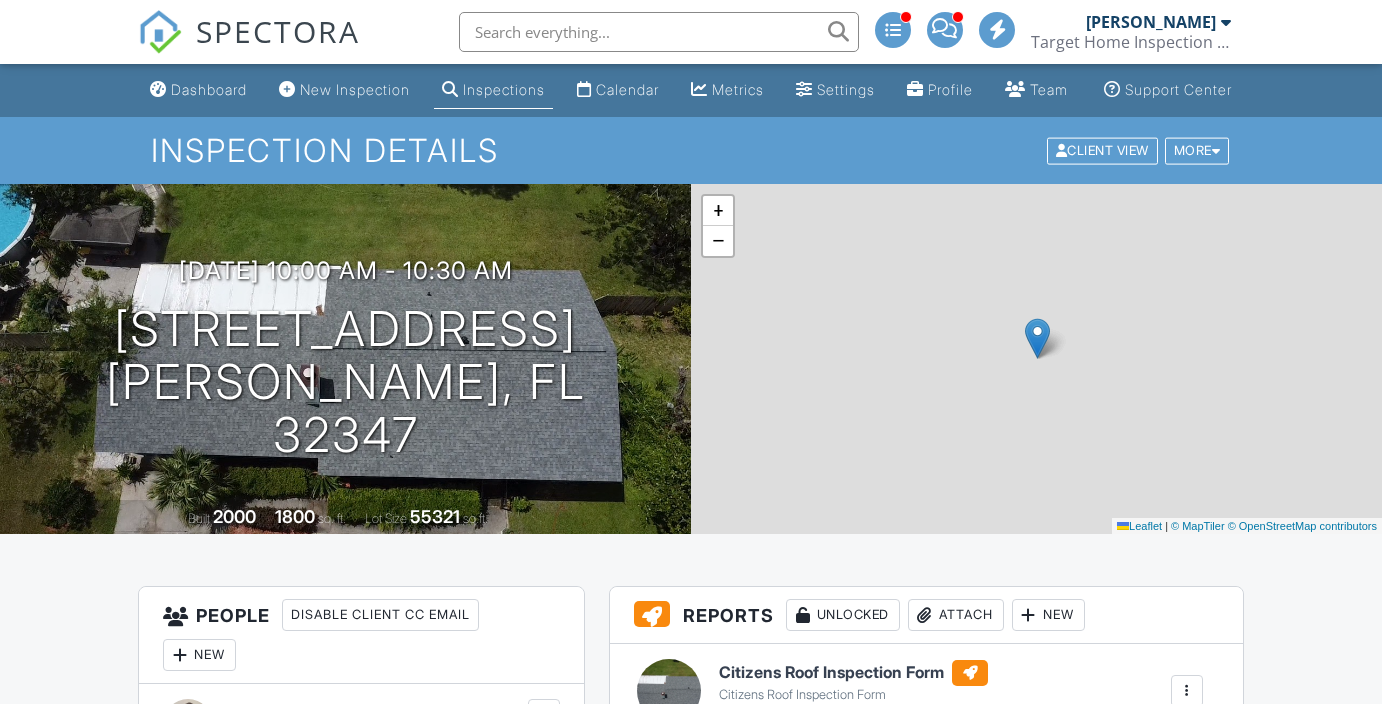 scroll, scrollTop: 0, scrollLeft: 0, axis: both 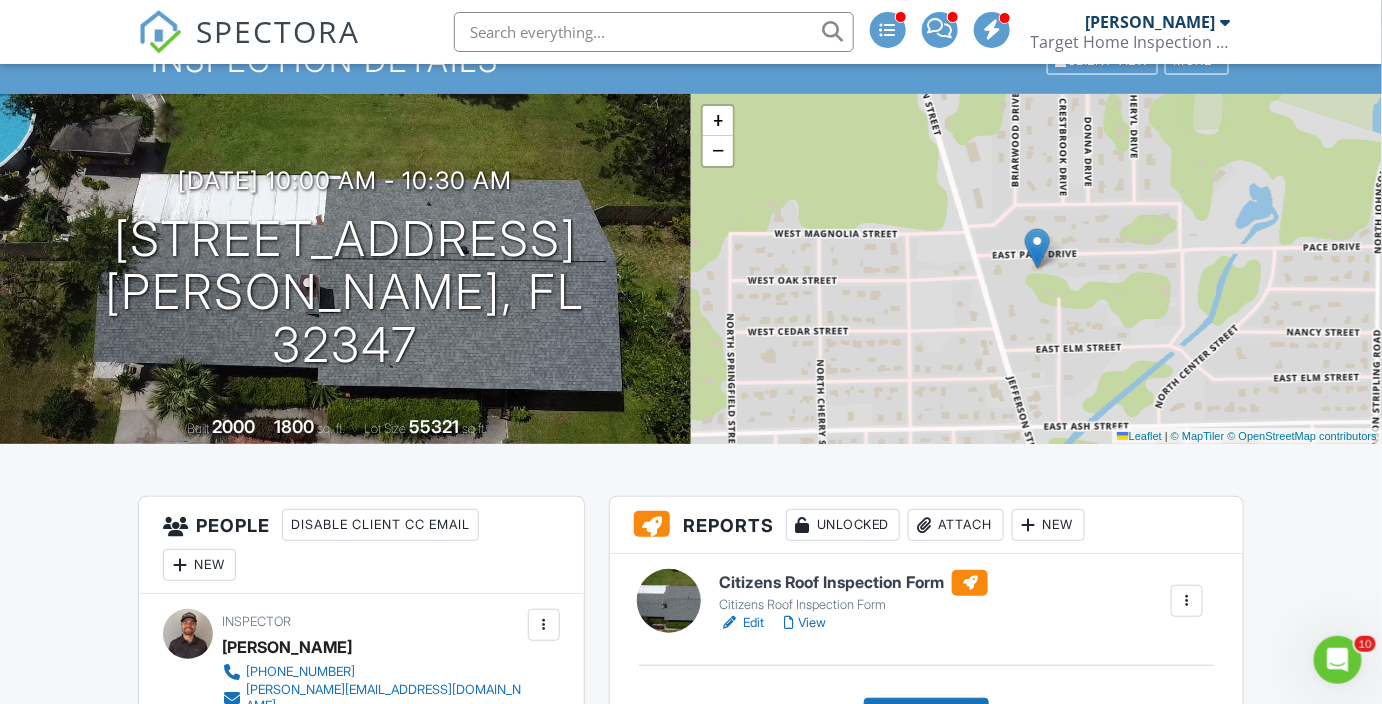 click on "07/10/2025 10:00 am
- 10:30 am
109 E Pace Dr
Perry, FL 32347
Built
2000
1800
sq. ft.
Lot Size
55321
sq.ft." at bounding box center (345, 269) 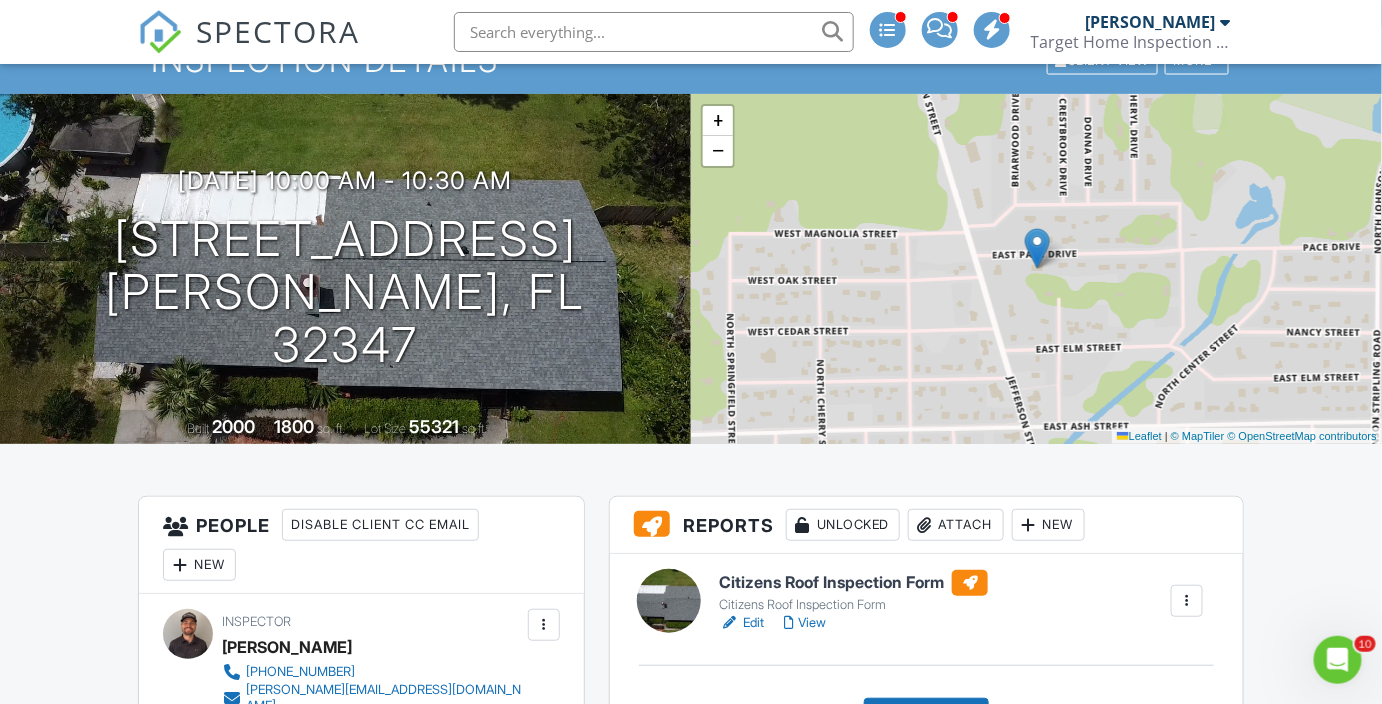 click on "109 E Pace Dr
Perry, FL 32347" at bounding box center (345, 292) 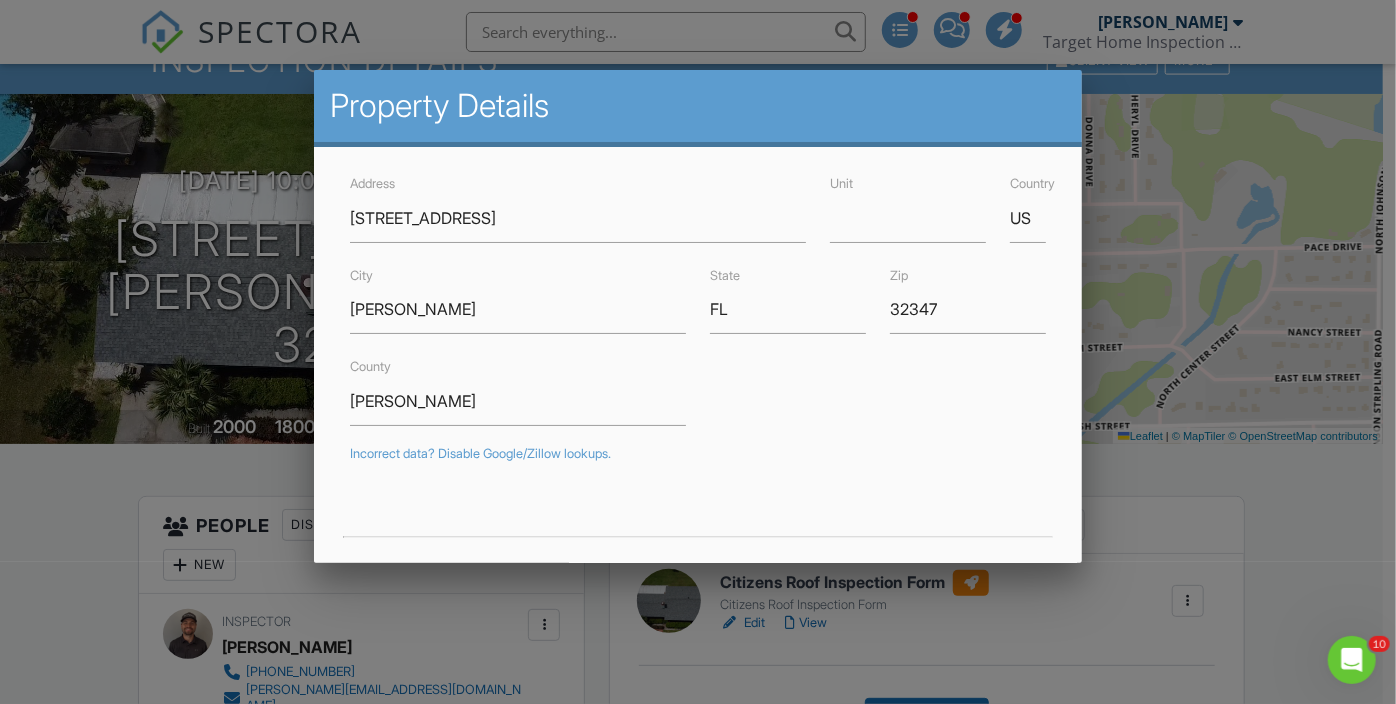 drag, startPoint x: 1155, startPoint y: 327, endPoint x: 928, endPoint y: 29, distance: 374.61047 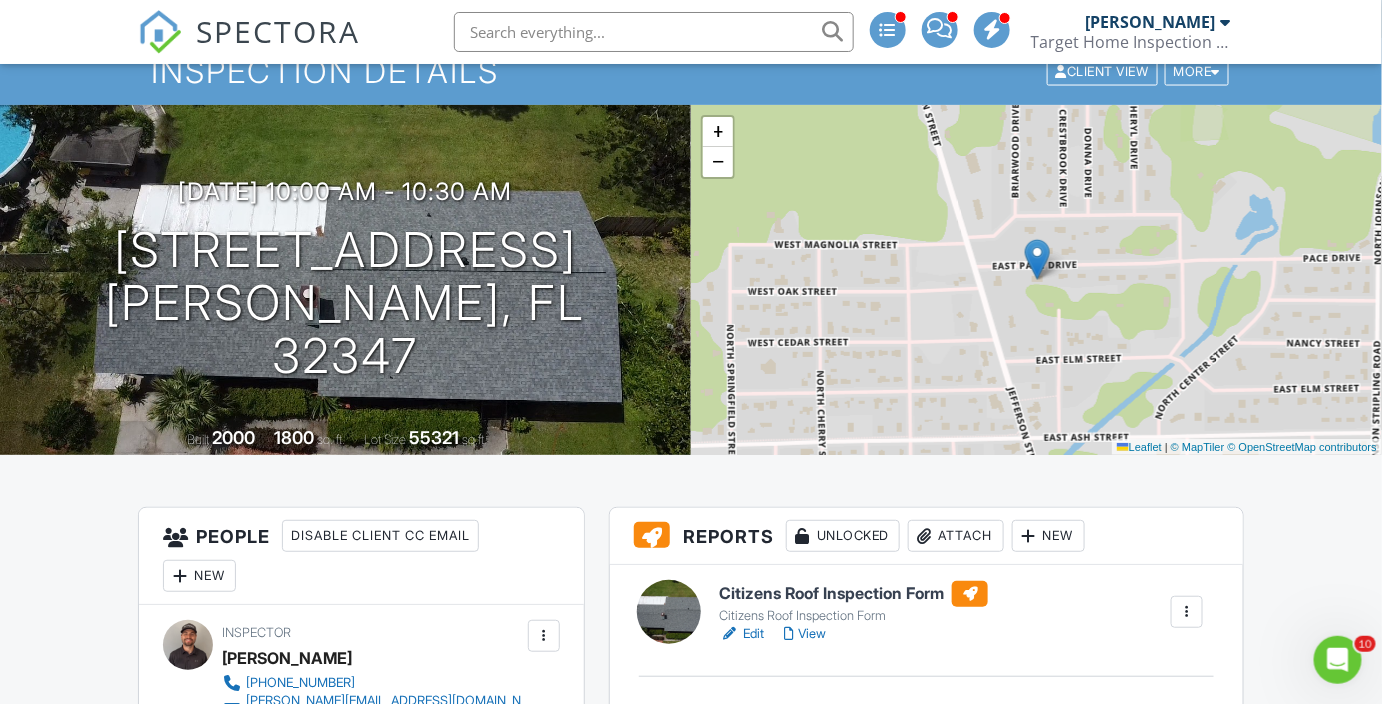 scroll, scrollTop: 0, scrollLeft: 0, axis: both 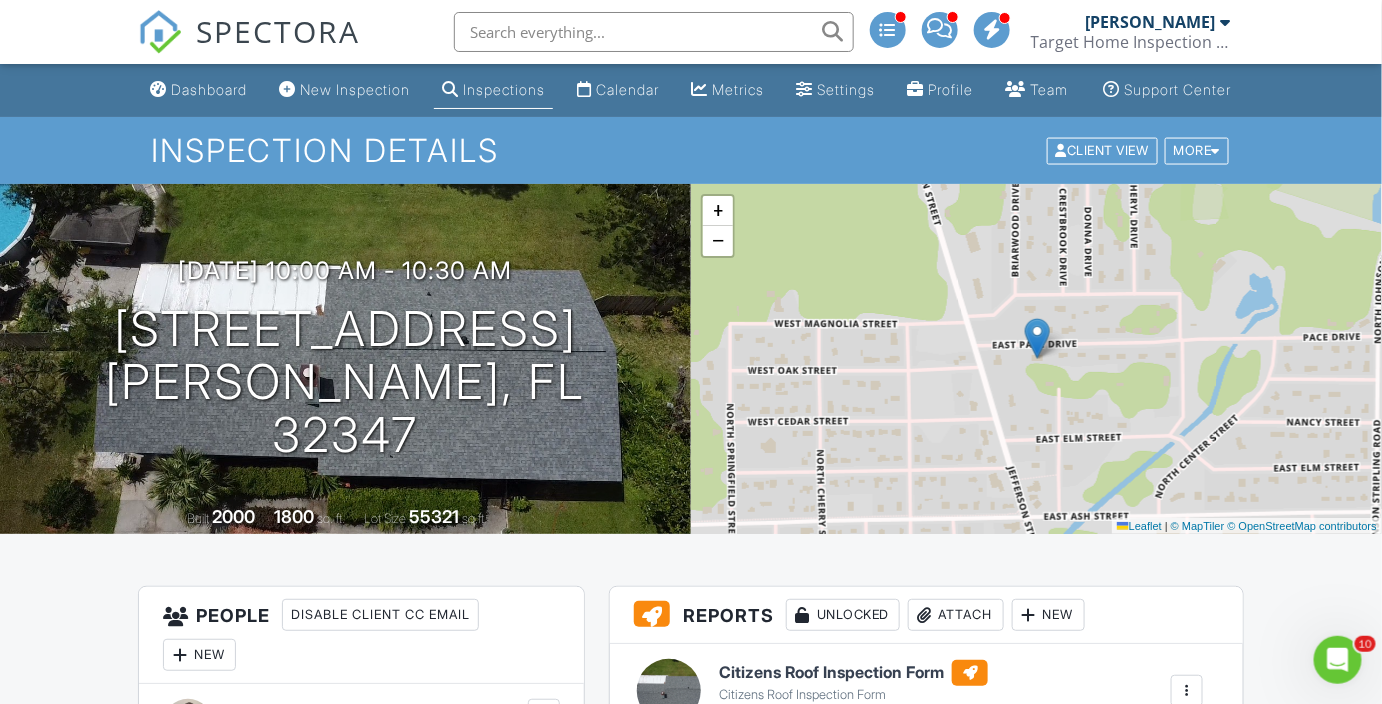 click on "−" at bounding box center (718, 241) 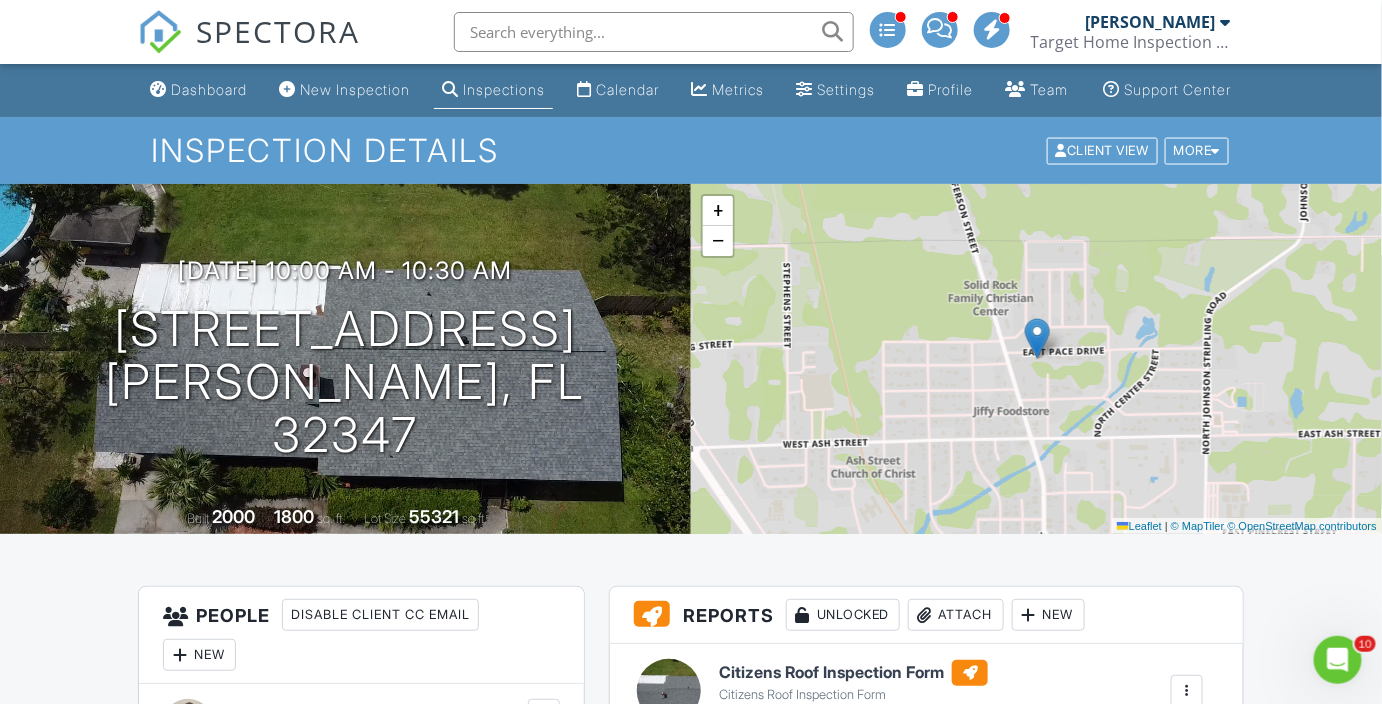 click on "+" at bounding box center (718, 211) 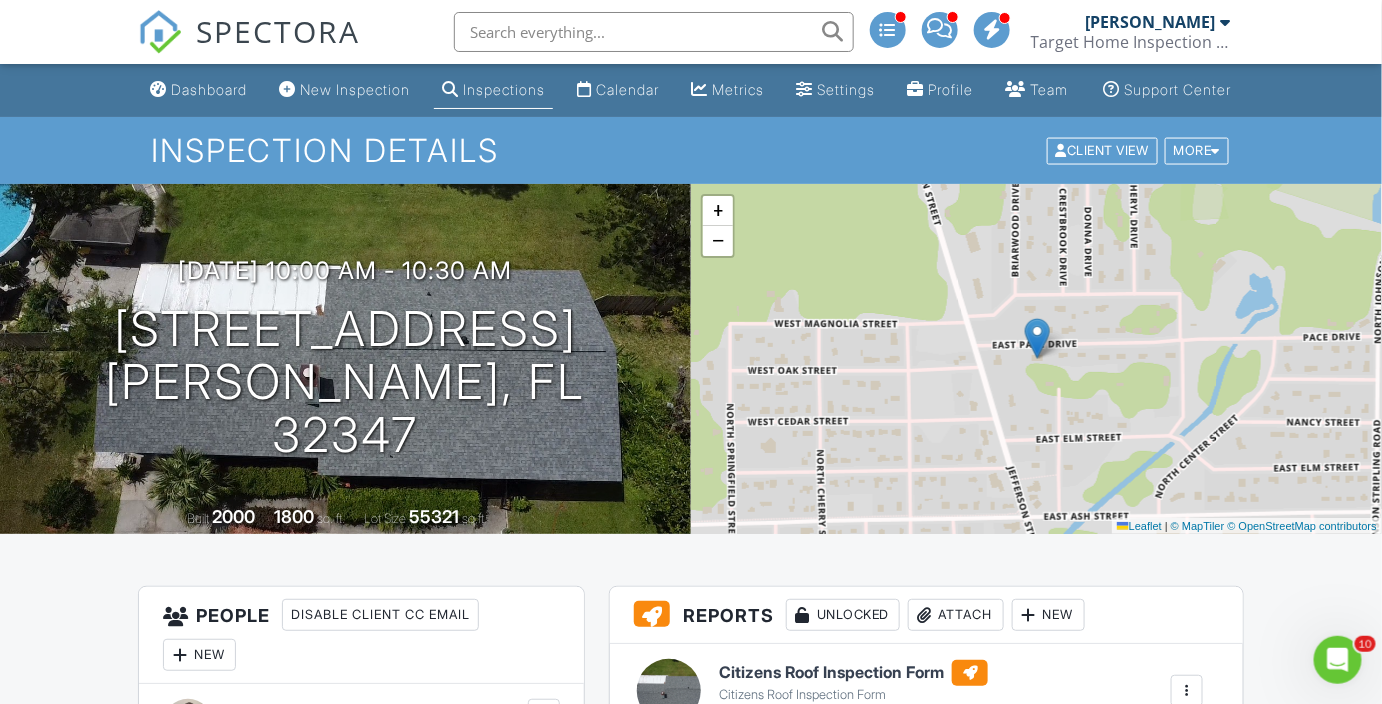 click on "+" at bounding box center [718, 211] 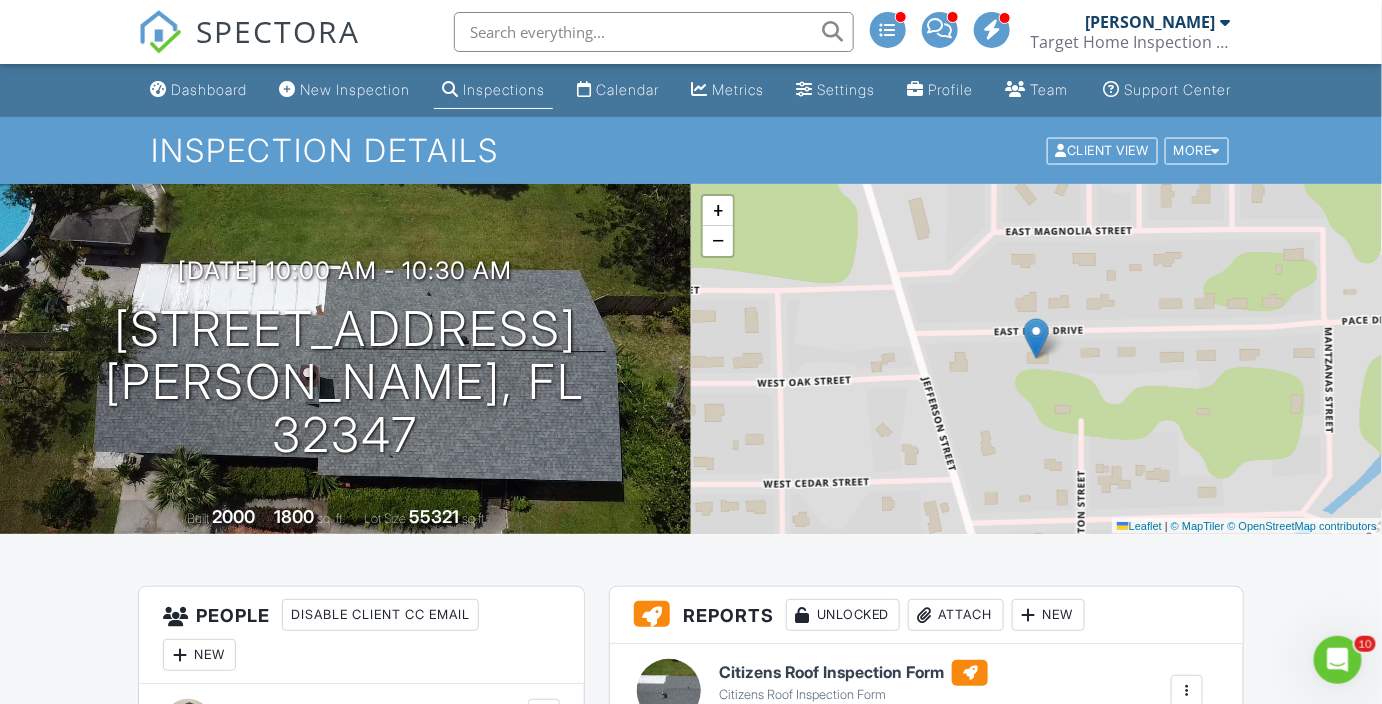 click on "−" at bounding box center [718, 241] 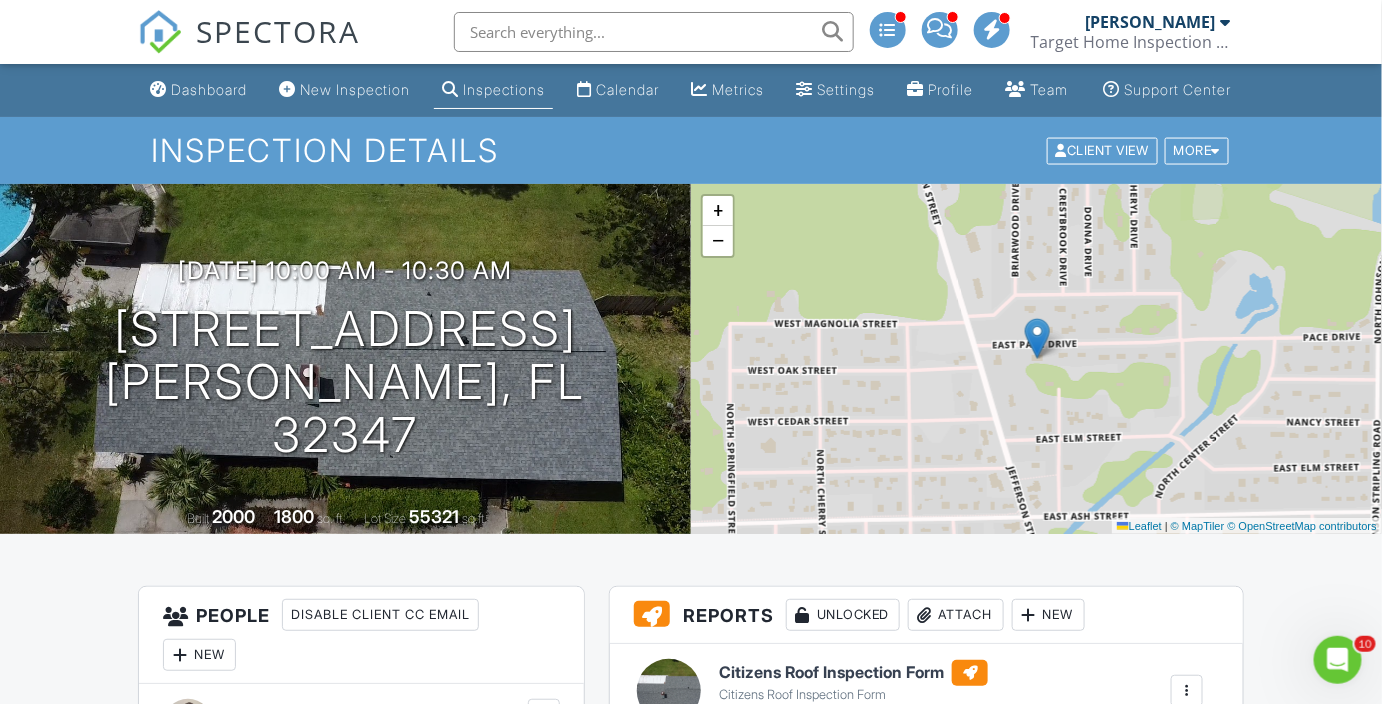 click on "−" at bounding box center [718, 241] 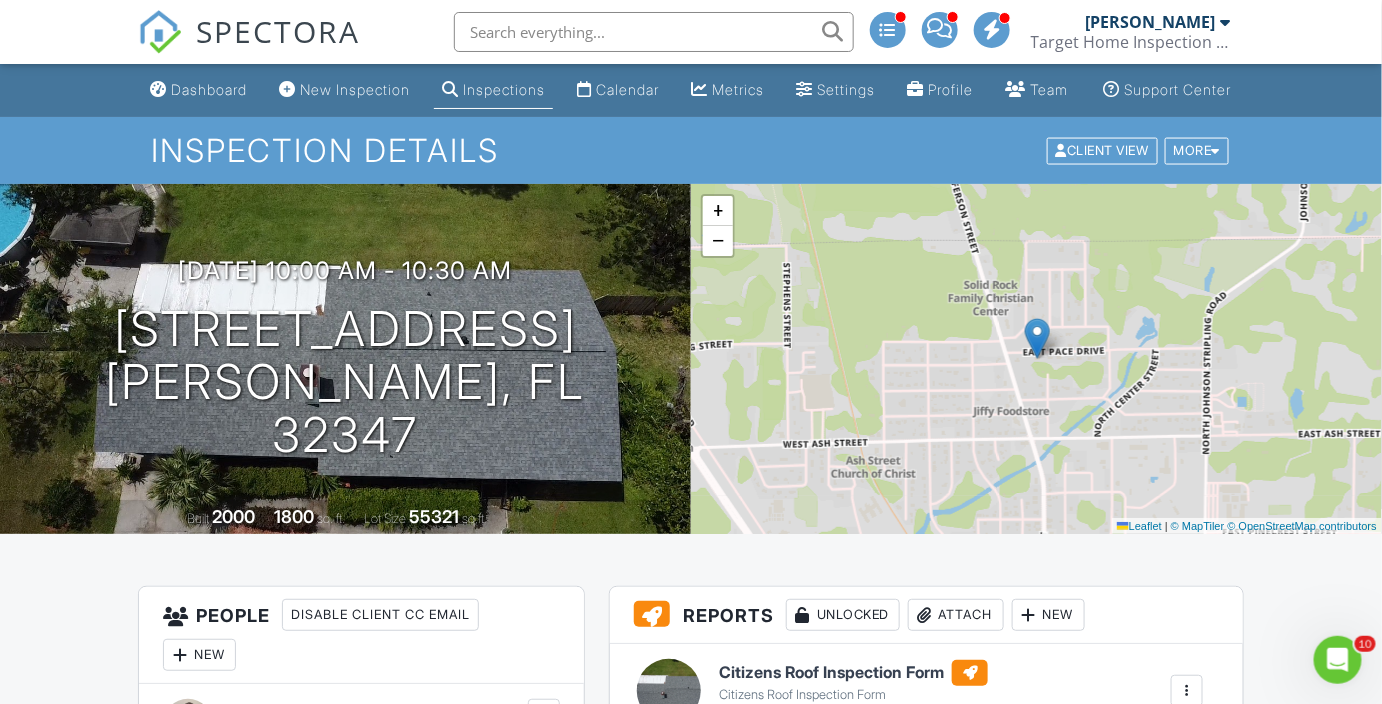 click on "+" at bounding box center [718, 211] 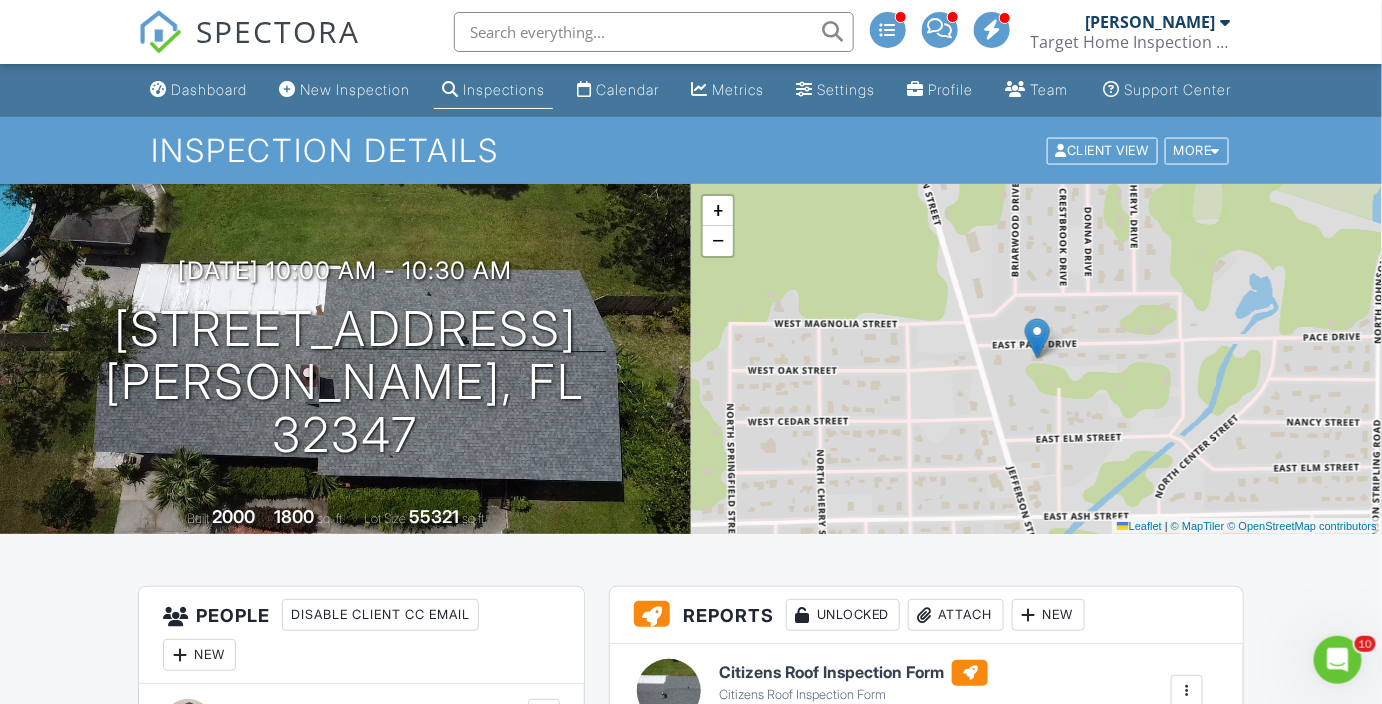click on "+" at bounding box center [718, 211] 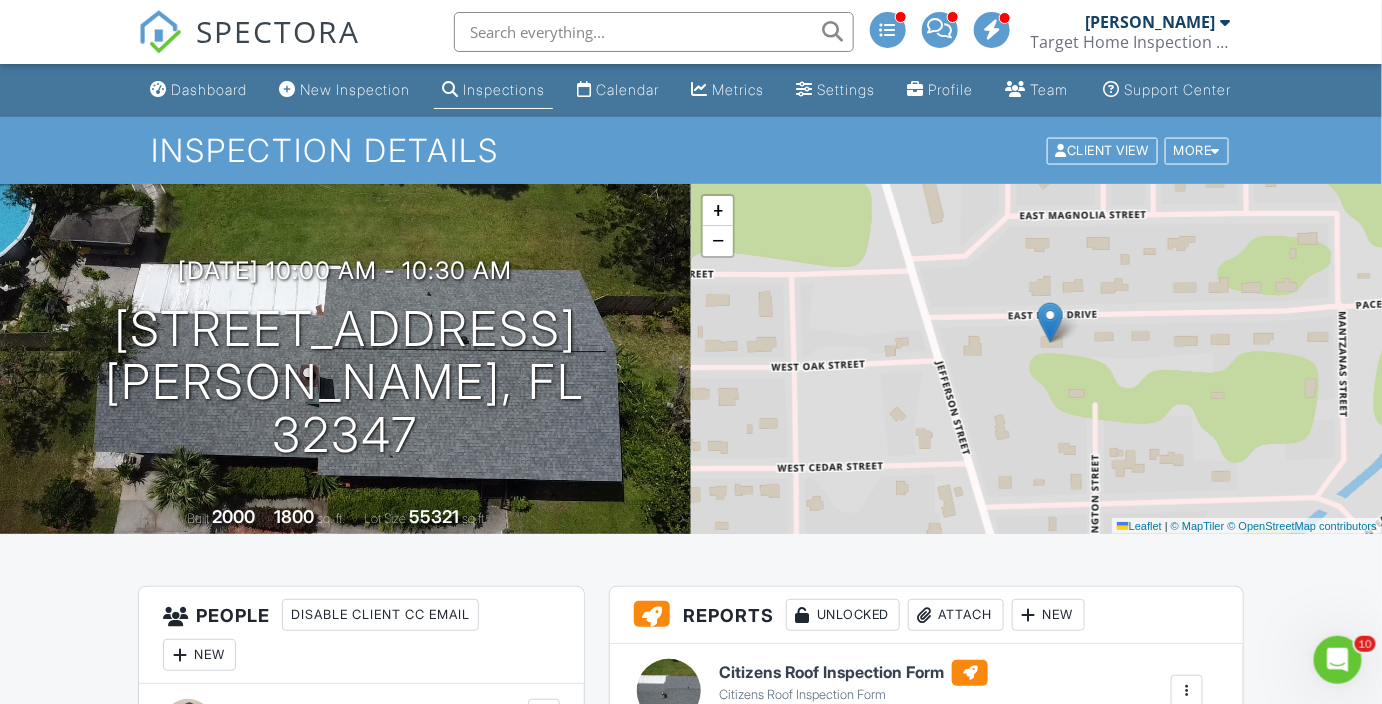 drag, startPoint x: 990, startPoint y: 364, endPoint x: 1004, endPoint y: 348, distance: 21.260292 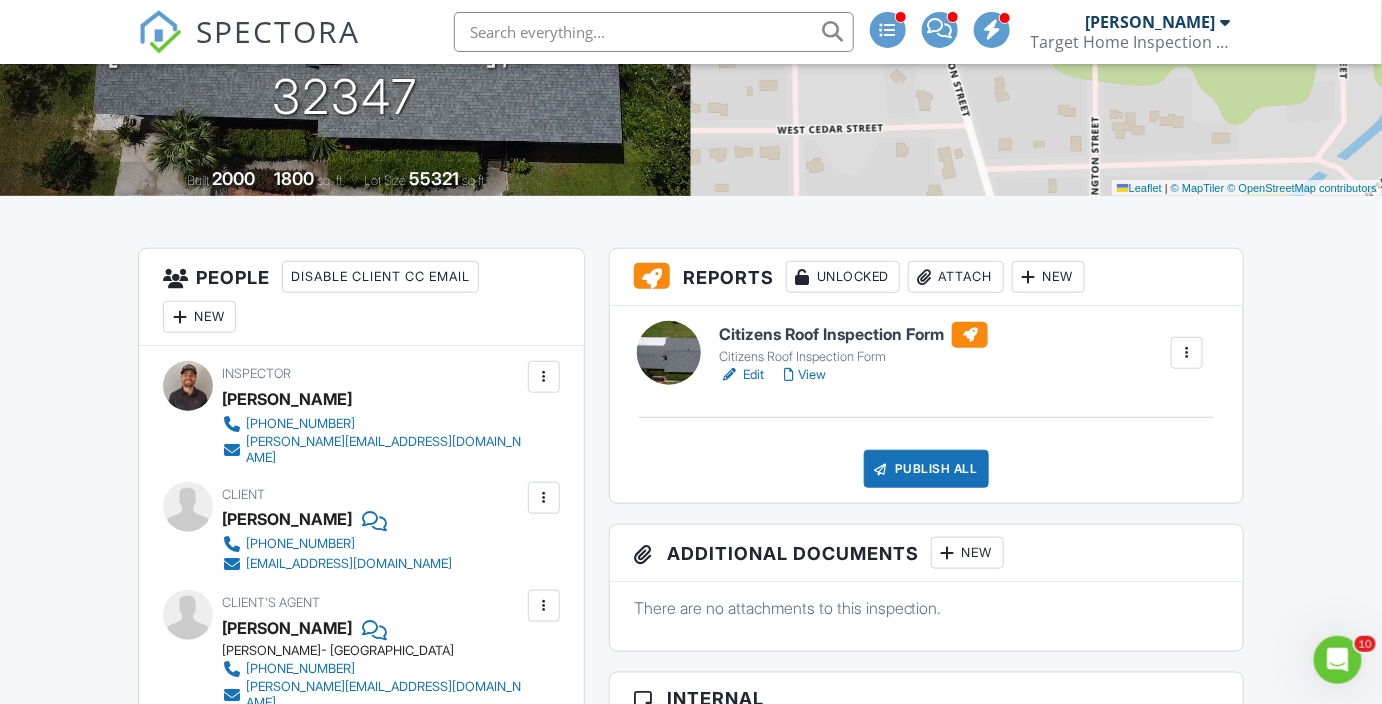 scroll, scrollTop: 0, scrollLeft: 0, axis: both 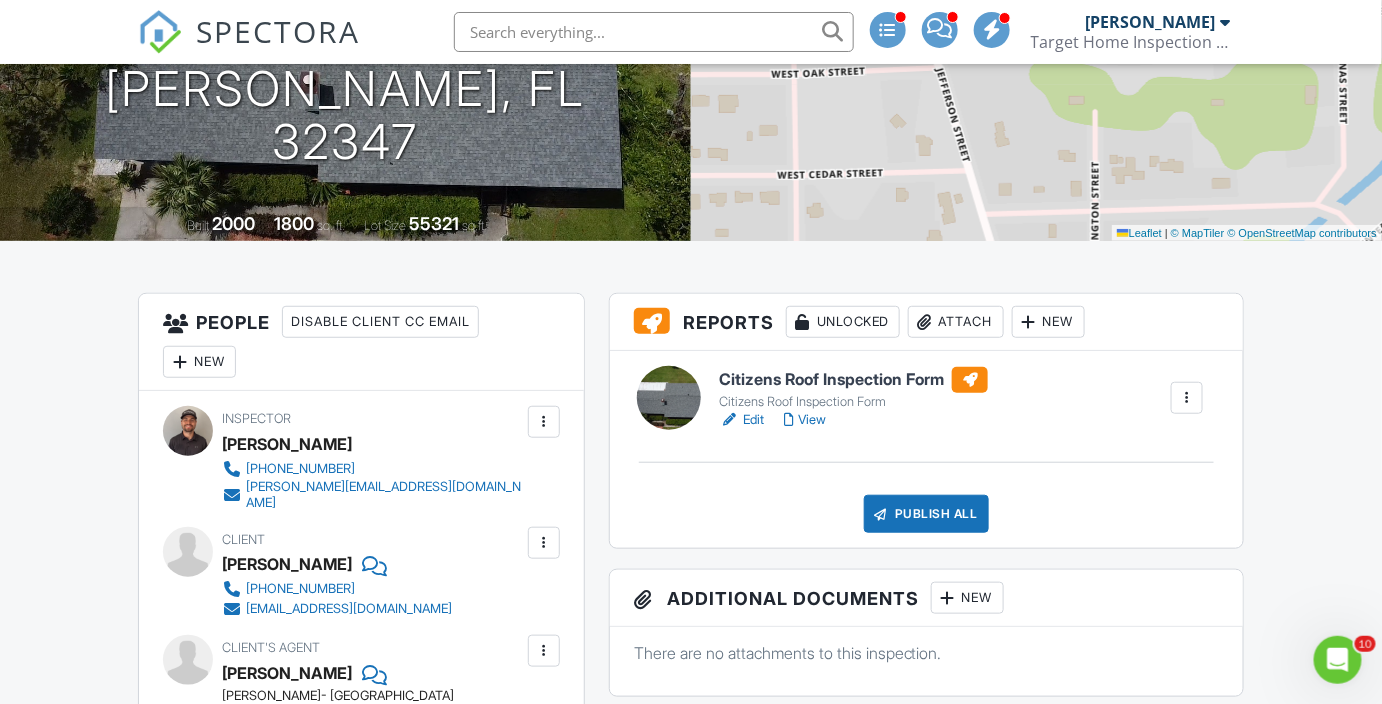 click on "View" at bounding box center [805, 420] 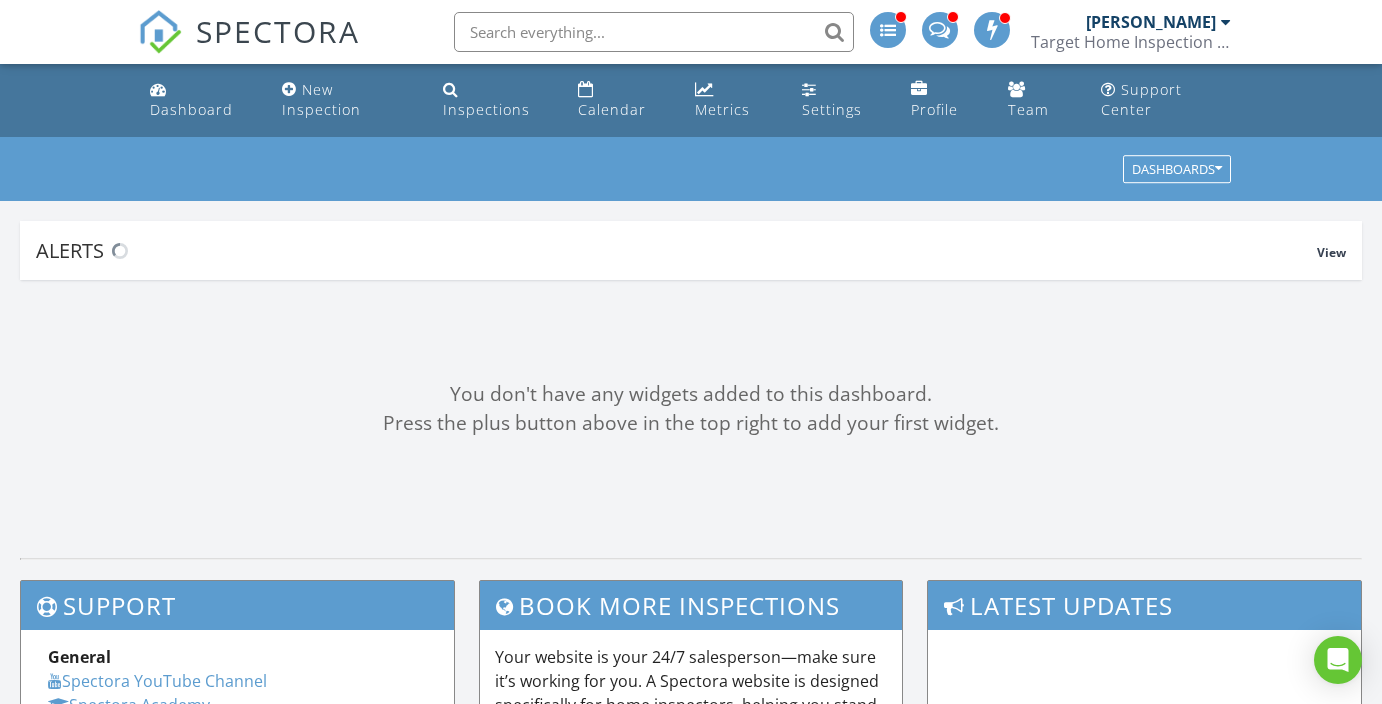 scroll, scrollTop: 0, scrollLeft: 0, axis: both 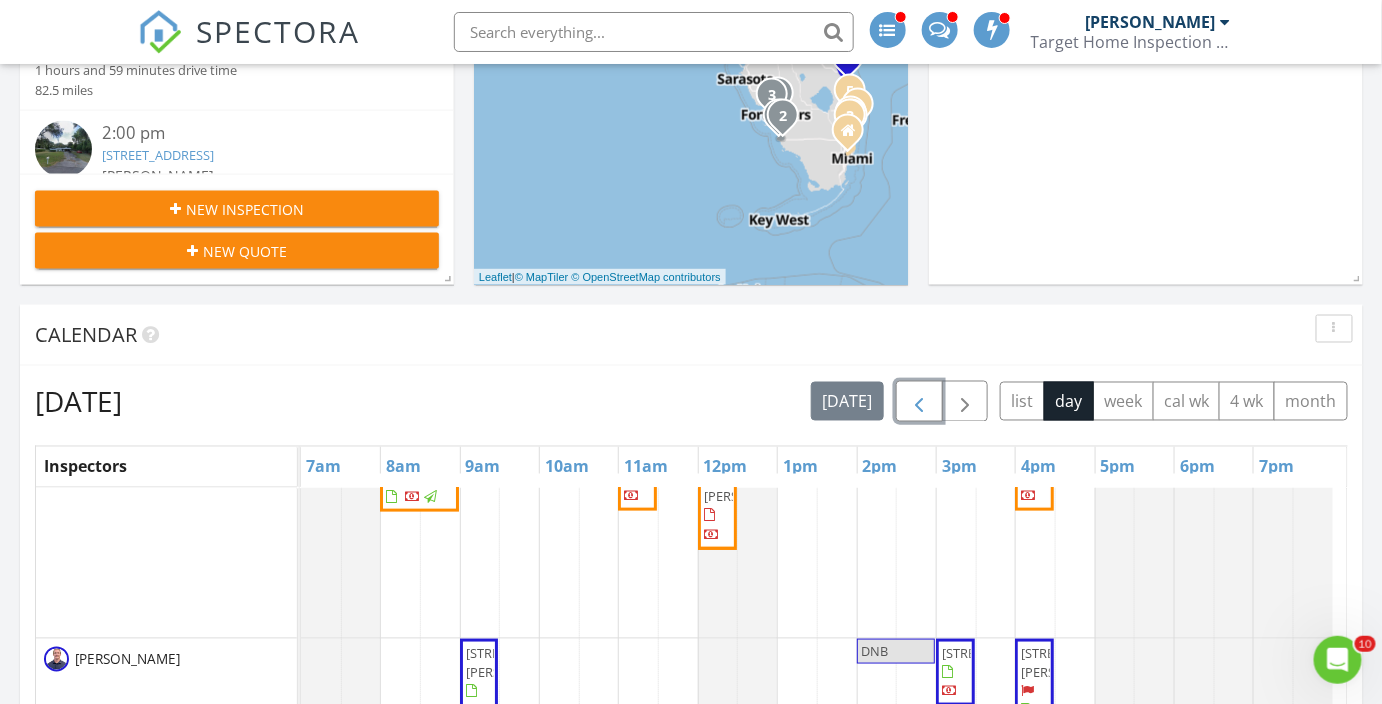 click at bounding box center (919, 402) 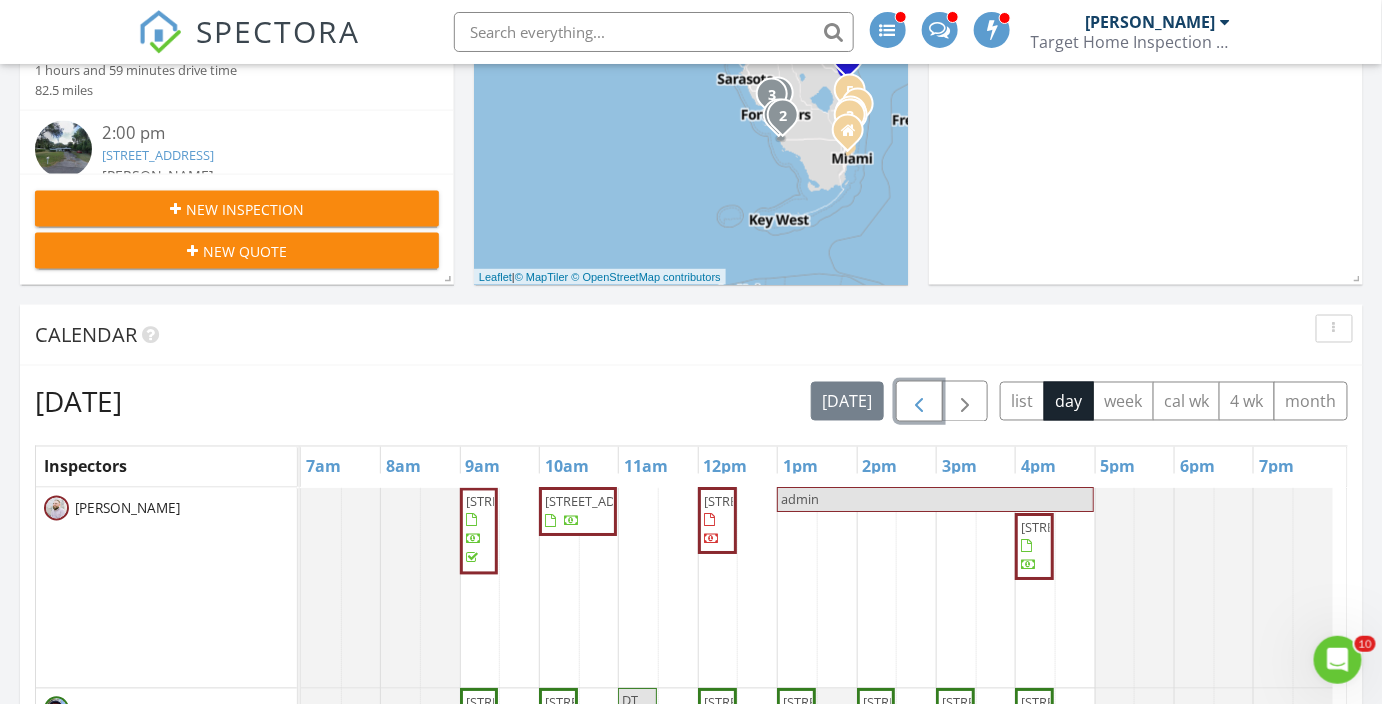 click at bounding box center [919, 402] 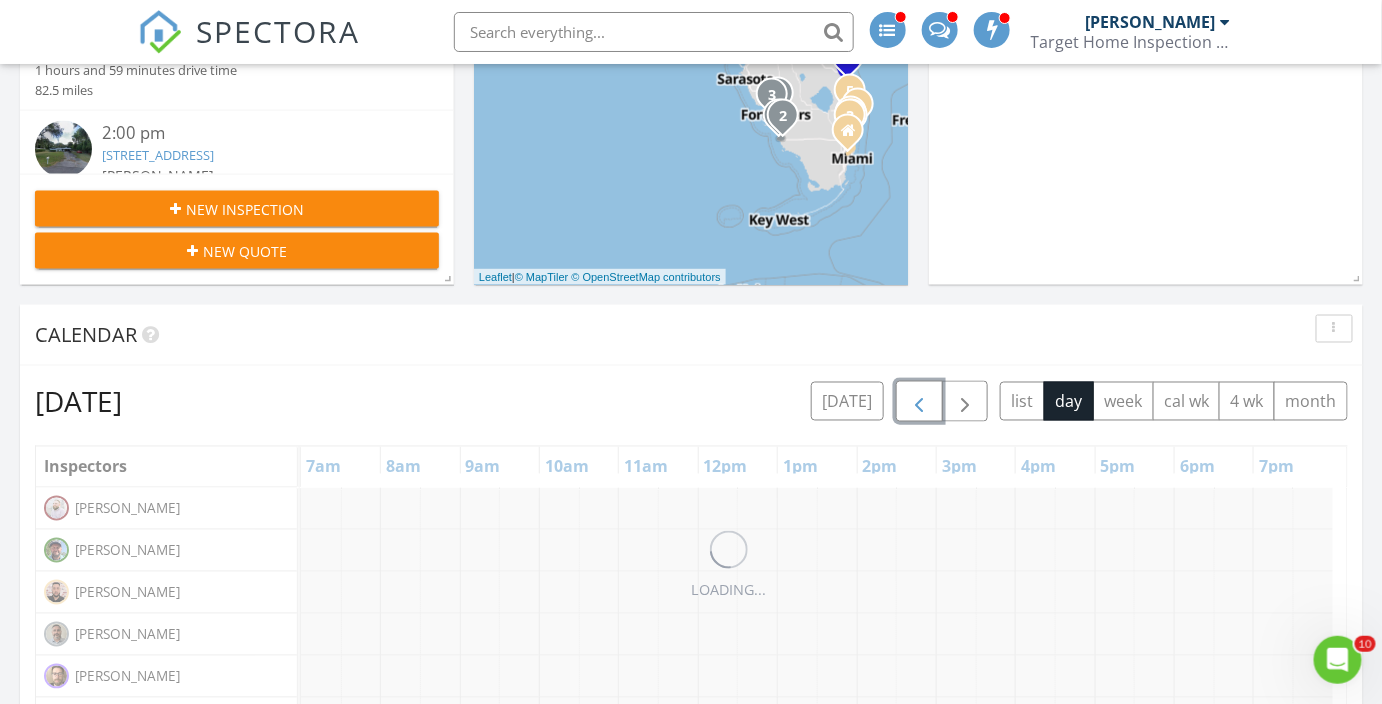 click at bounding box center [919, 402] 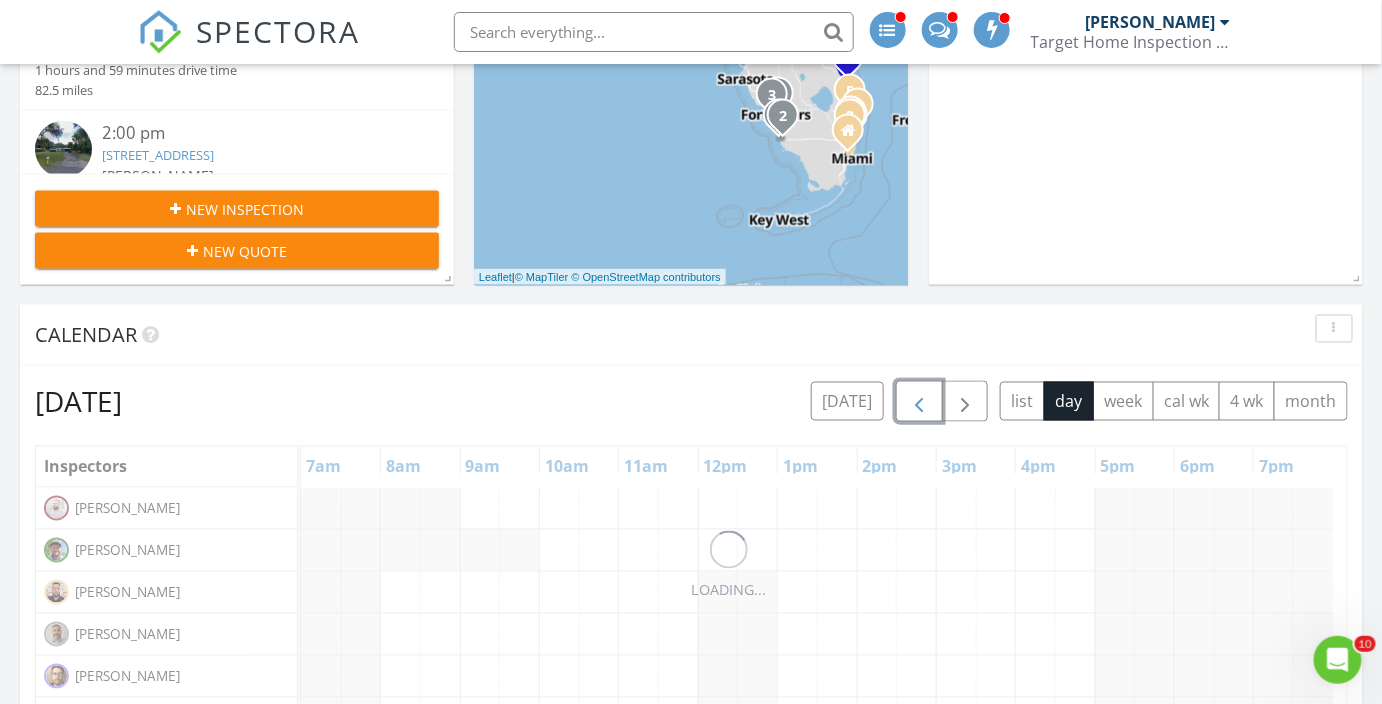 click at bounding box center [919, 402] 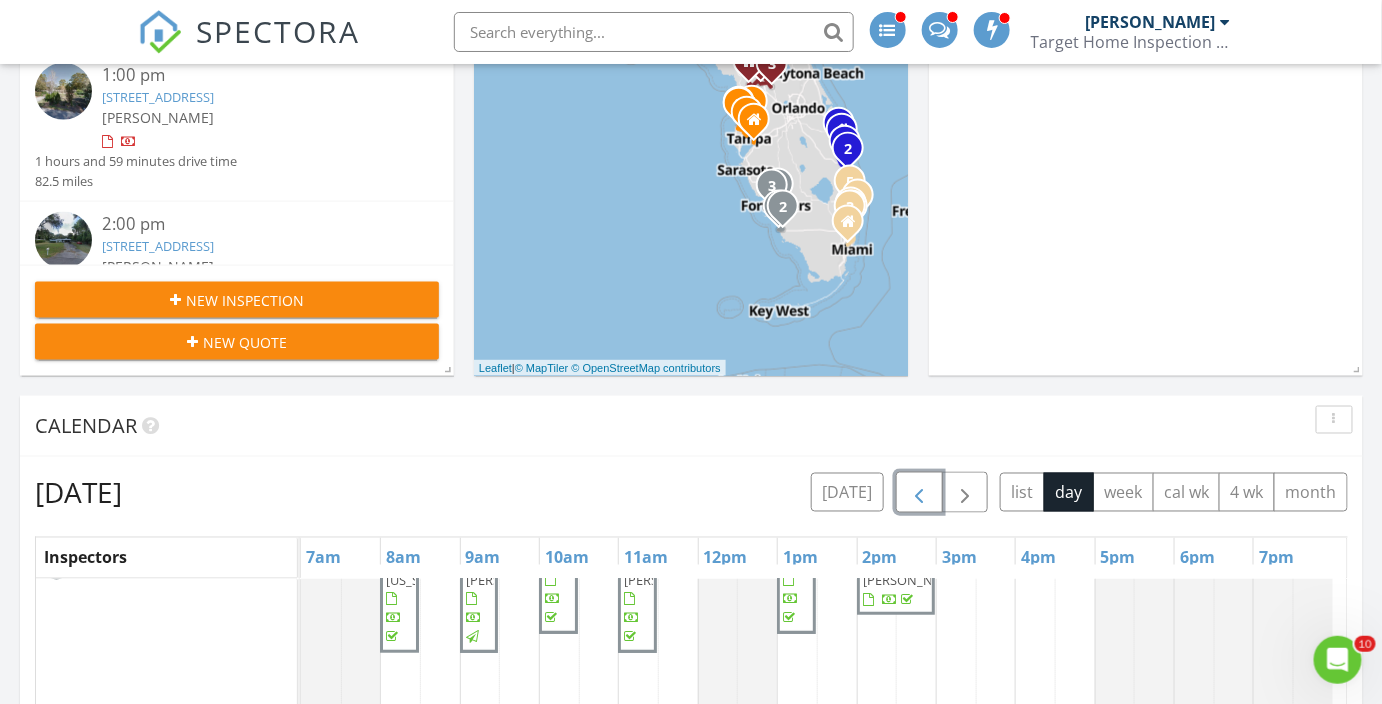 click at bounding box center [919, 493] 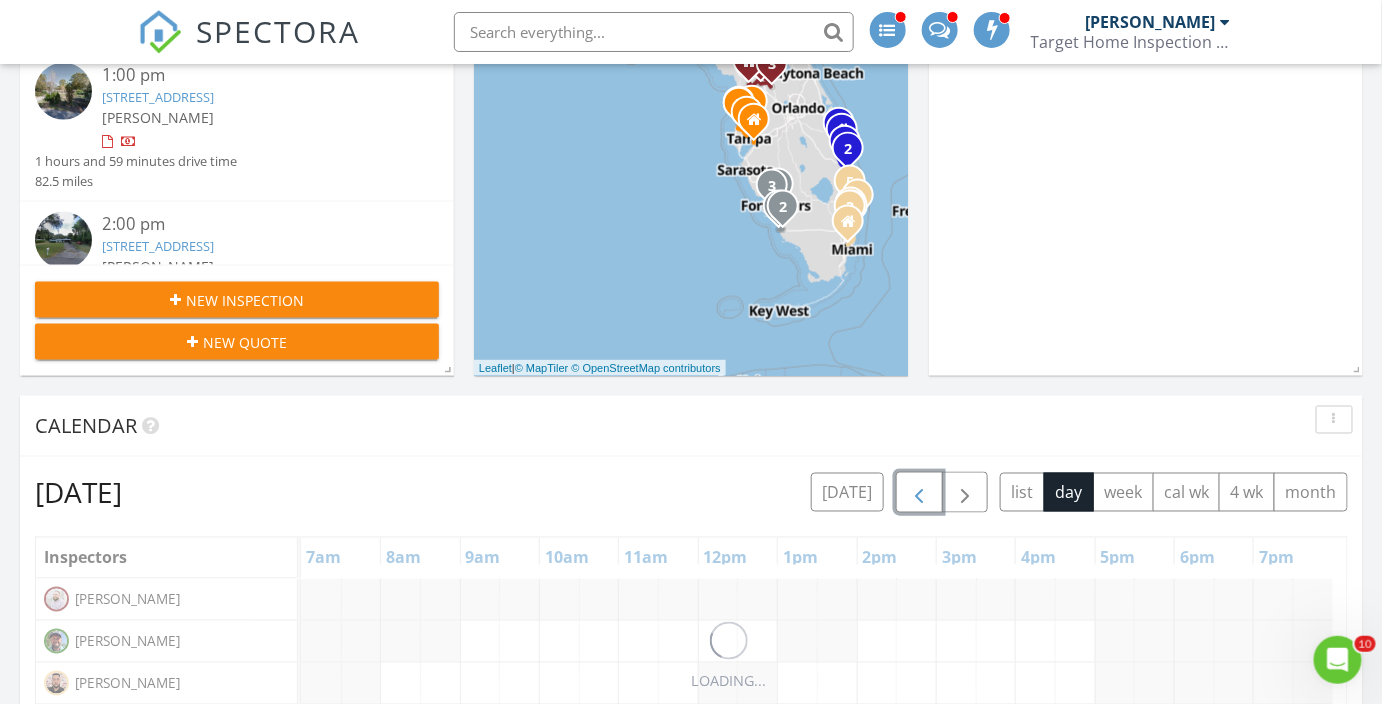 click at bounding box center [919, 493] 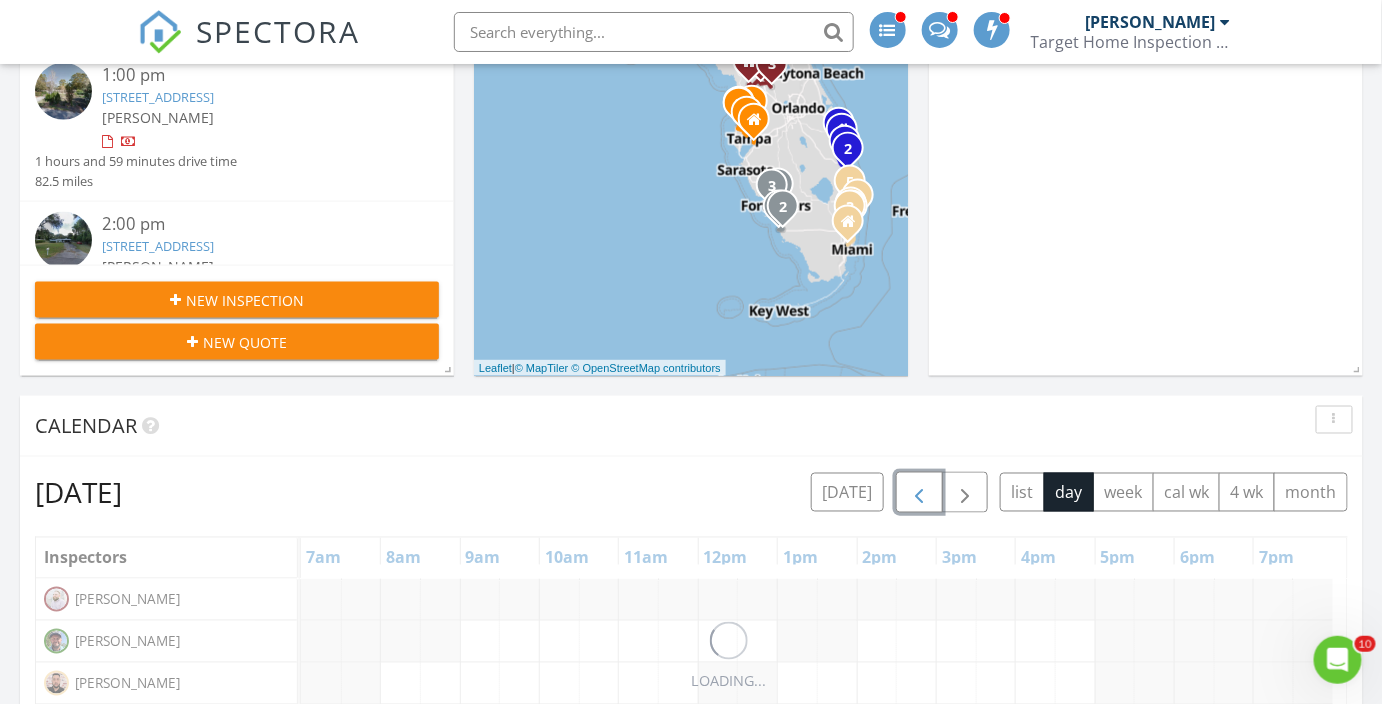 click at bounding box center [919, 493] 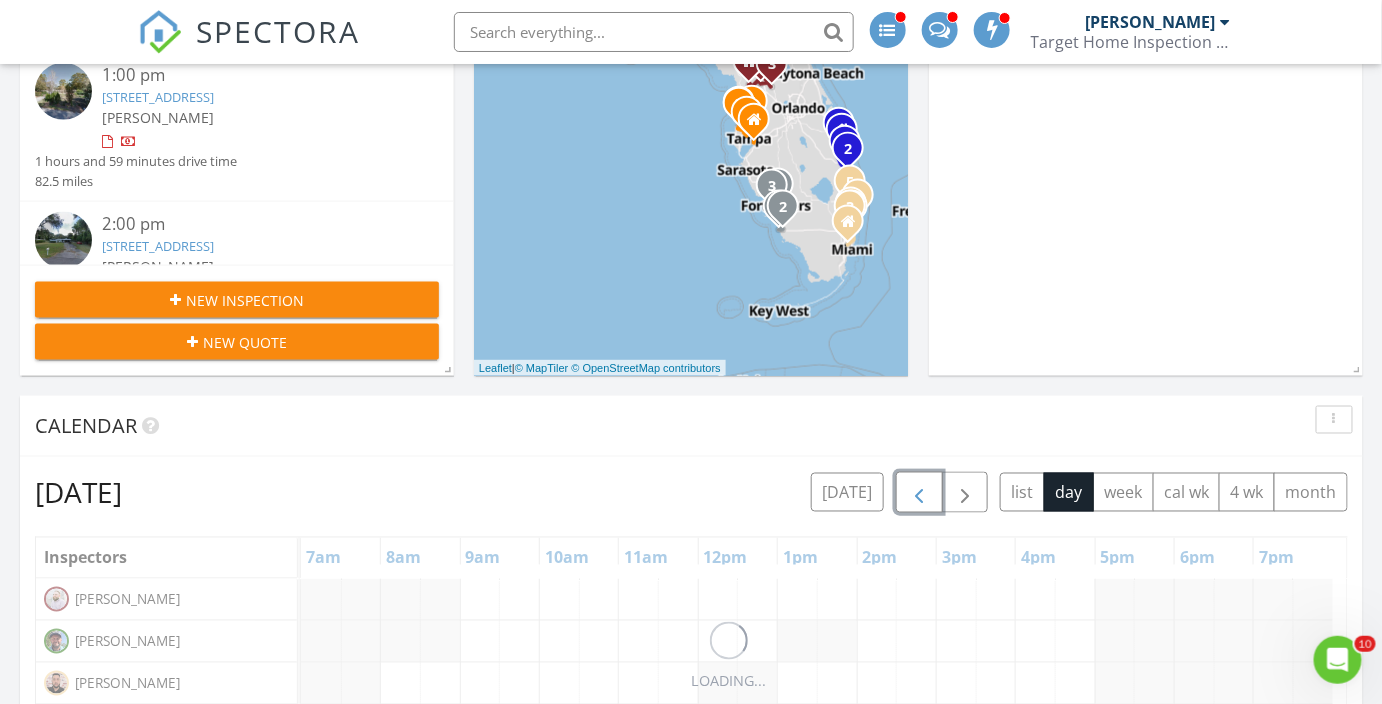 click at bounding box center [919, 493] 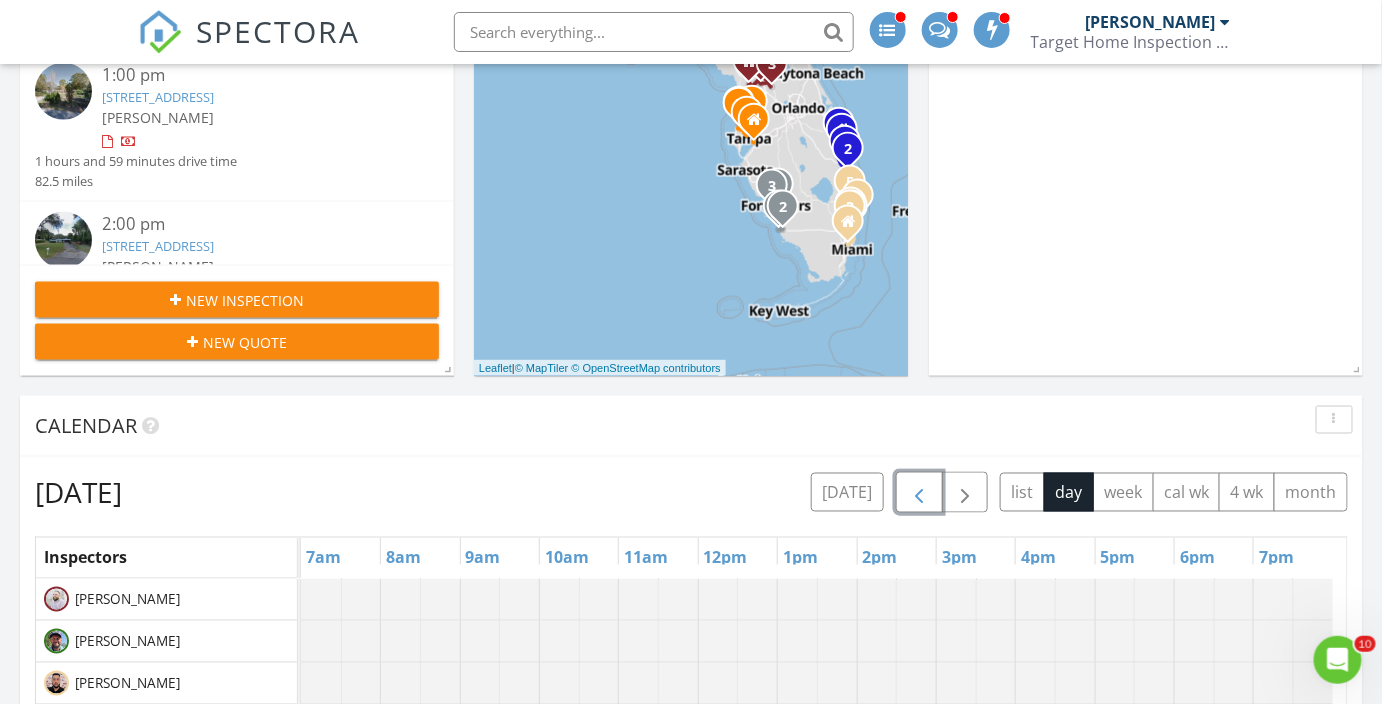 click at bounding box center (919, 493) 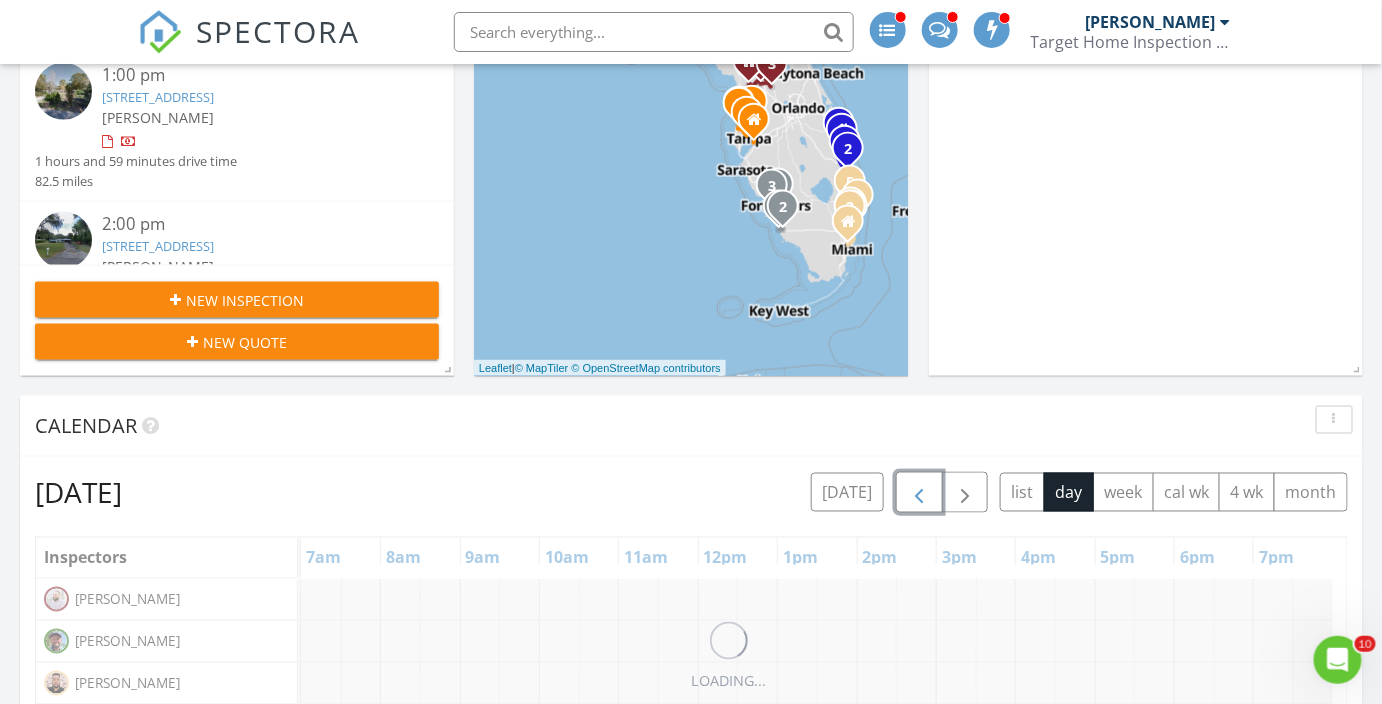 click at bounding box center (919, 493) 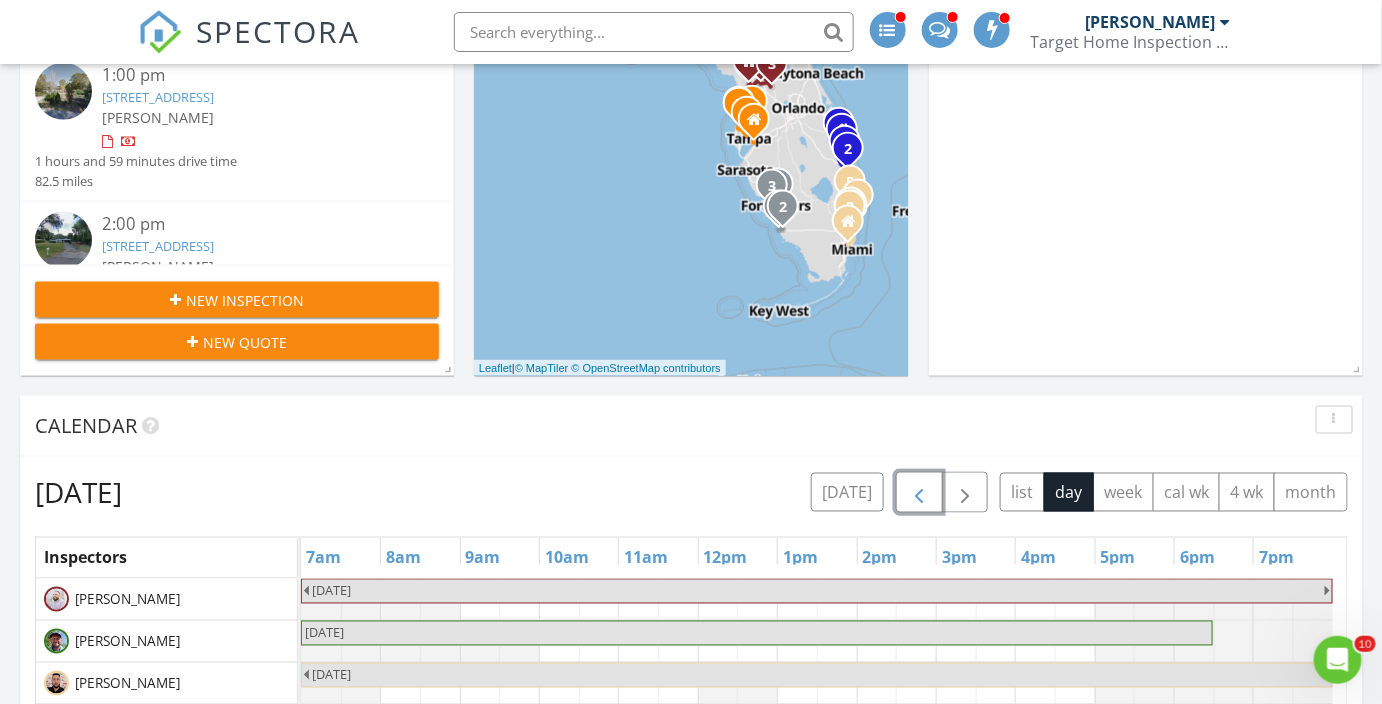 click at bounding box center [919, 493] 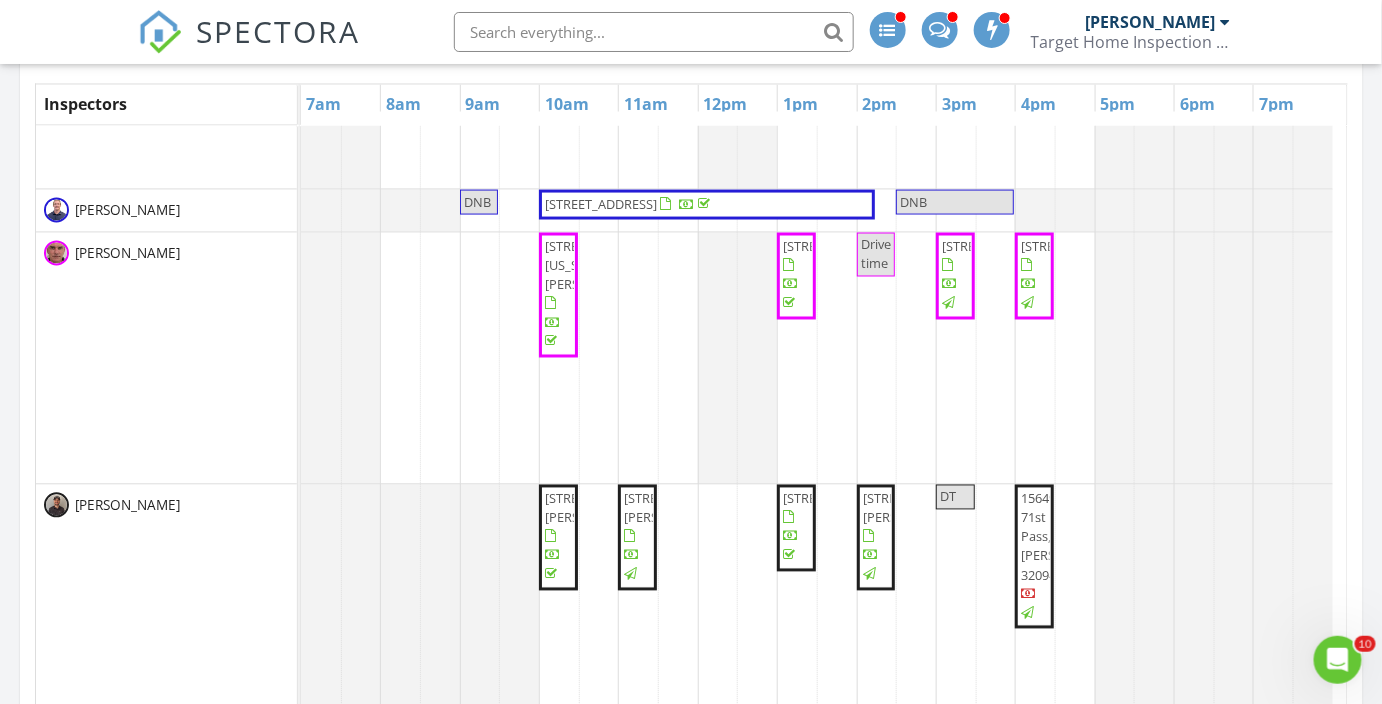 click on "15649 71st Pass, Wellborn 32094" at bounding box center (1071, 536) 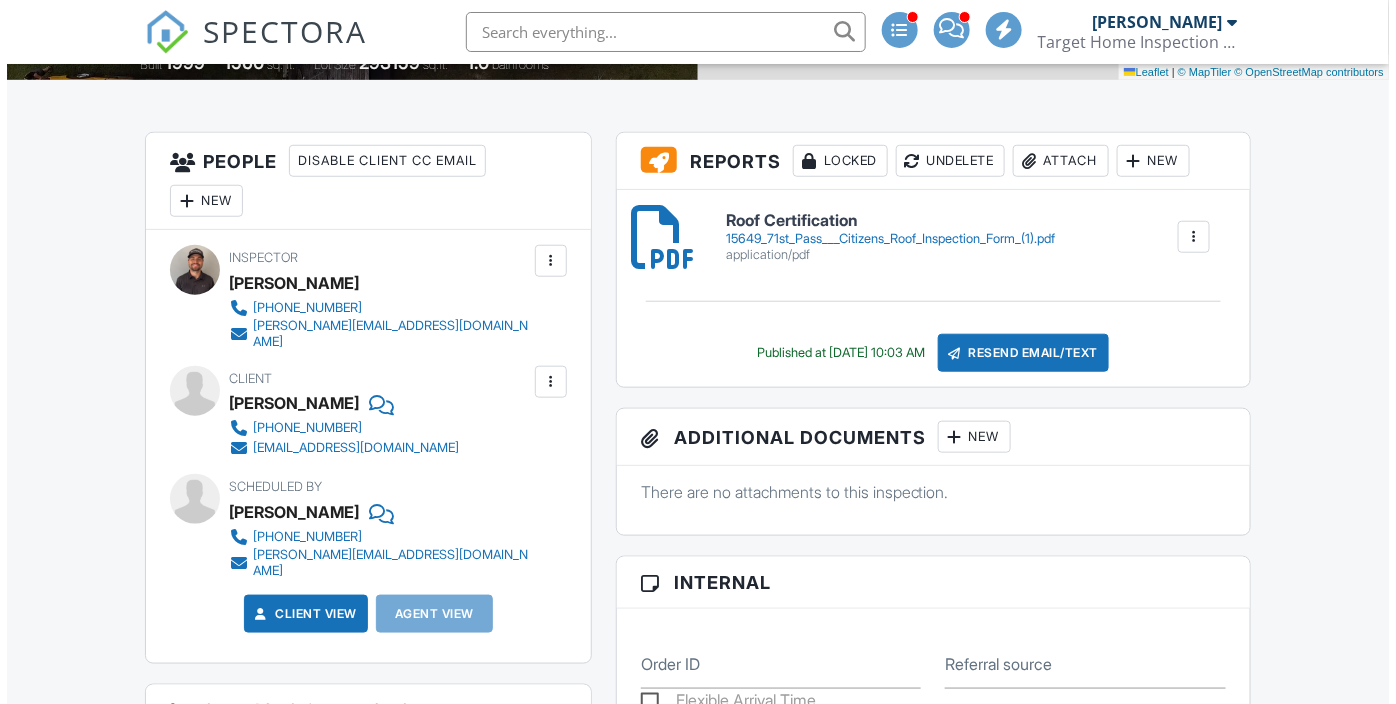 scroll, scrollTop: 454, scrollLeft: 0, axis: vertical 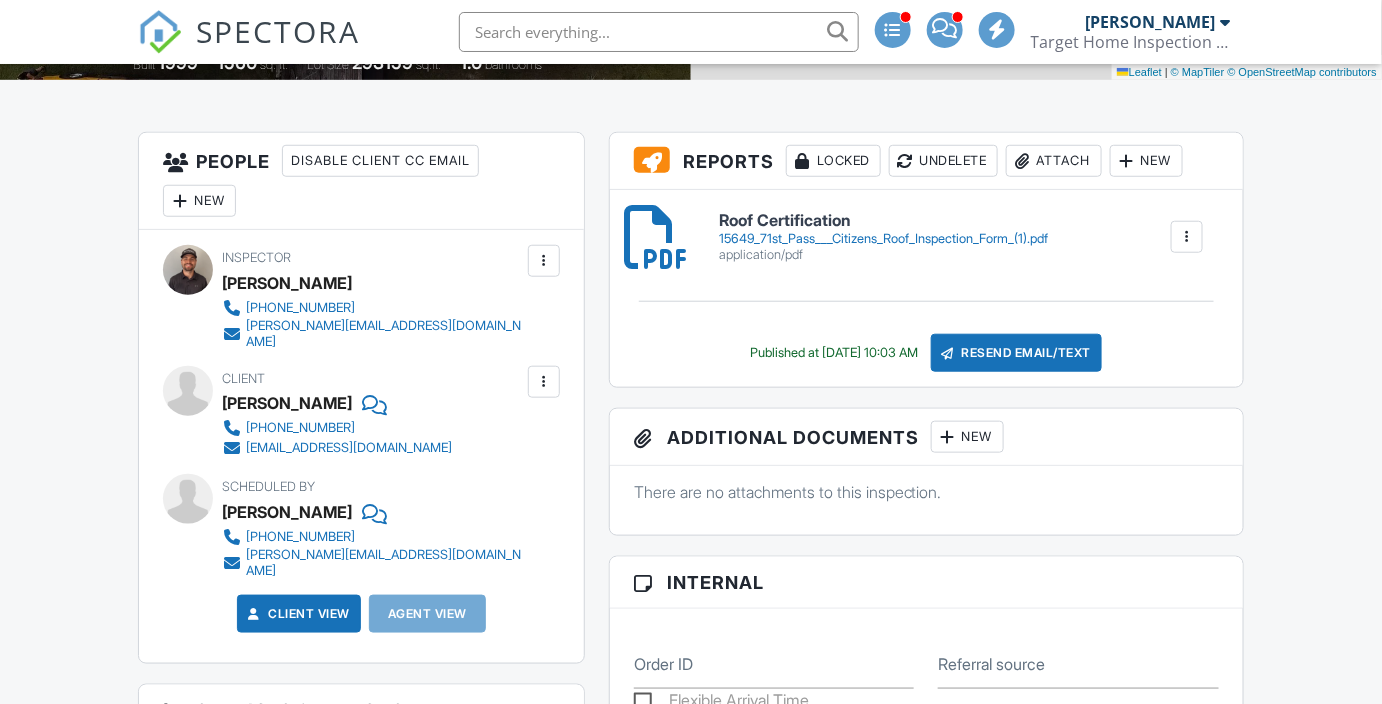 click on "Resend Email/Text" at bounding box center (1017, 353) 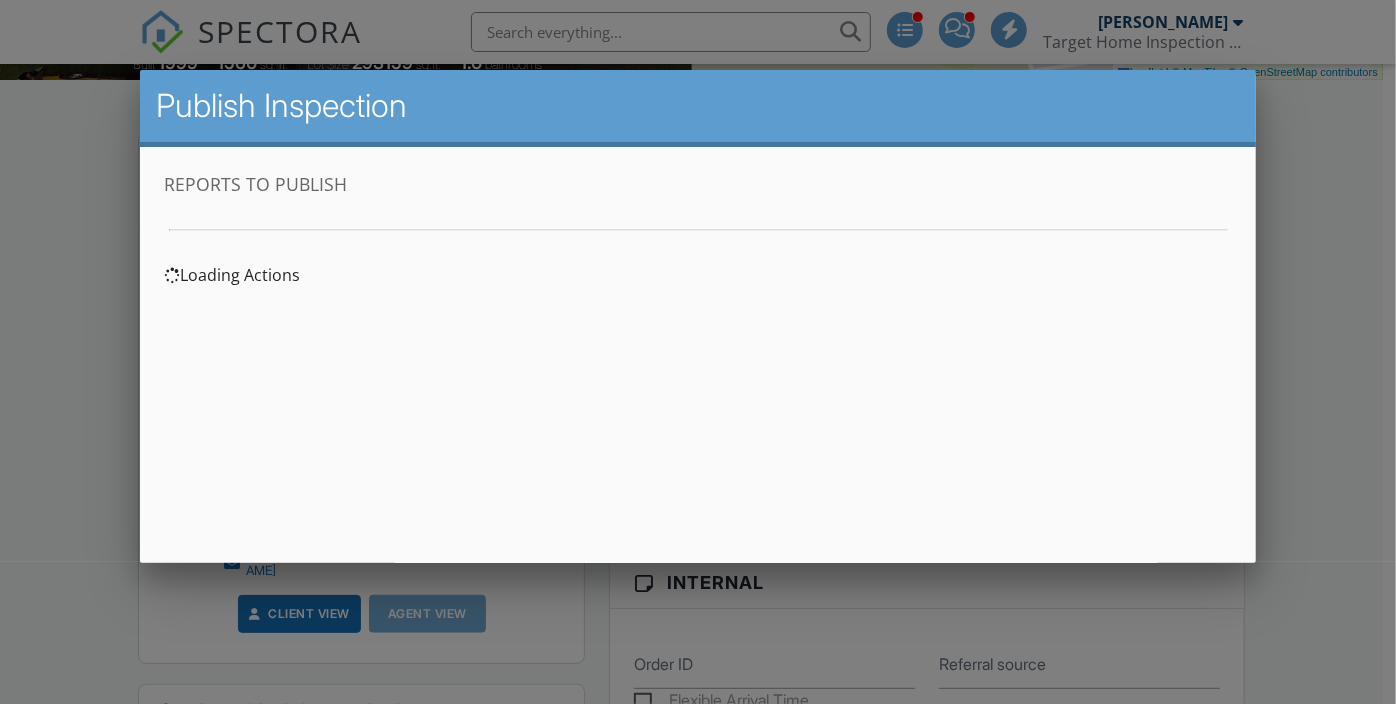 scroll, scrollTop: 11, scrollLeft: 0, axis: vertical 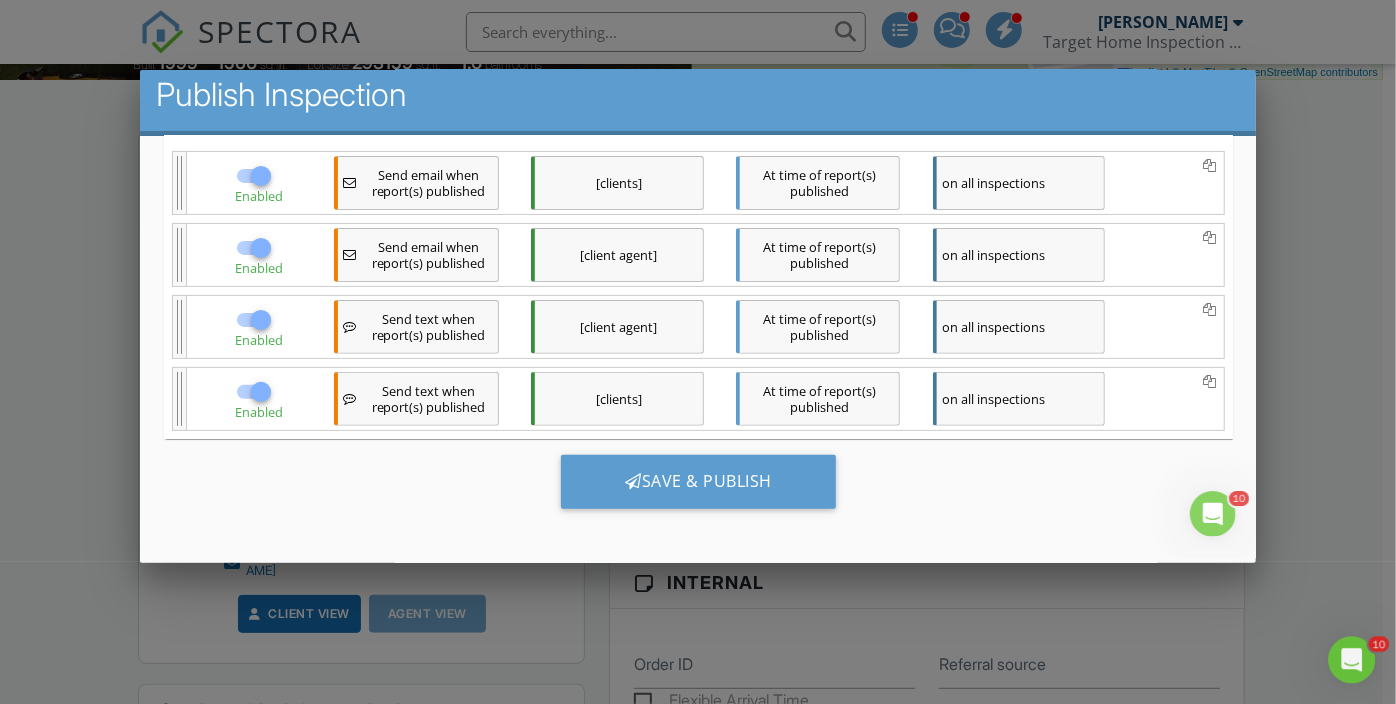 click on "Save & Publish" at bounding box center [697, 482] 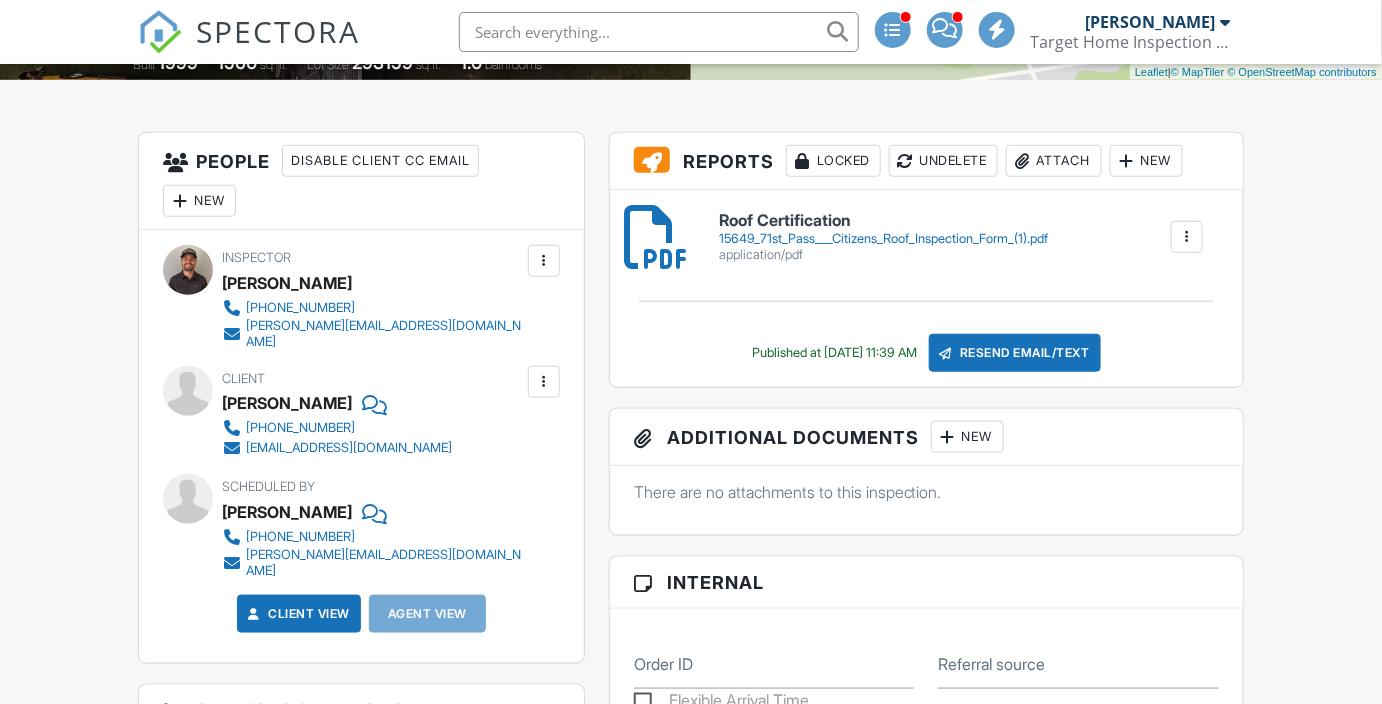 scroll, scrollTop: 0, scrollLeft: 0, axis: both 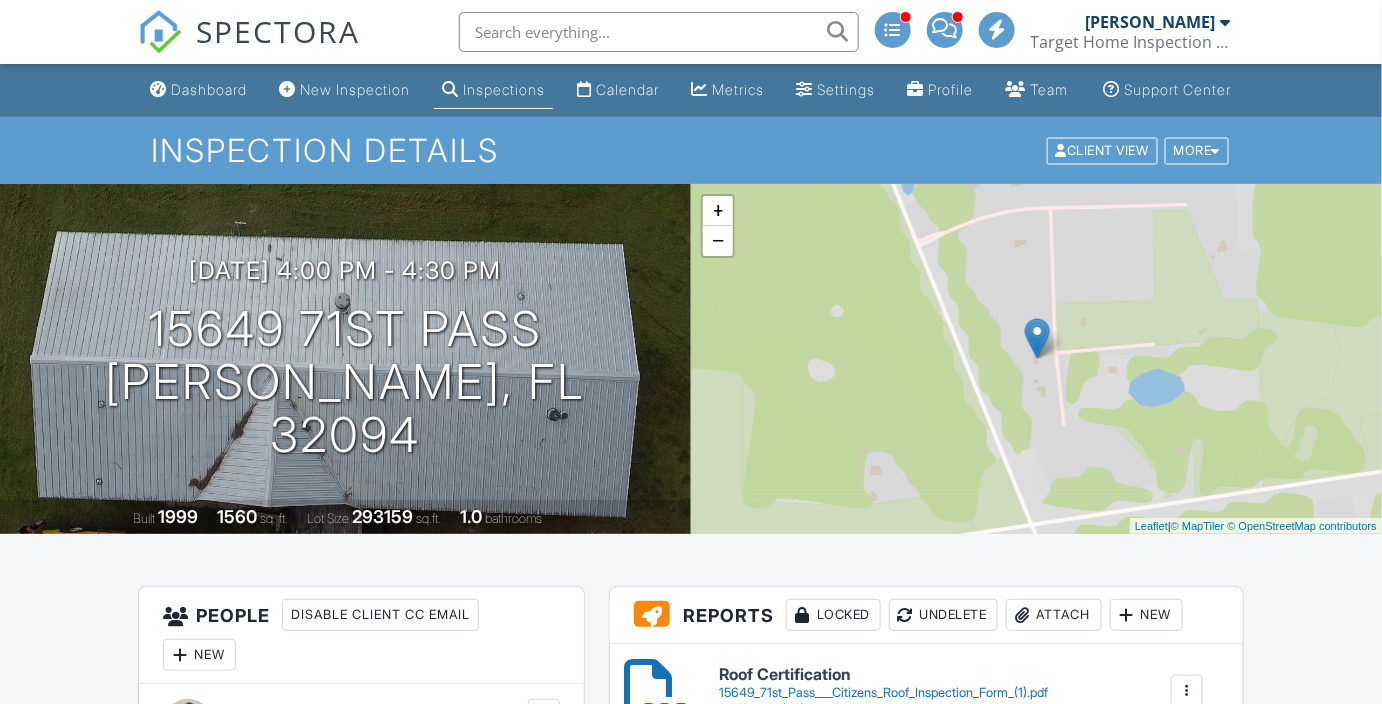click at bounding box center [158, 89] 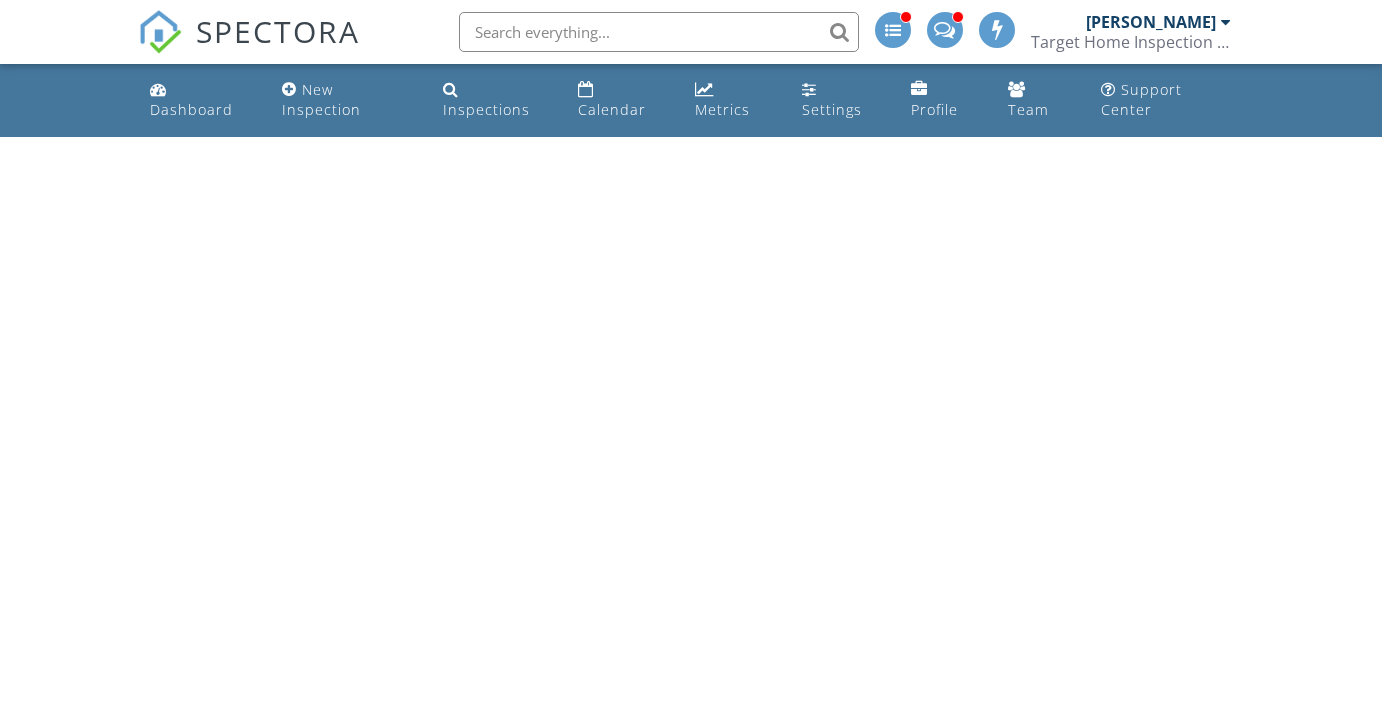 scroll, scrollTop: 0, scrollLeft: 0, axis: both 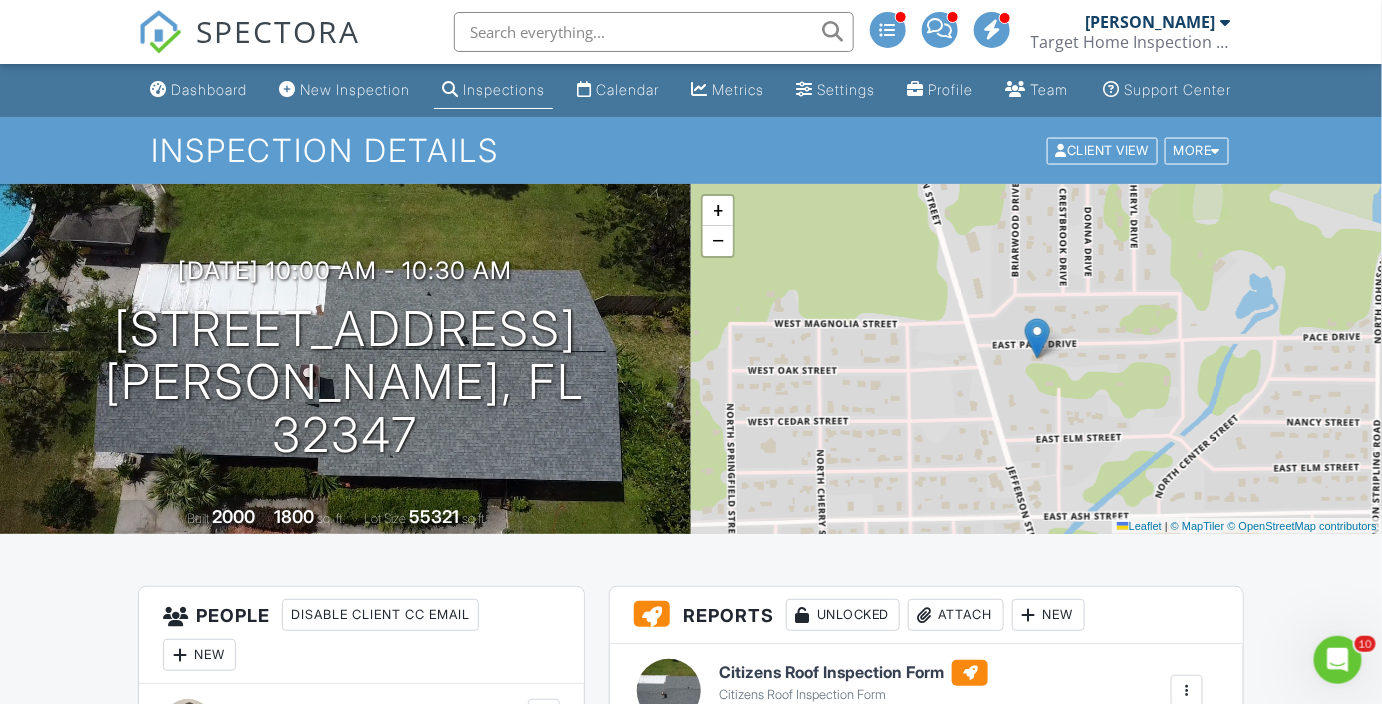 click on "−" at bounding box center [718, 241] 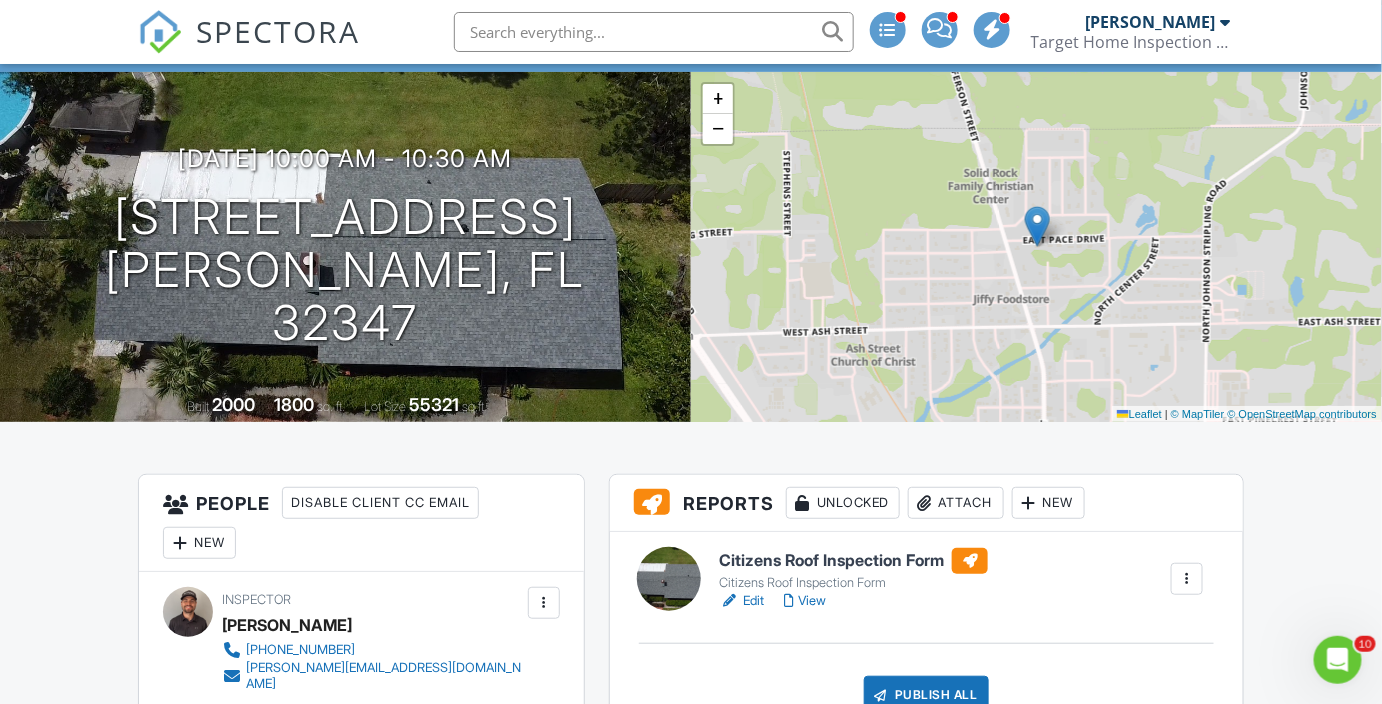 scroll, scrollTop: 363, scrollLeft: 0, axis: vertical 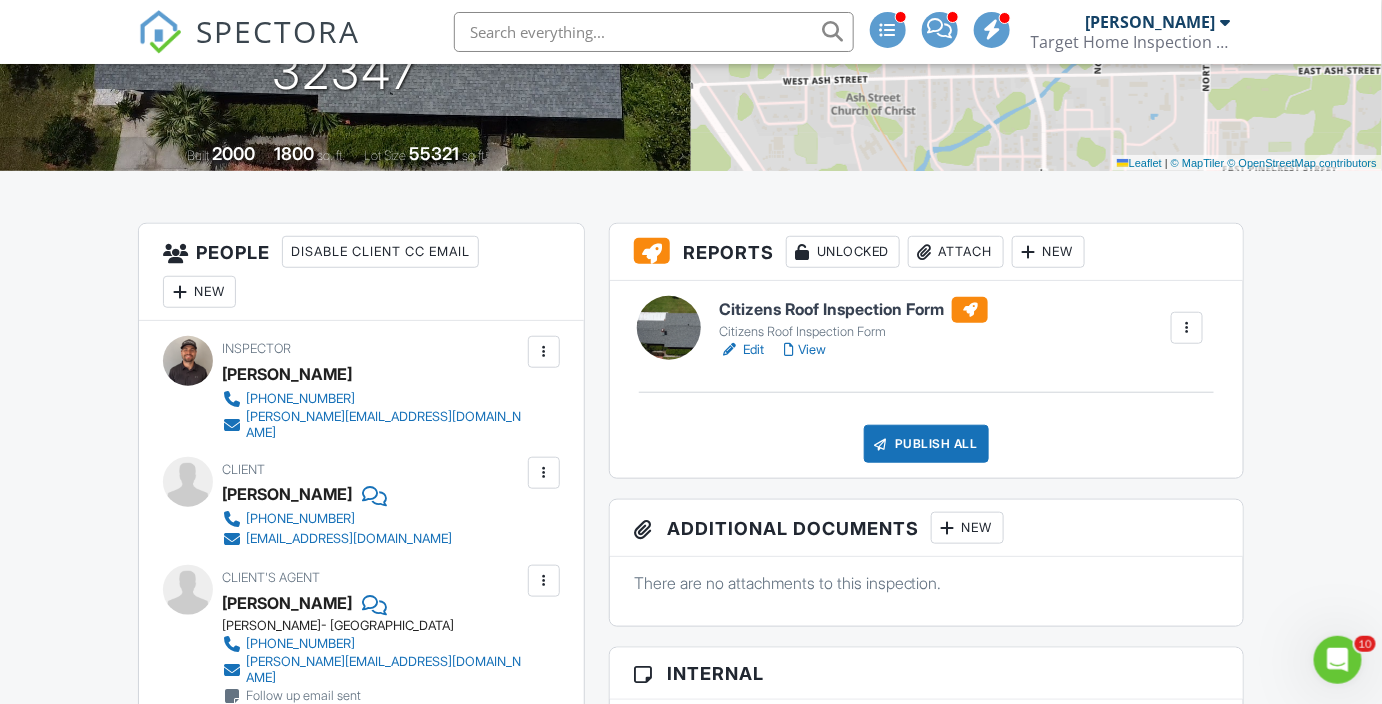 click on "Citizens Roof Inspection Form" at bounding box center [853, 310] 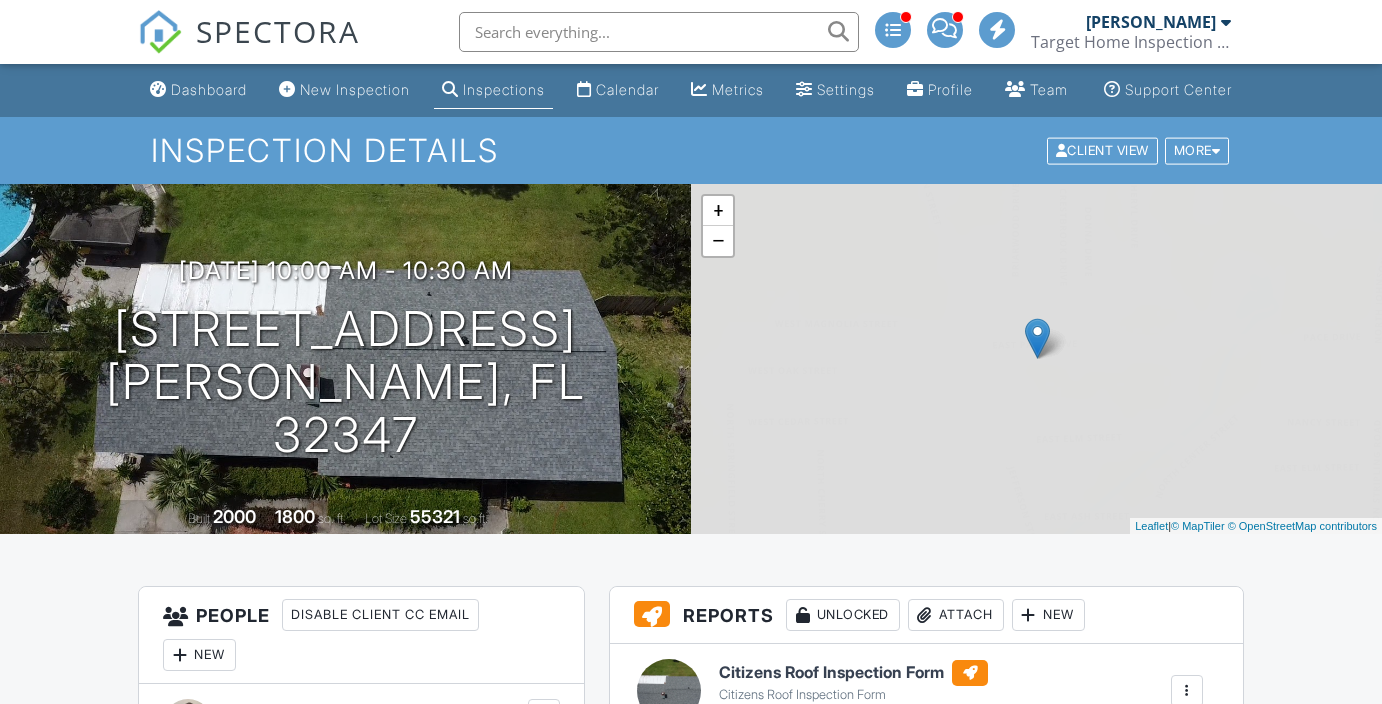 scroll, scrollTop: 181, scrollLeft: 0, axis: vertical 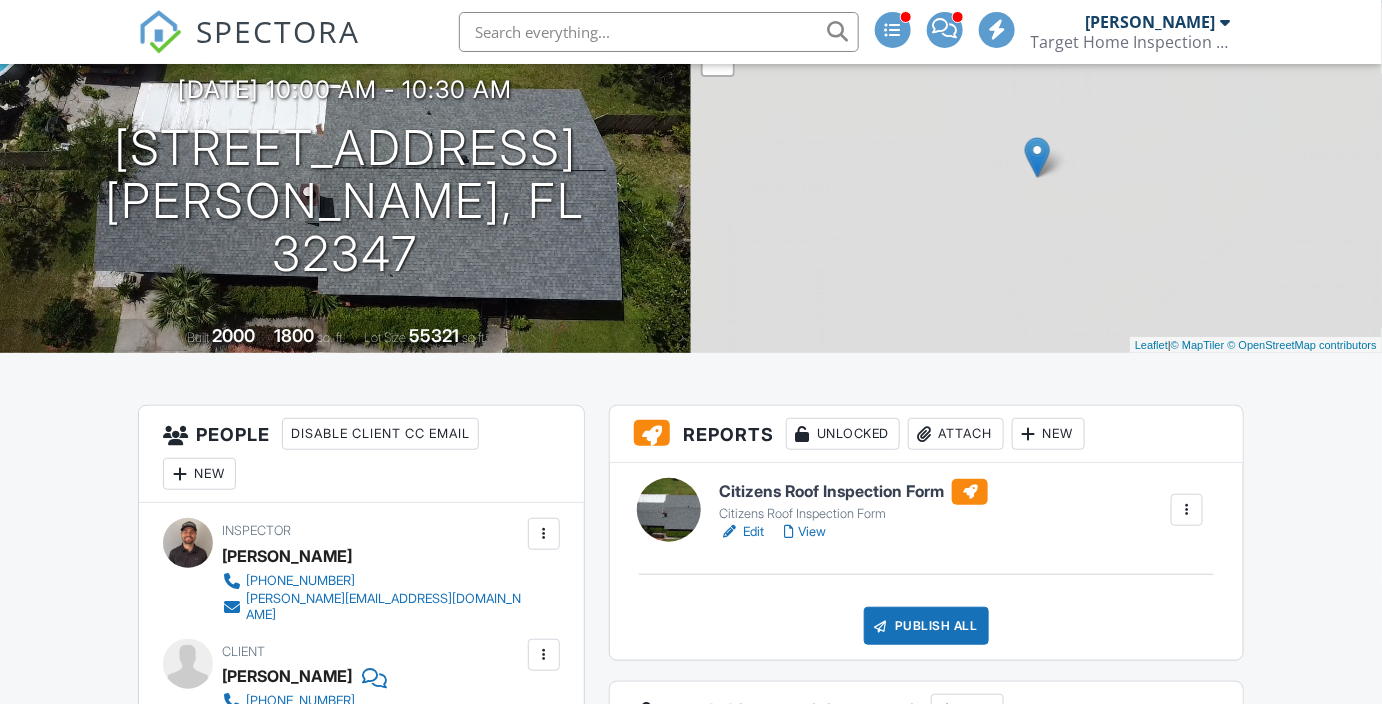 click on "View" at bounding box center (805, 532) 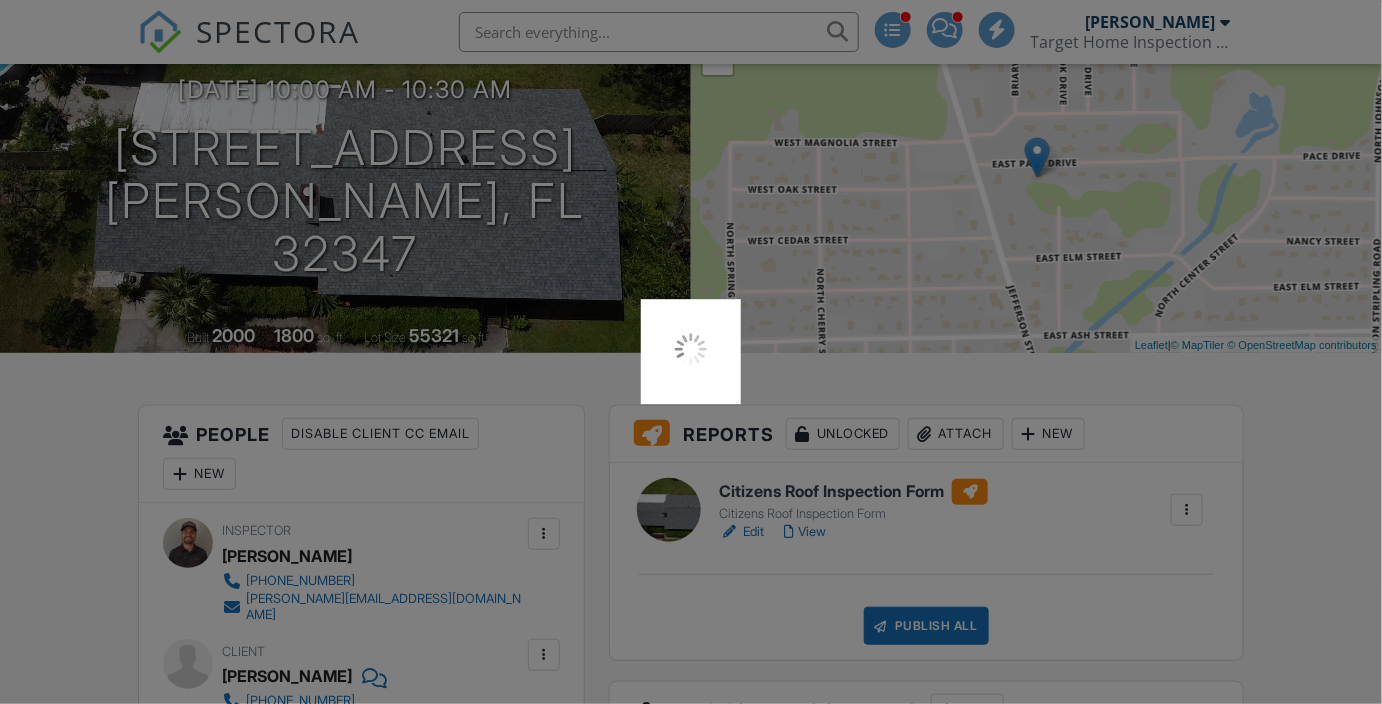 scroll, scrollTop: 181, scrollLeft: 0, axis: vertical 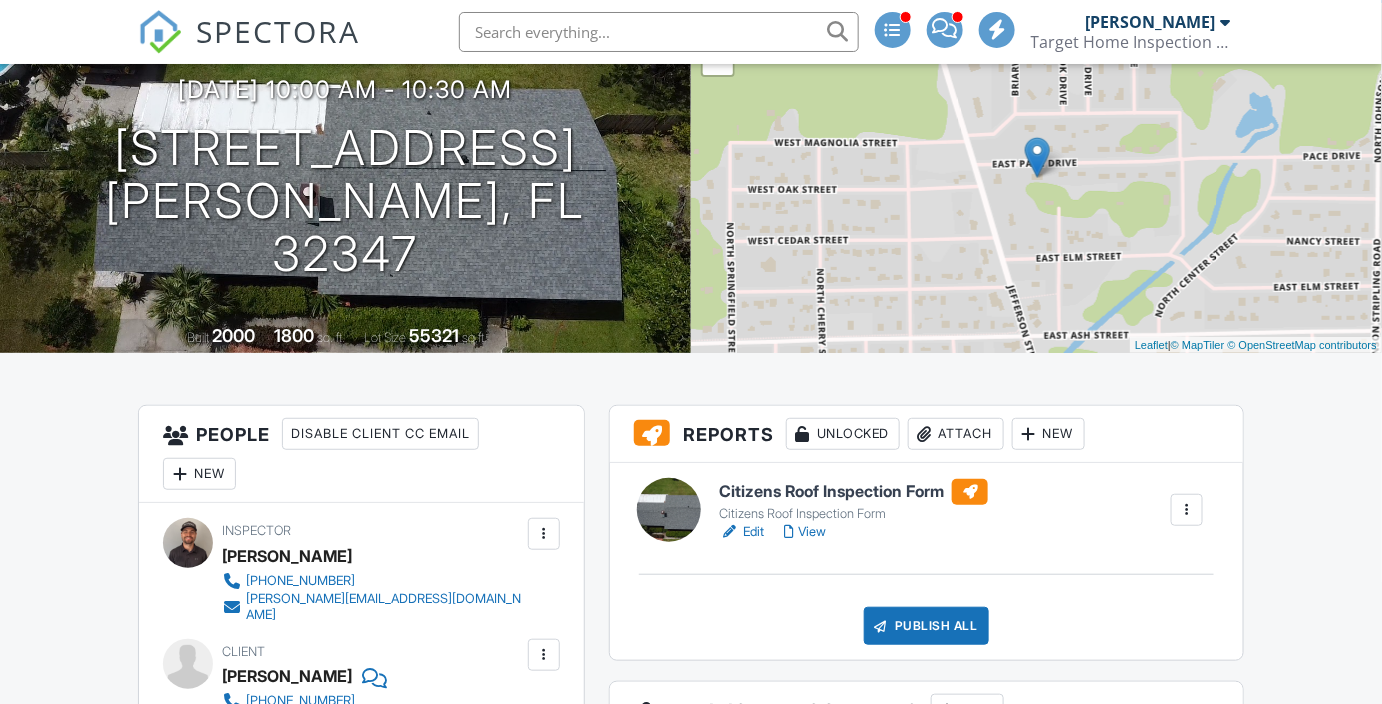 click on "Citizens Roof Inspection Form" at bounding box center [853, 492] 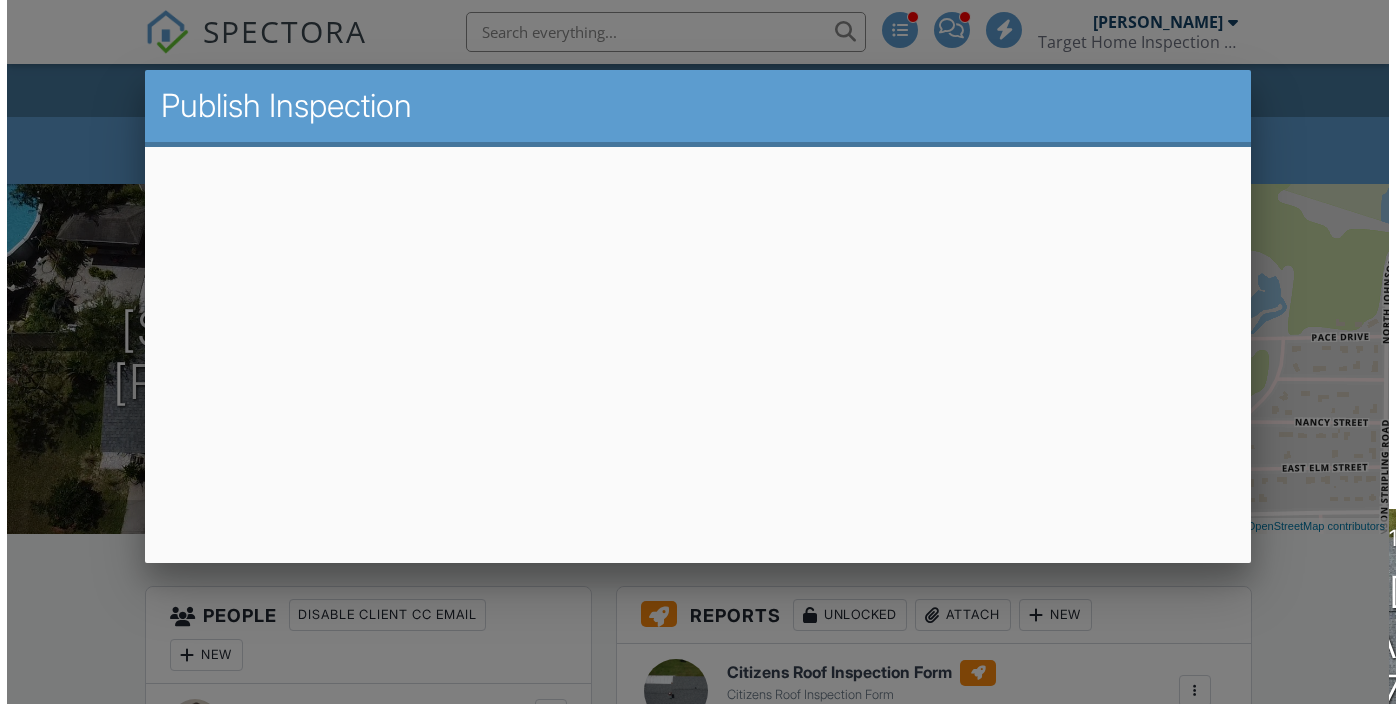 scroll, scrollTop: 363, scrollLeft: 0, axis: vertical 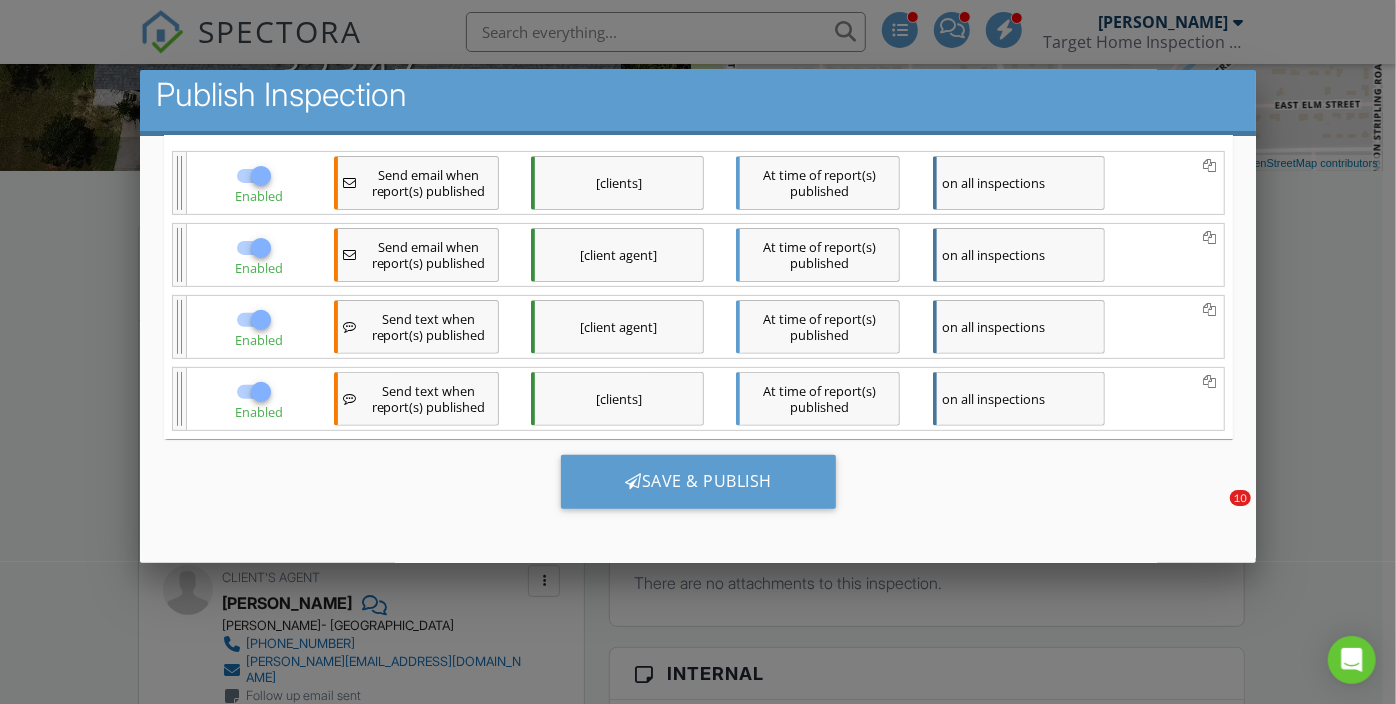 click on "Save & Publish" at bounding box center [697, 482] 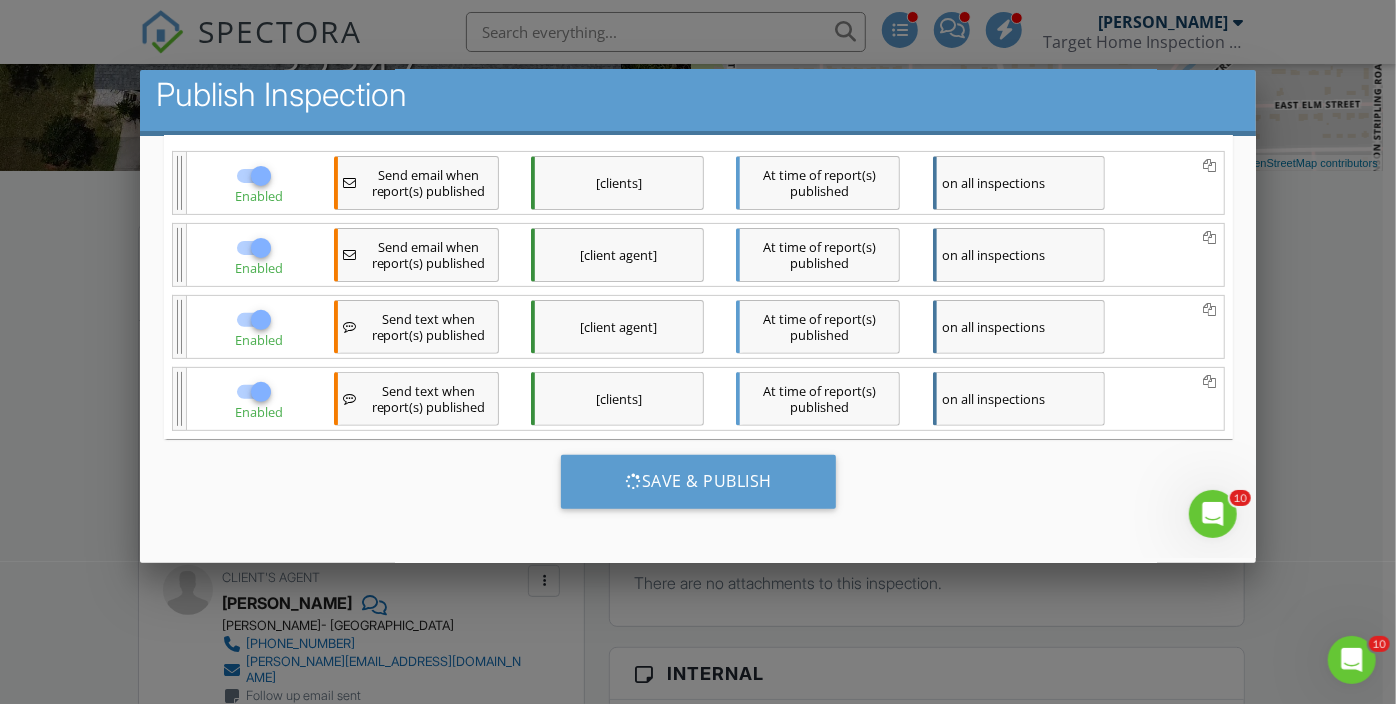 scroll, scrollTop: 0, scrollLeft: 0, axis: both 